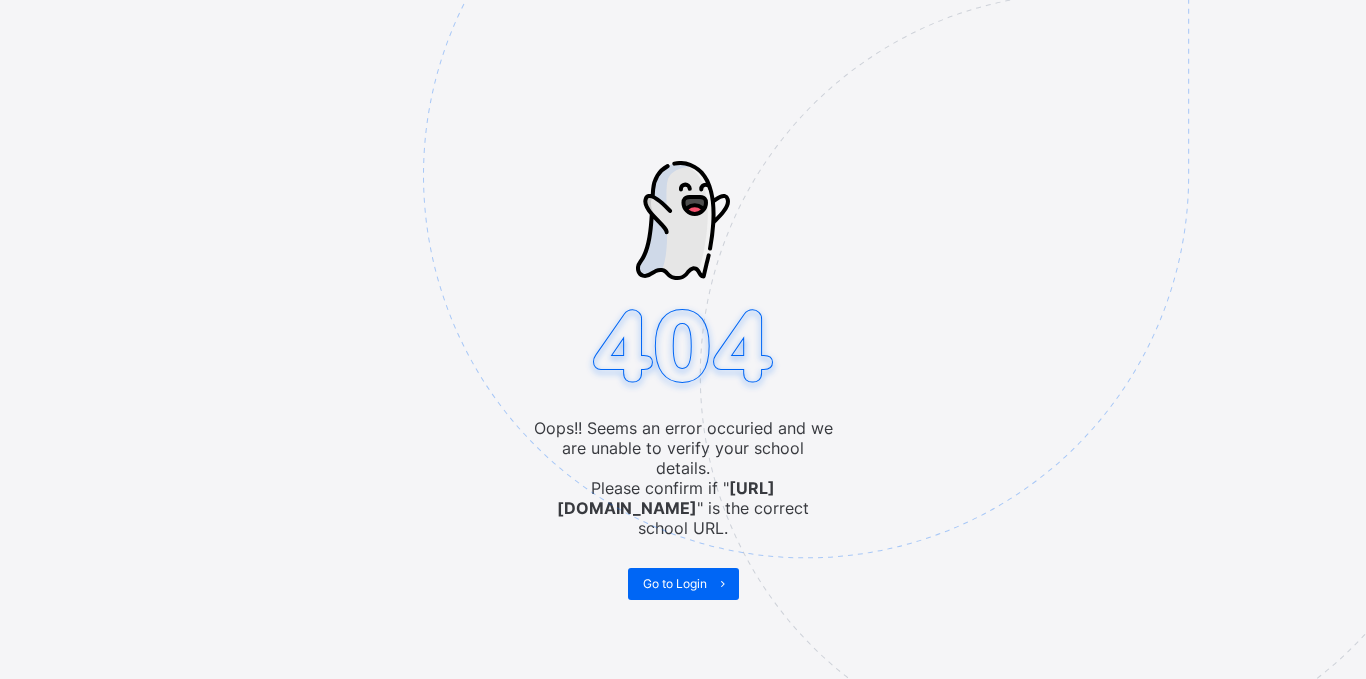 scroll, scrollTop: 0, scrollLeft: 0, axis: both 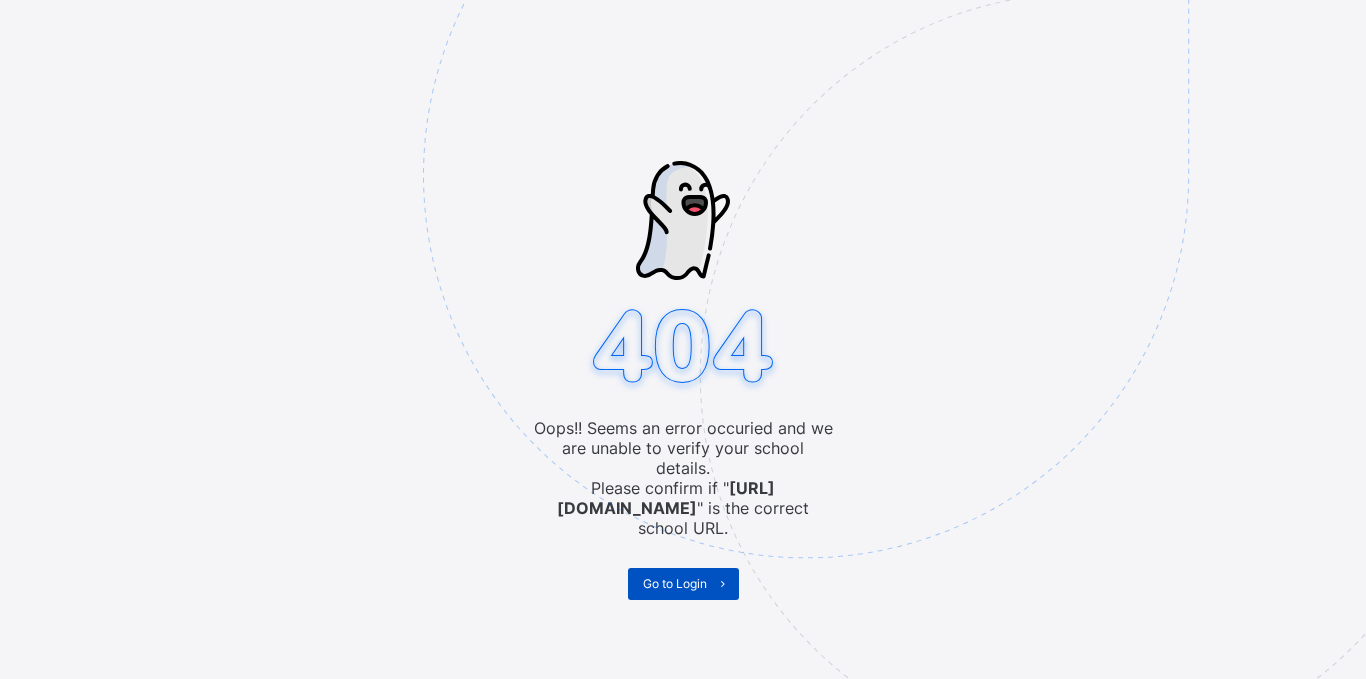 click on "Go to Login" at bounding box center (675, 583) 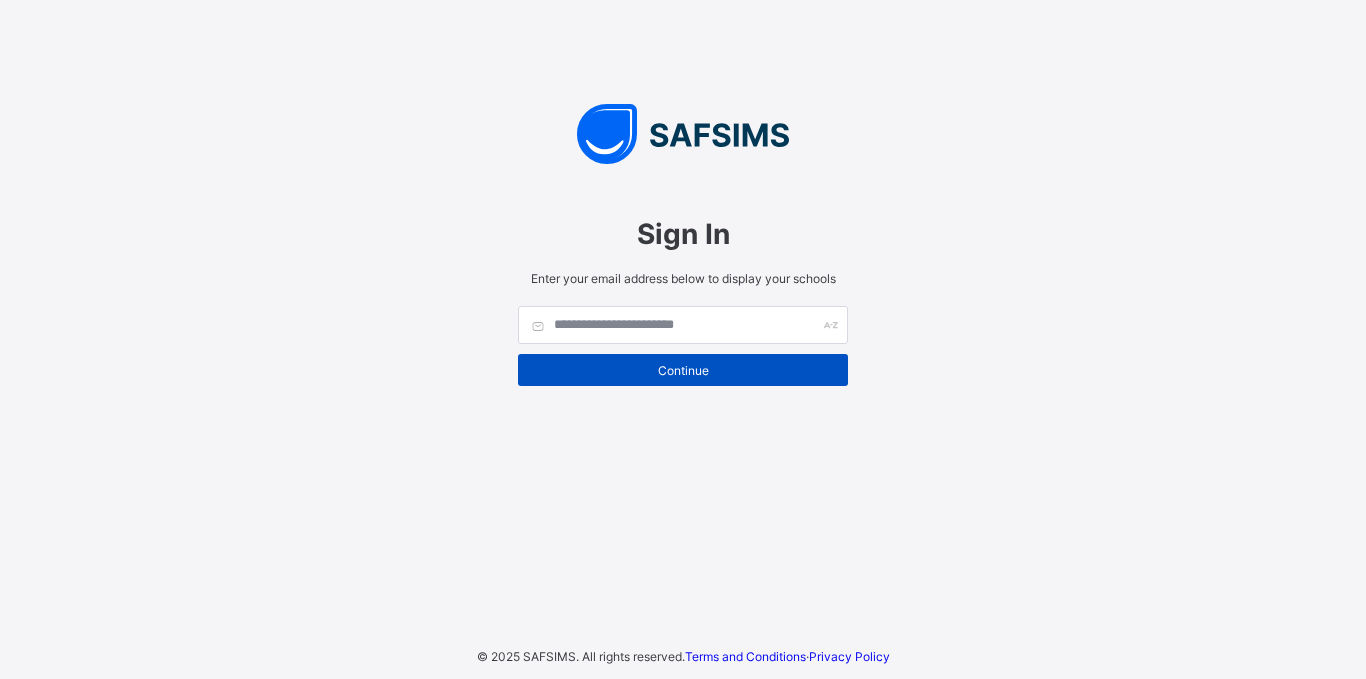 click on "Continue" at bounding box center (683, 370) 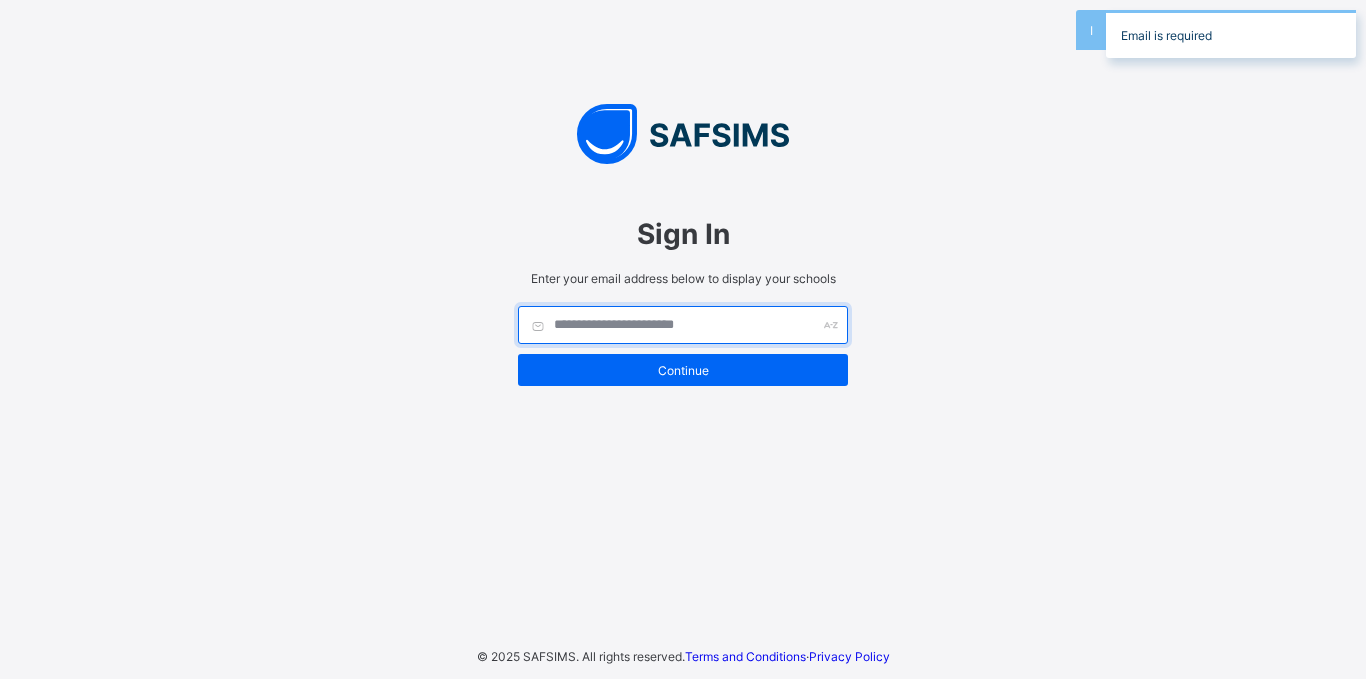 click at bounding box center [683, 325] 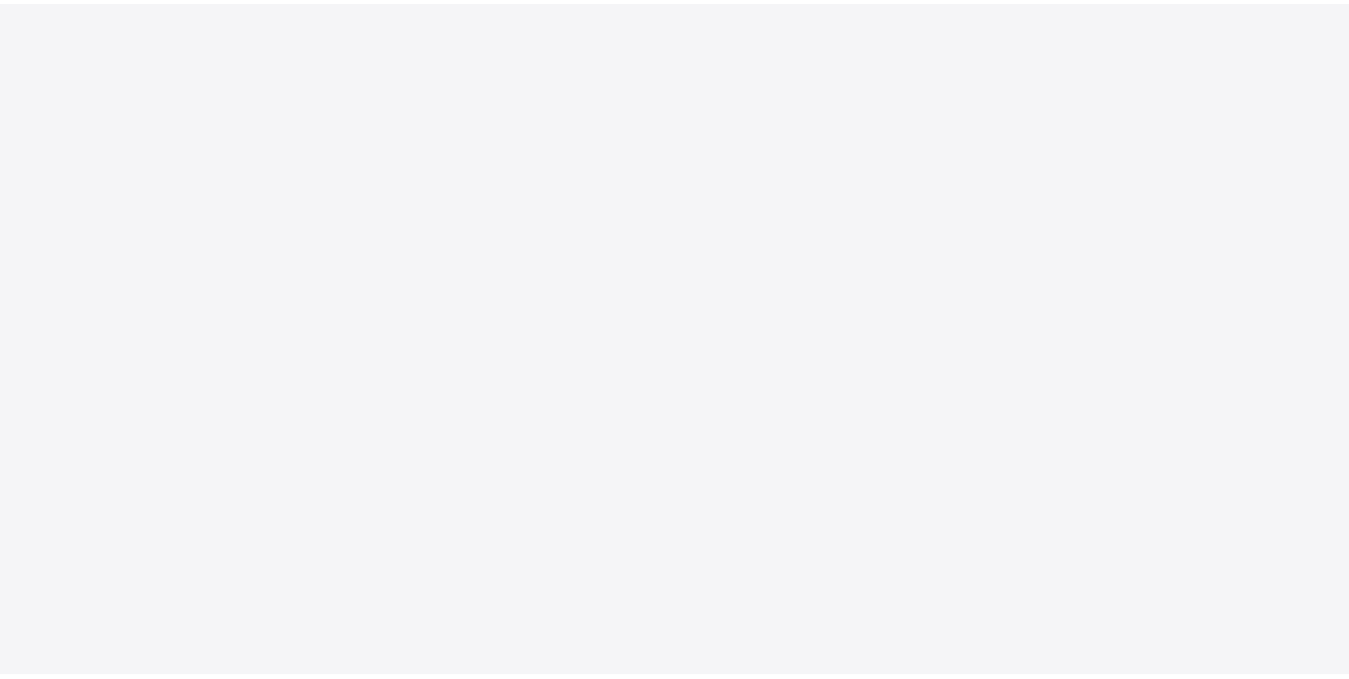 scroll, scrollTop: 0, scrollLeft: 0, axis: both 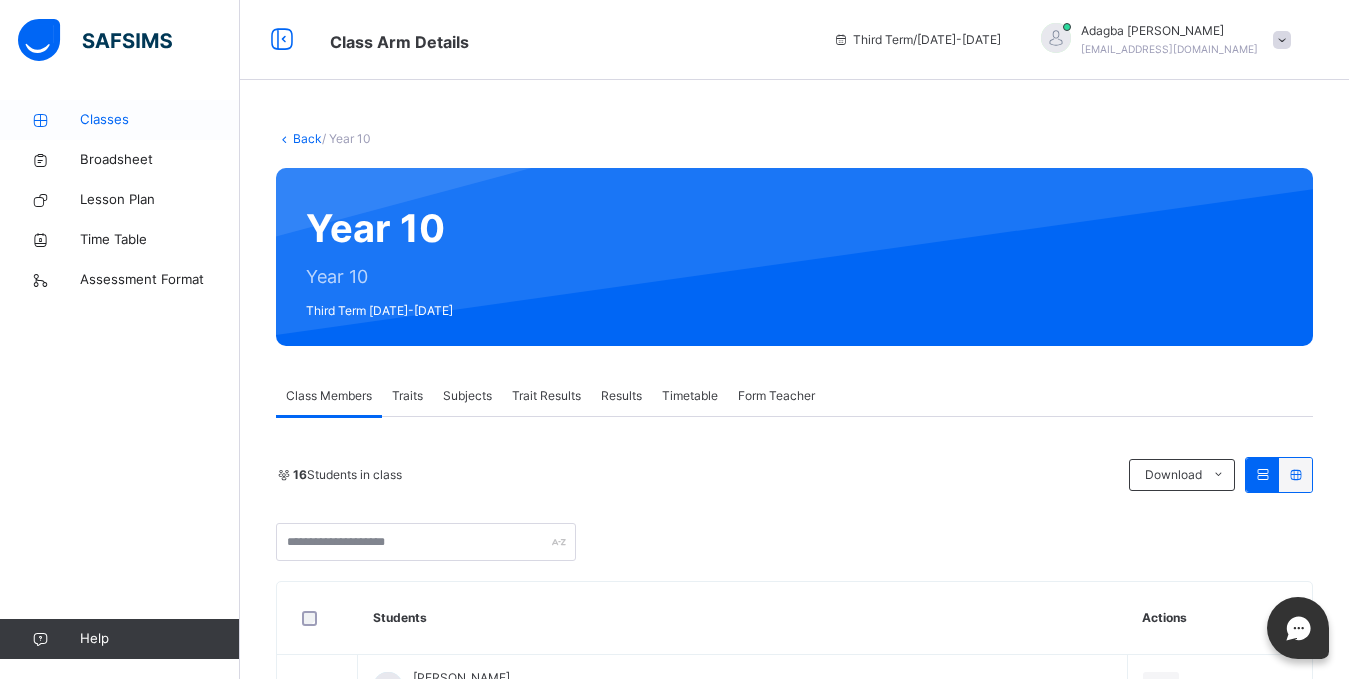 click on "Classes" at bounding box center [120, 120] 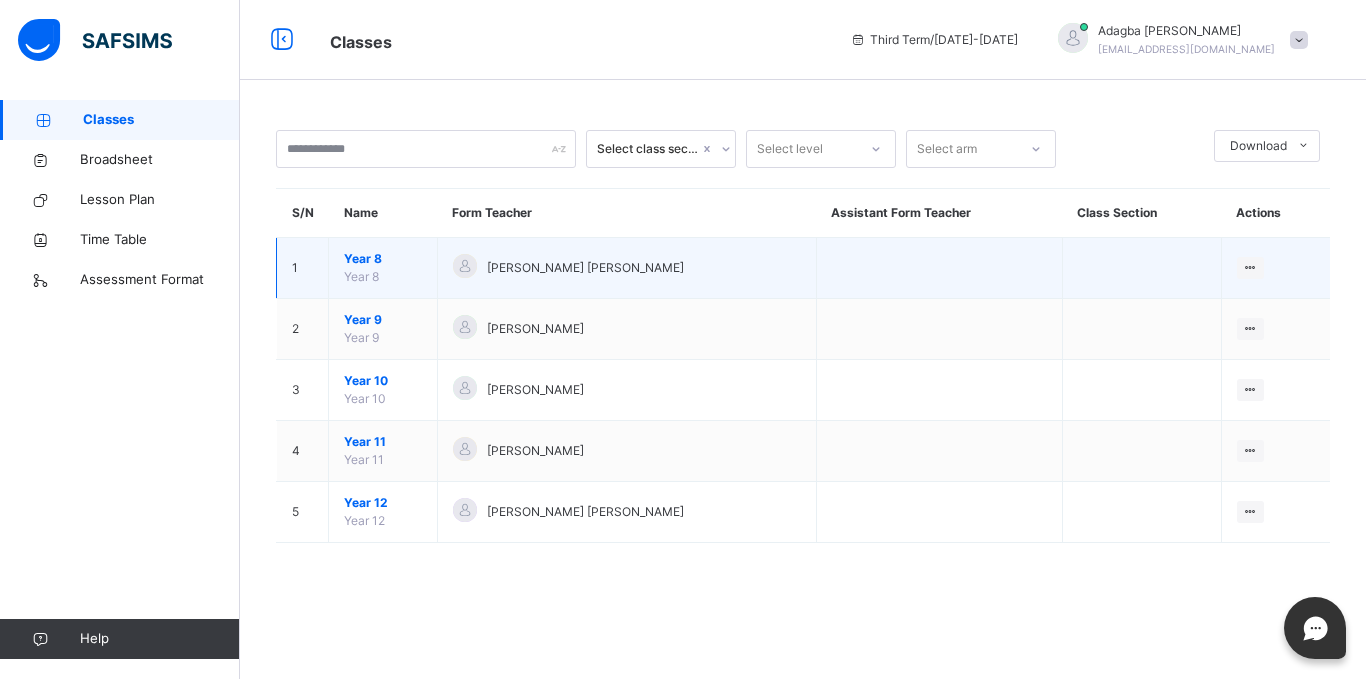 click on "Year 8" at bounding box center (383, 259) 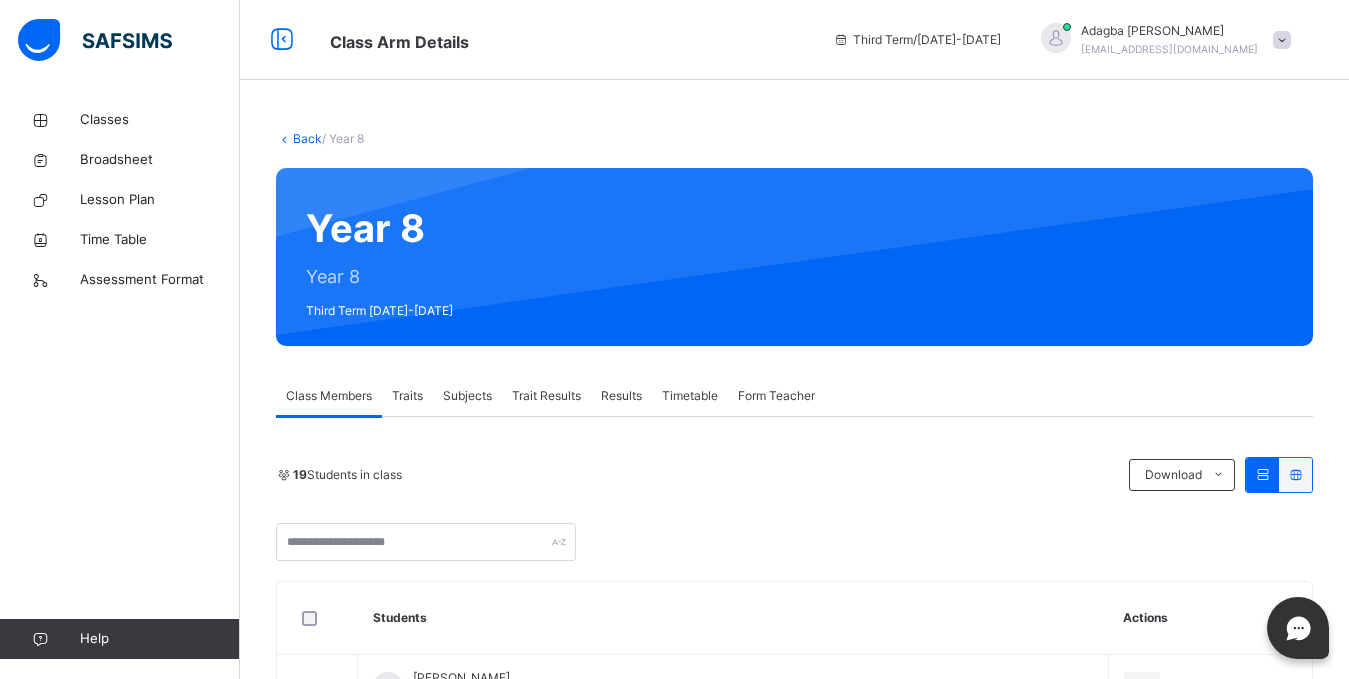 click on "Subjects" at bounding box center [467, 396] 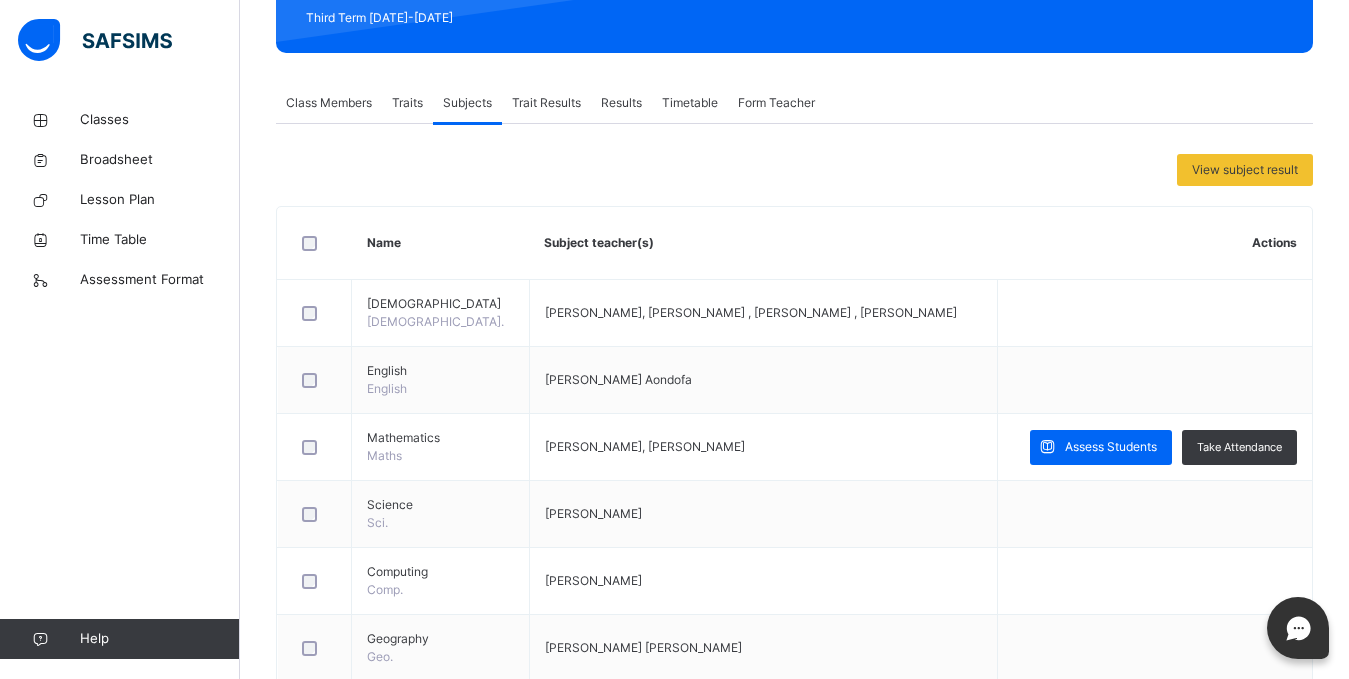 scroll, scrollTop: 291, scrollLeft: 0, axis: vertical 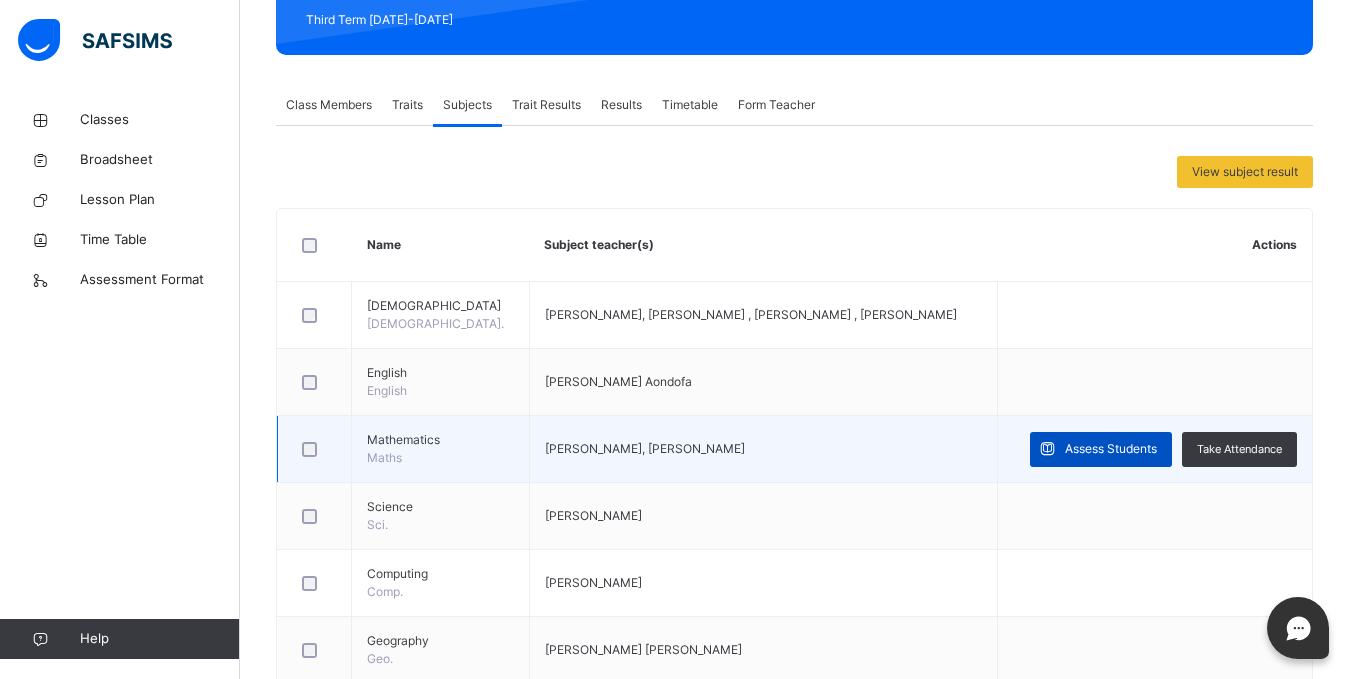 click on "Assess Students" at bounding box center (1111, 449) 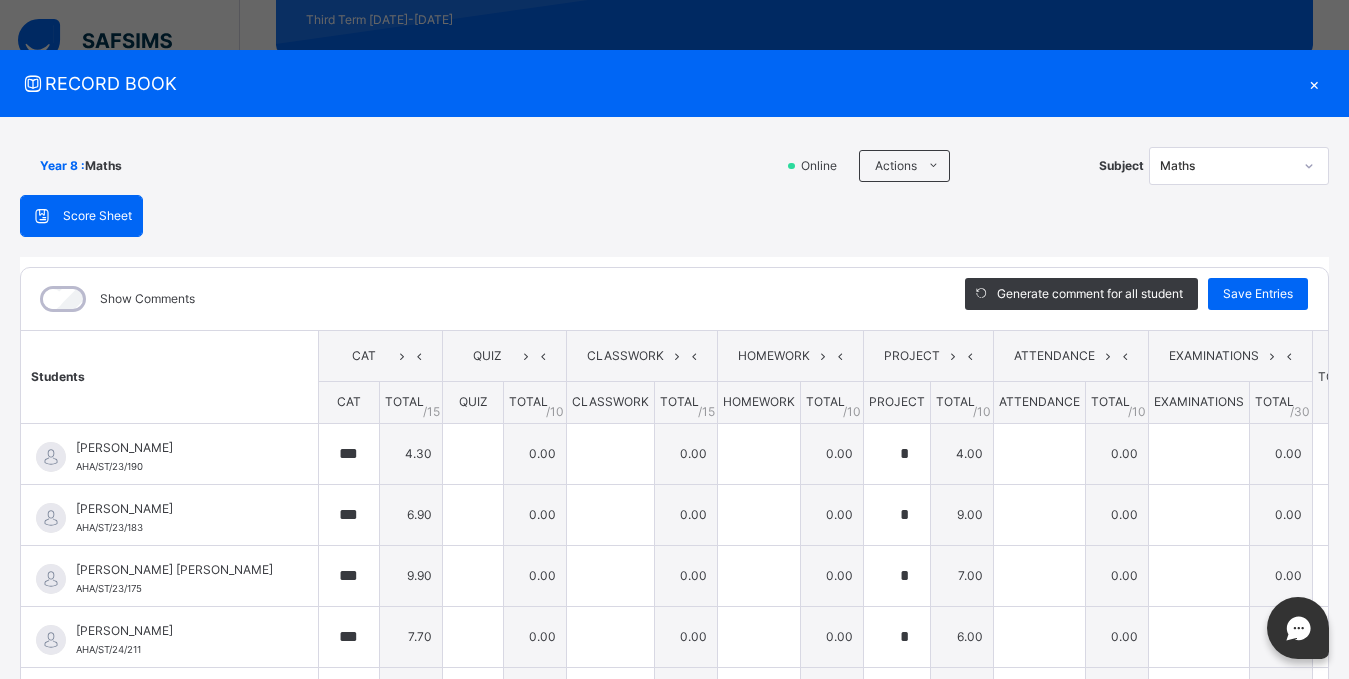 type on "***" 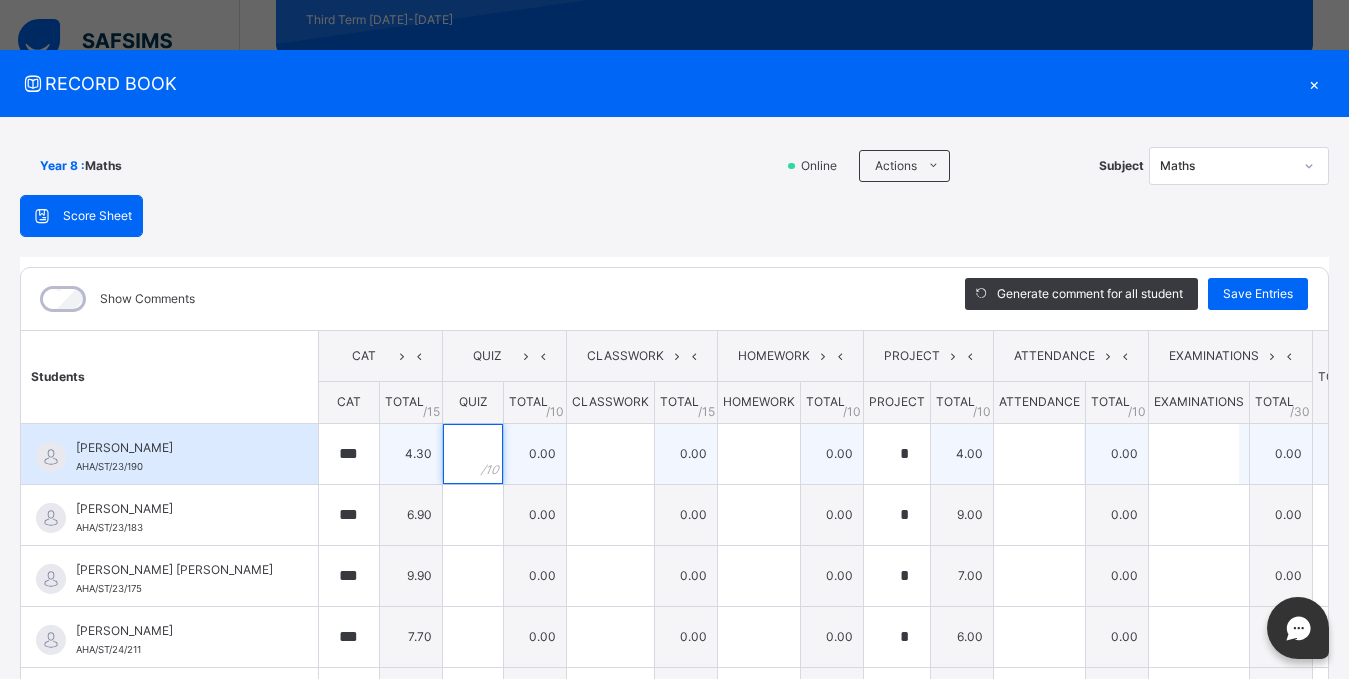 click at bounding box center (473, 454) 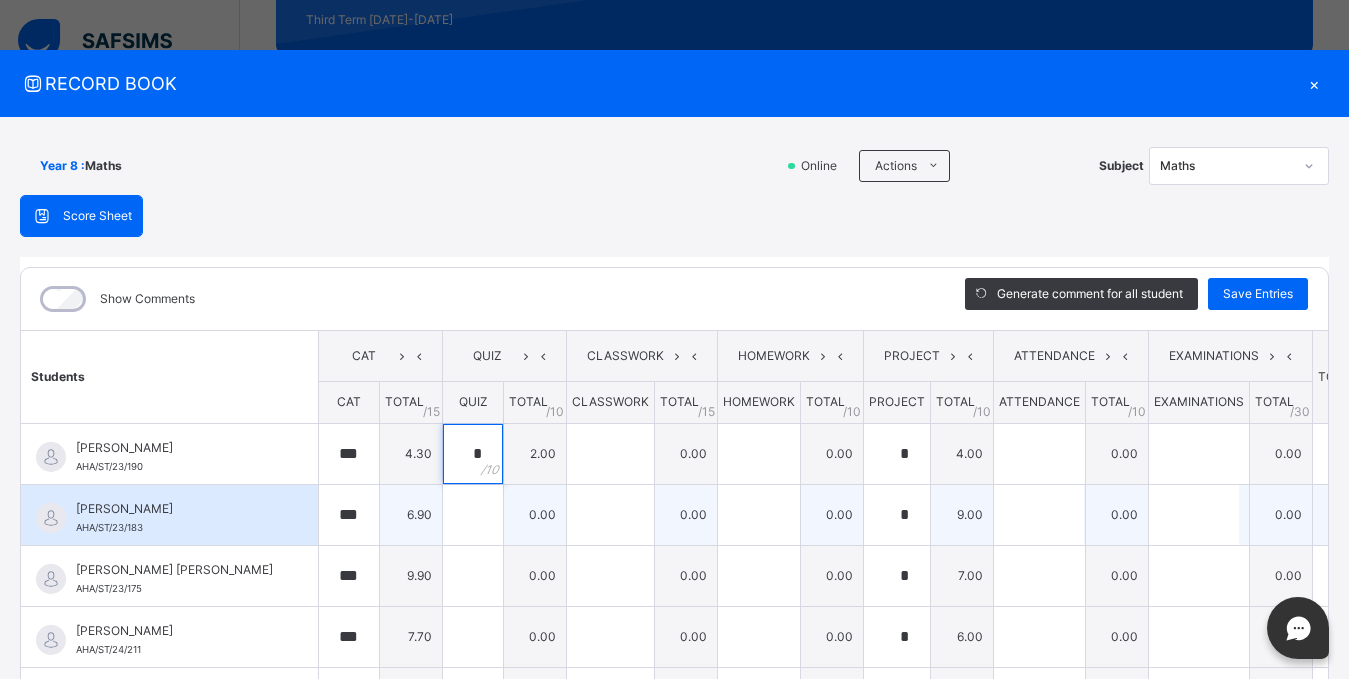 type on "*" 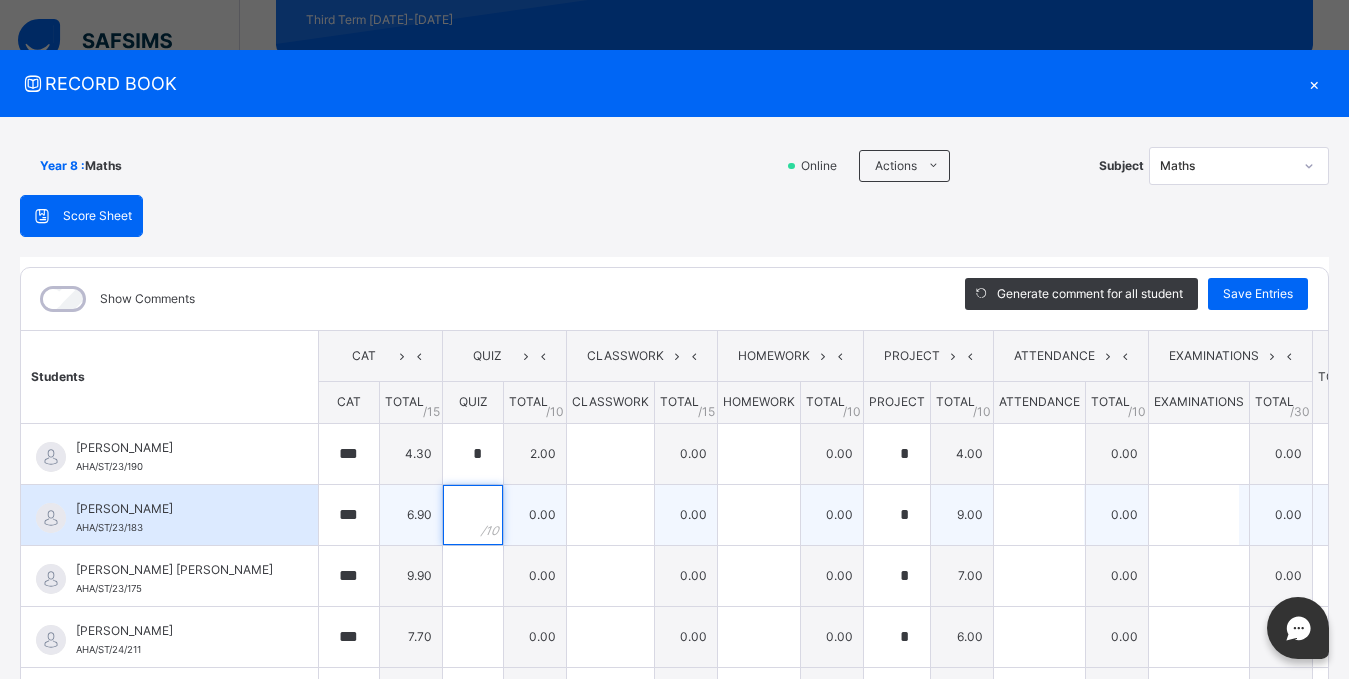 click at bounding box center [473, 515] 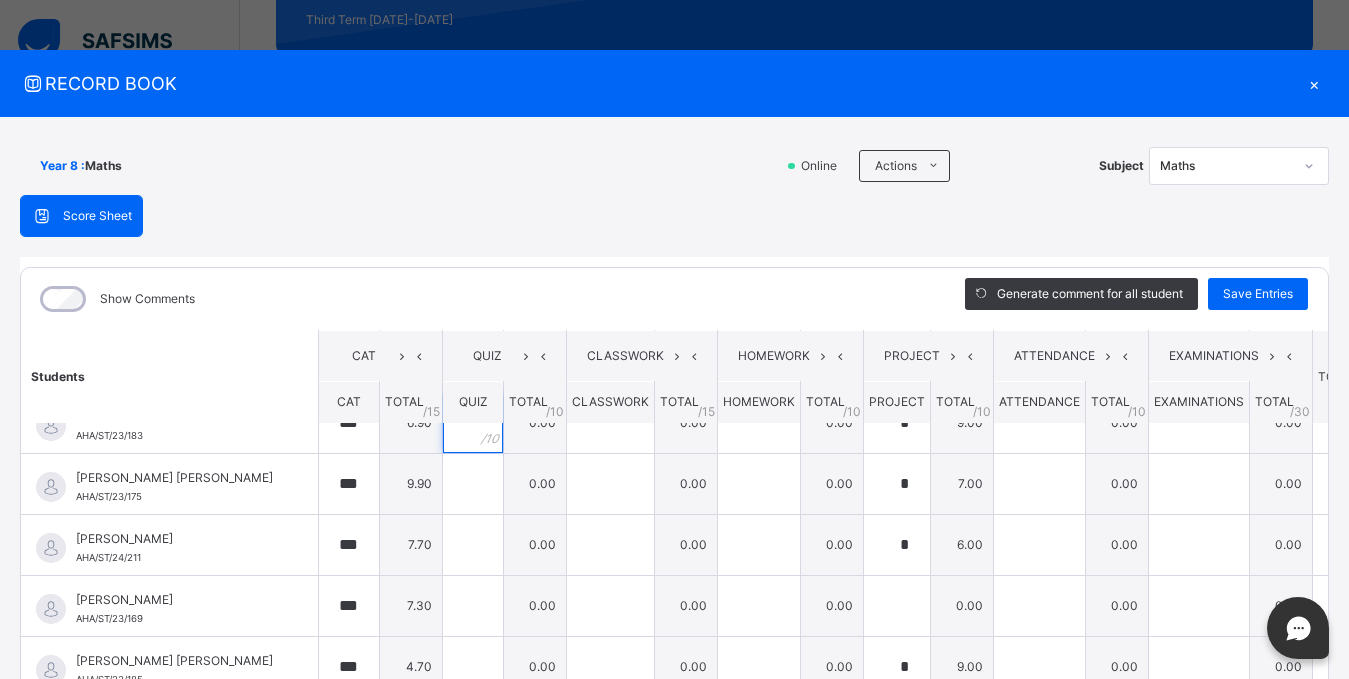 scroll, scrollTop: 83, scrollLeft: 0, axis: vertical 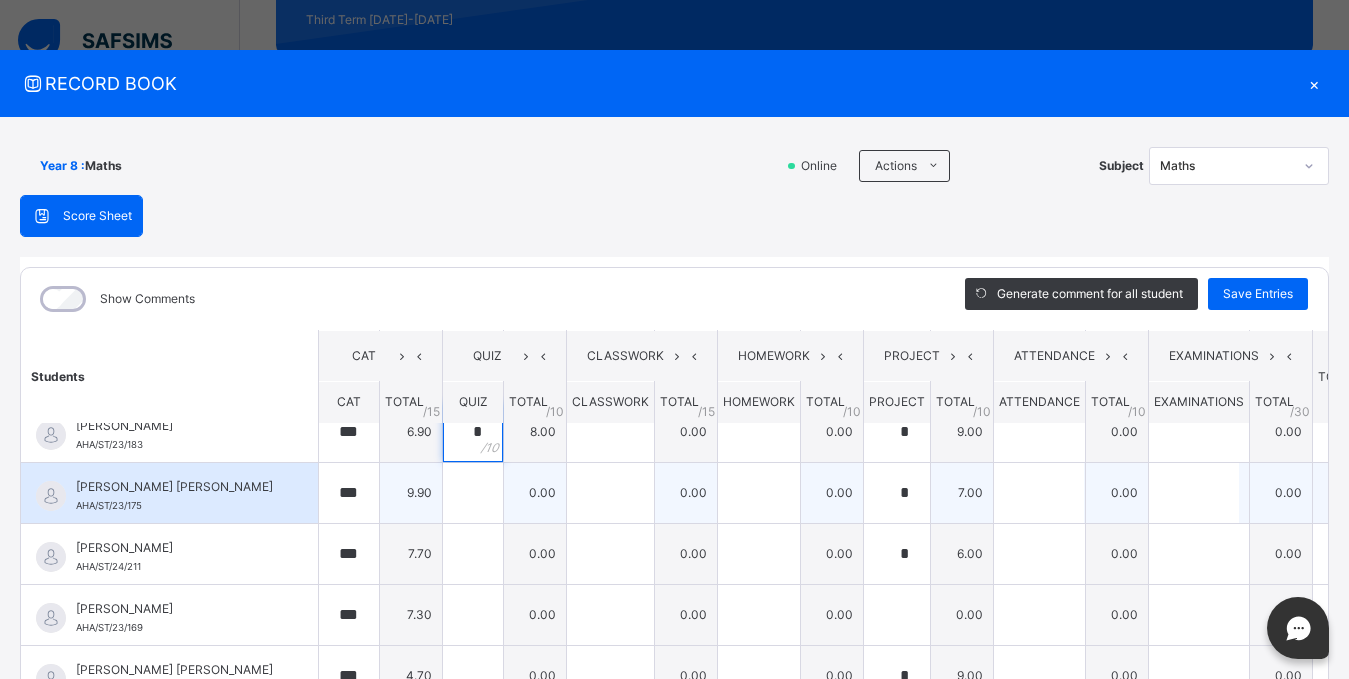 type on "*" 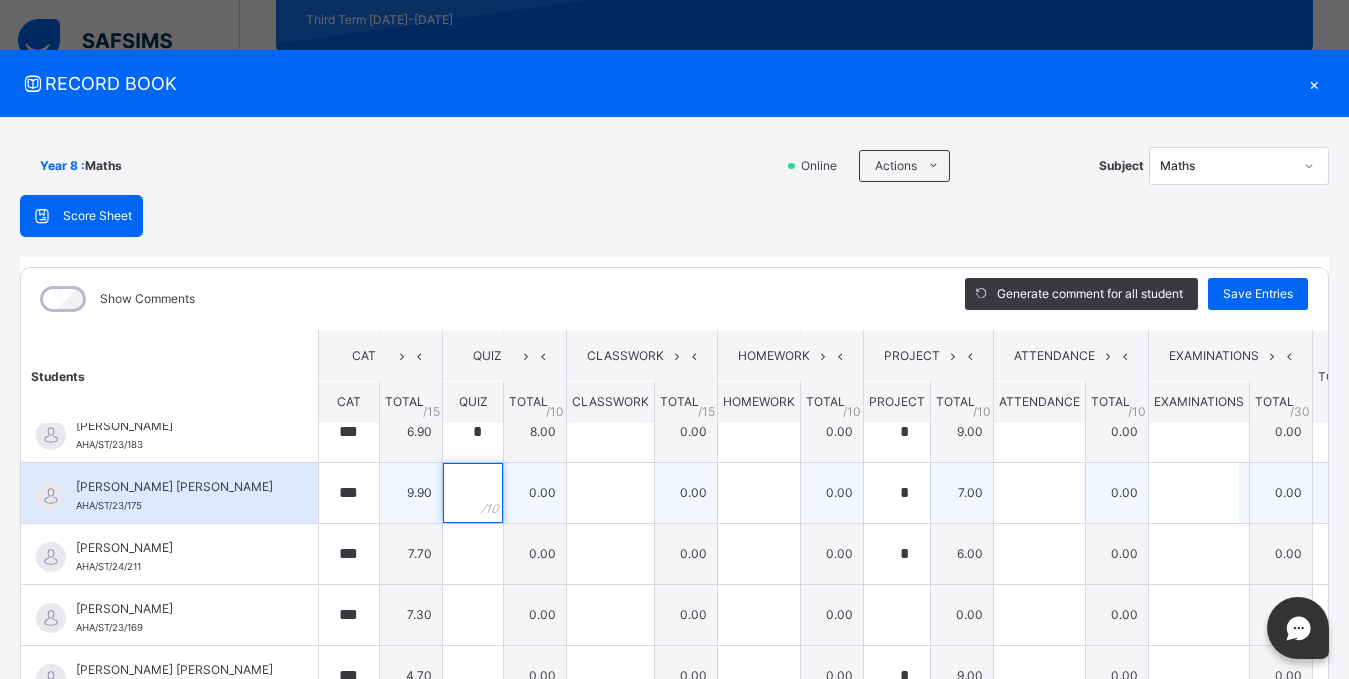 click at bounding box center (473, 493) 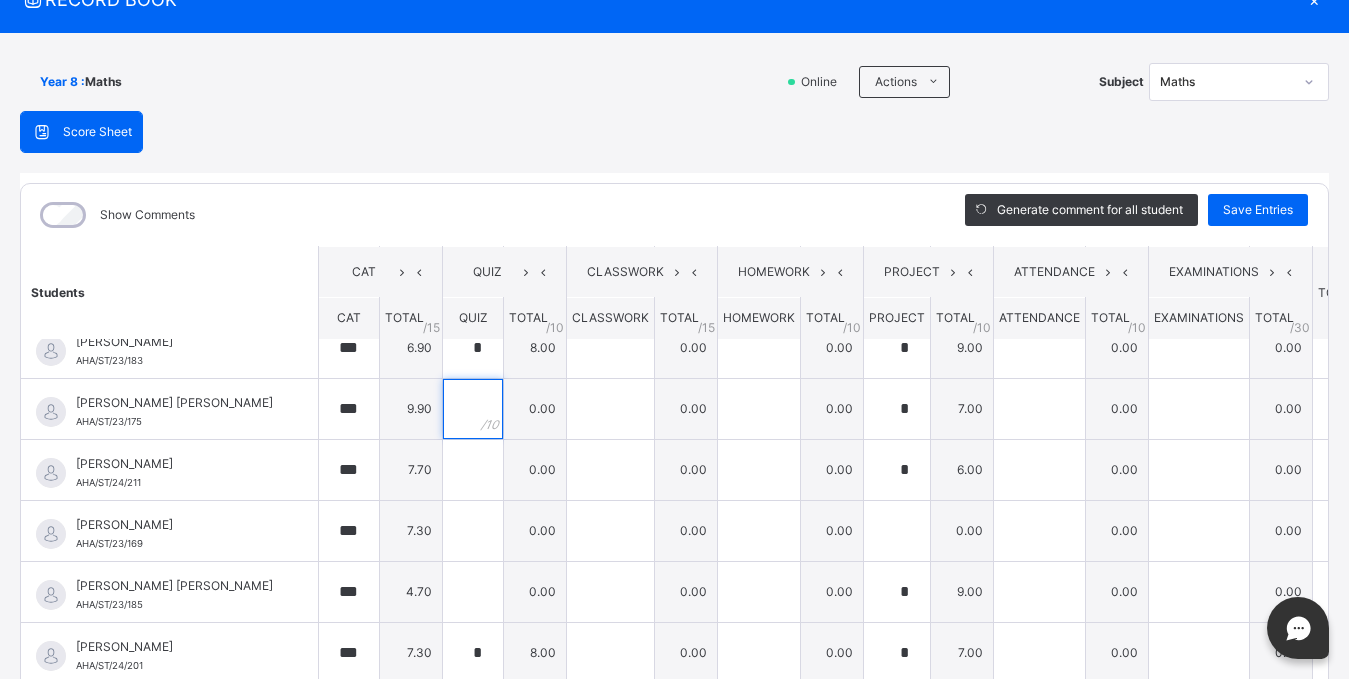 scroll, scrollTop: 87, scrollLeft: 0, axis: vertical 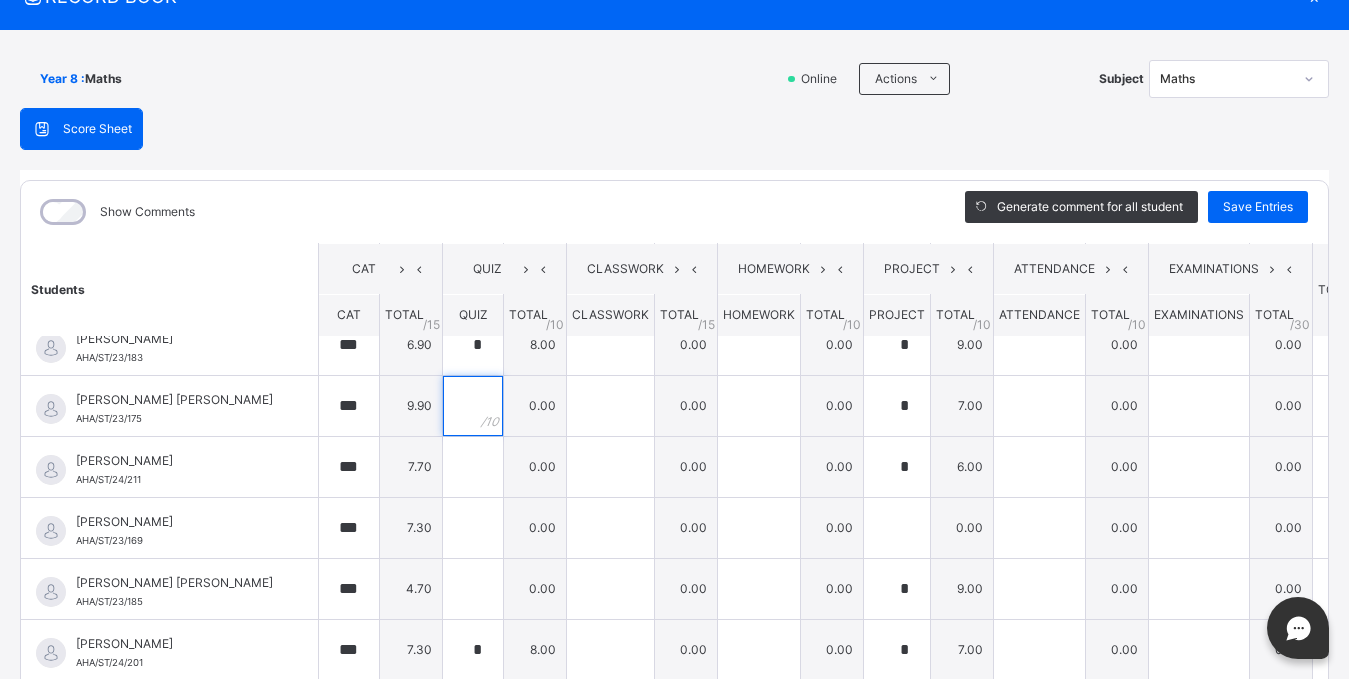 type on "*" 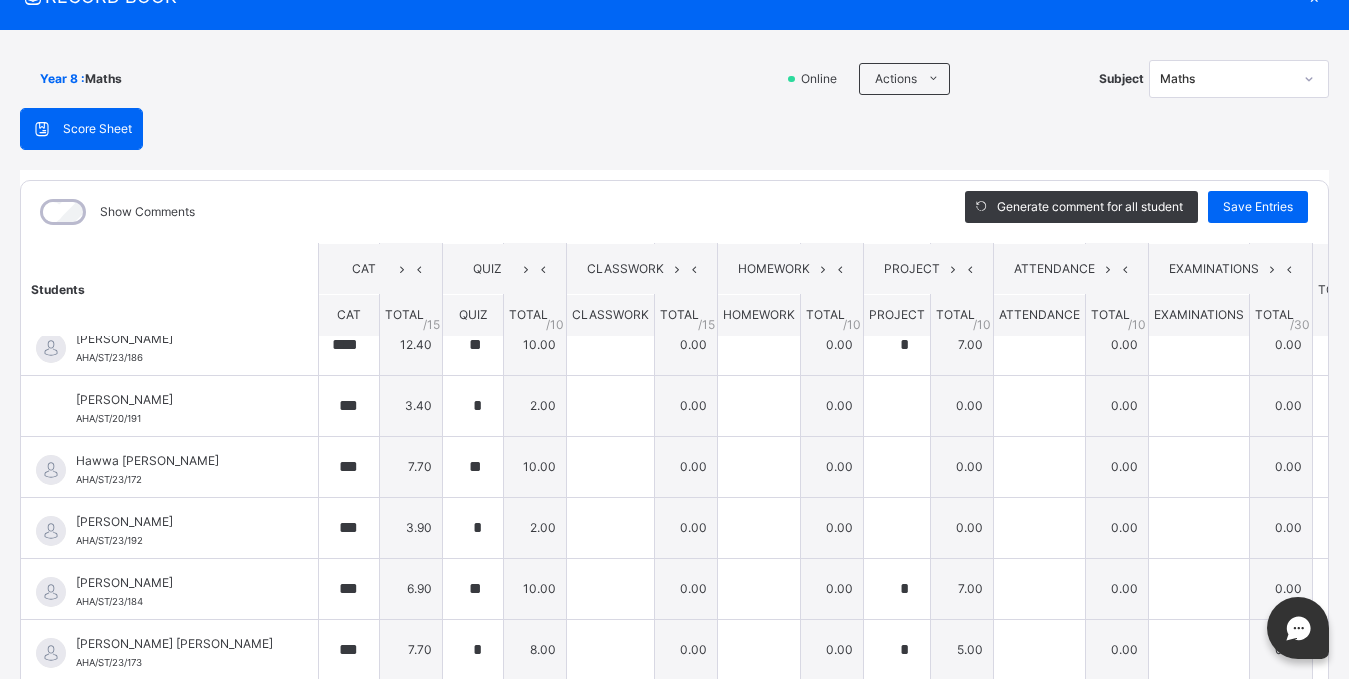 scroll, scrollTop: 503, scrollLeft: 0, axis: vertical 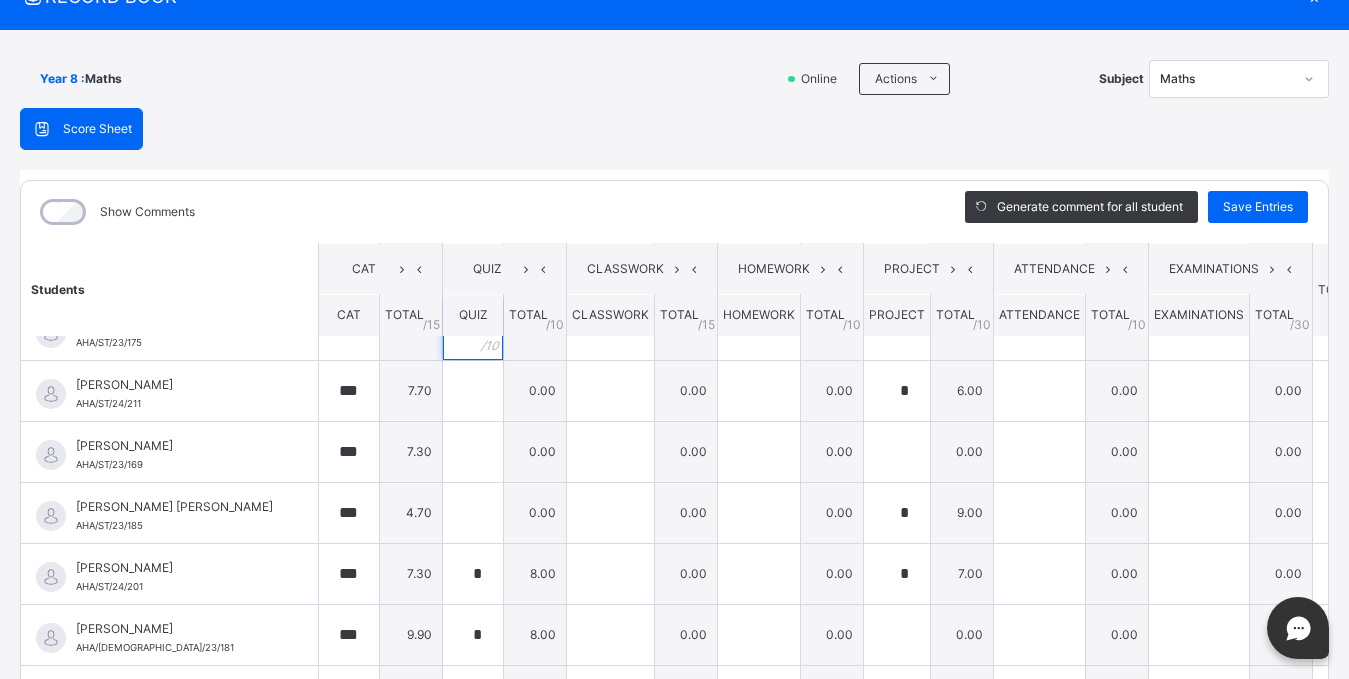 type 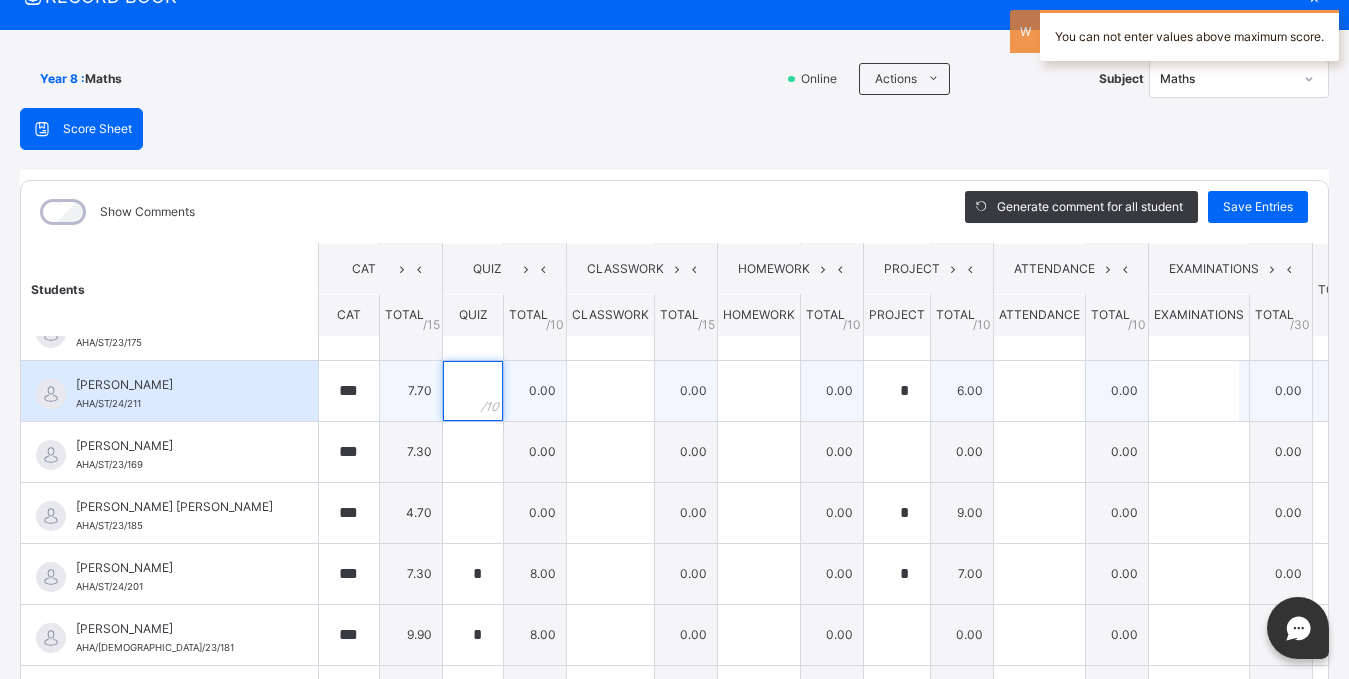 click at bounding box center (473, 391) 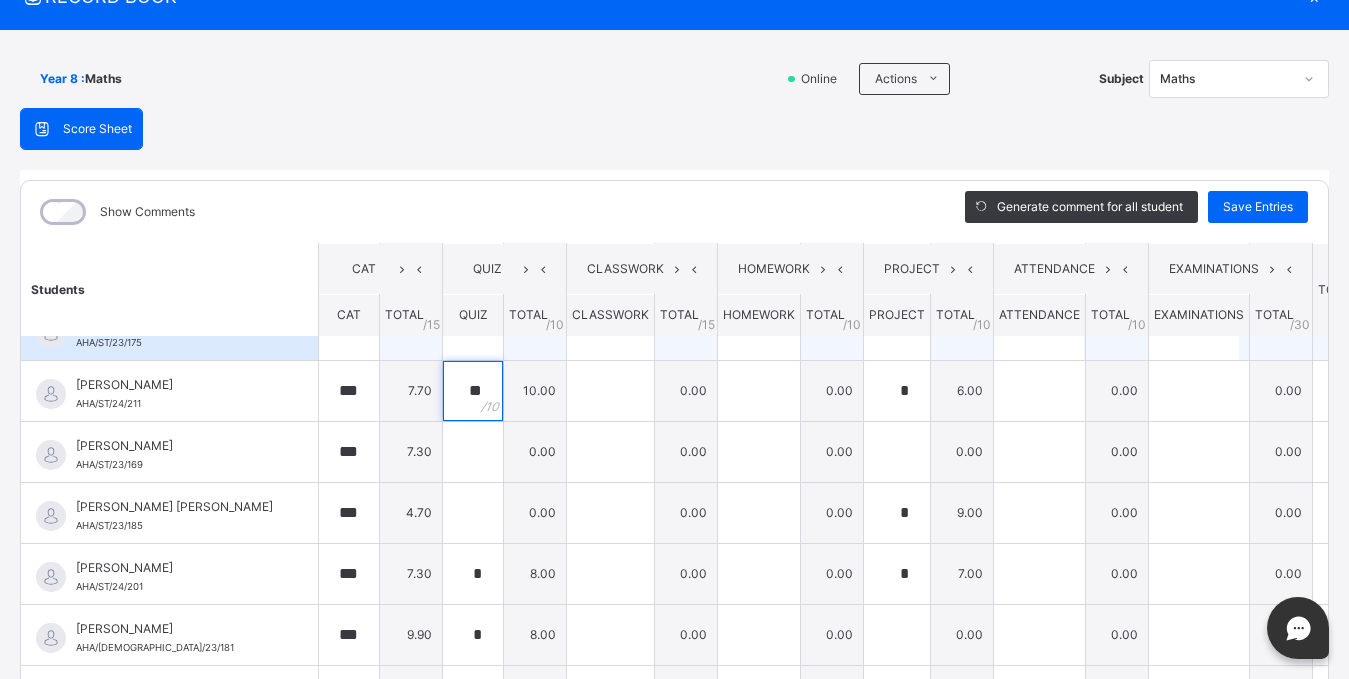 type on "**" 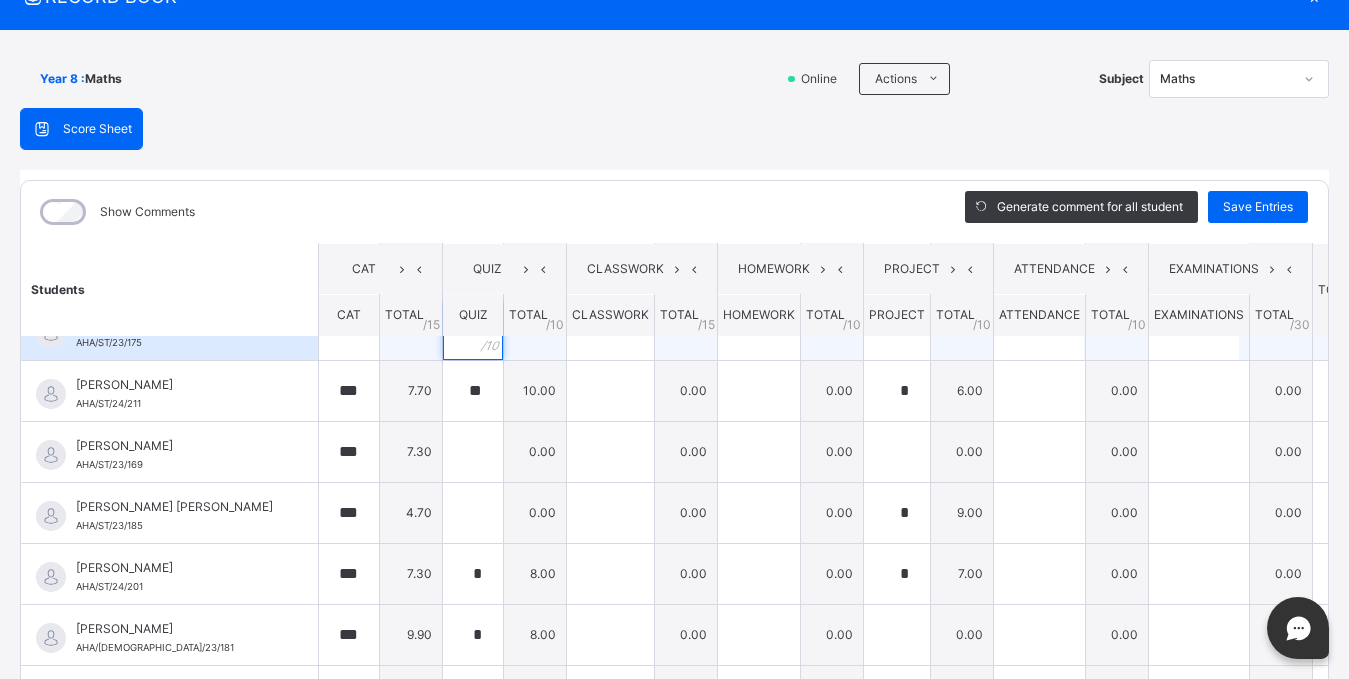 click at bounding box center (473, 330) 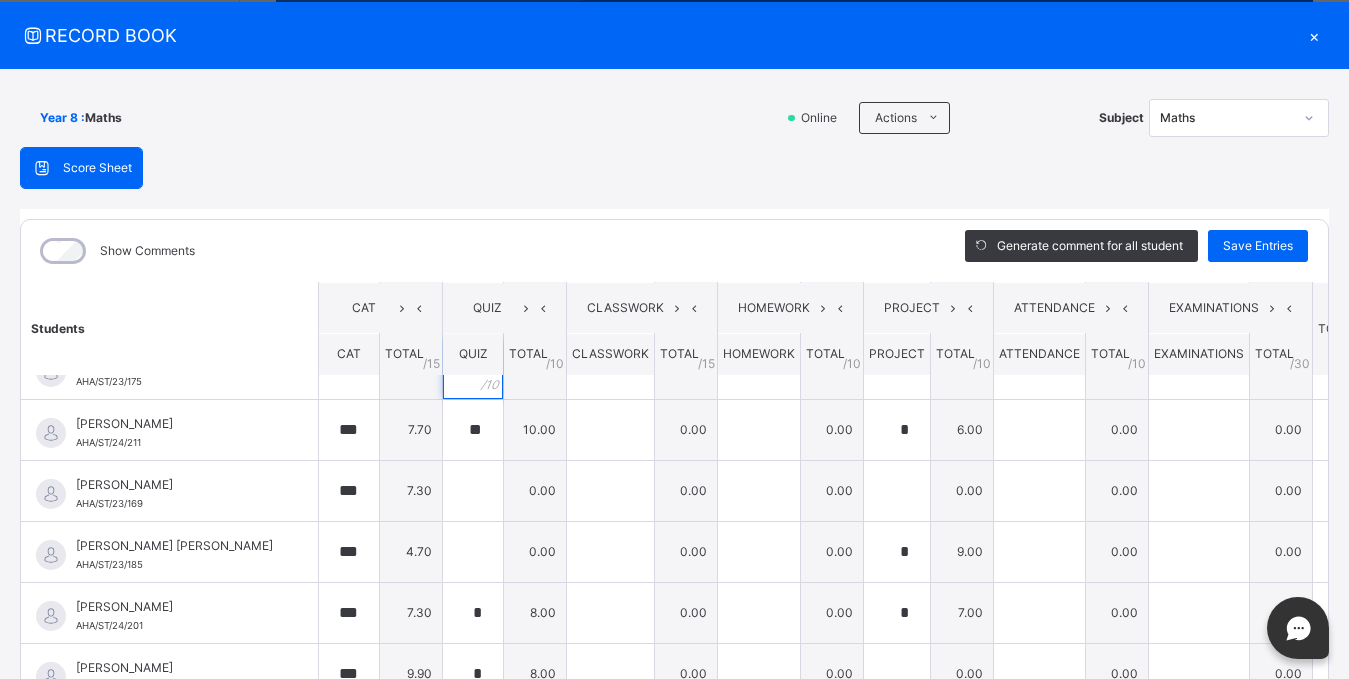 scroll, scrollTop: 66, scrollLeft: 0, axis: vertical 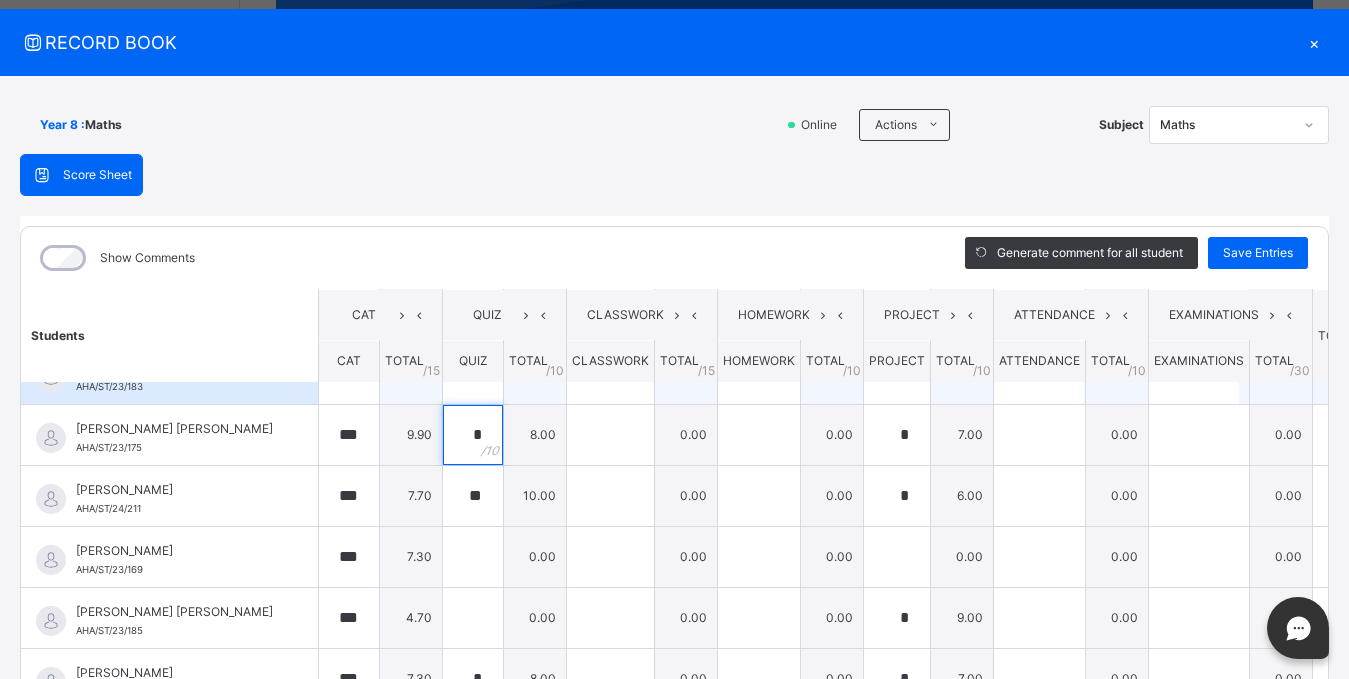 type on "*" 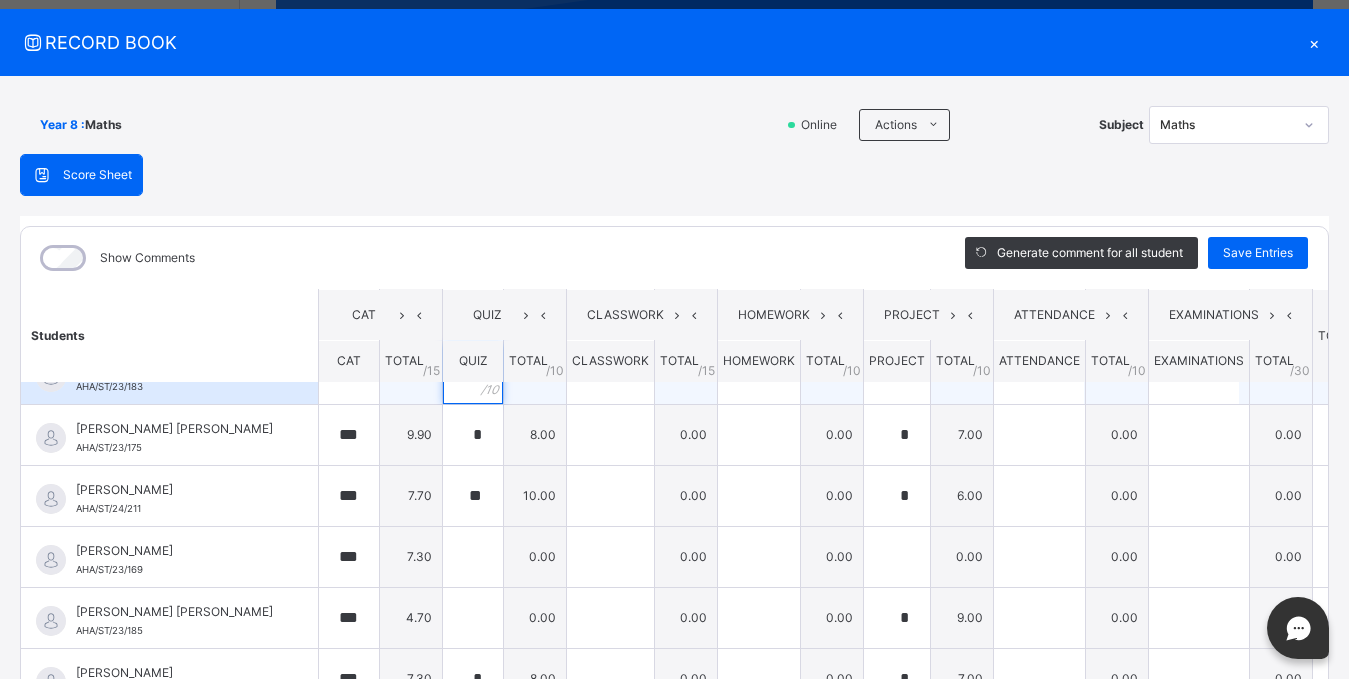 click on "*" at bounding box center [473, 374] 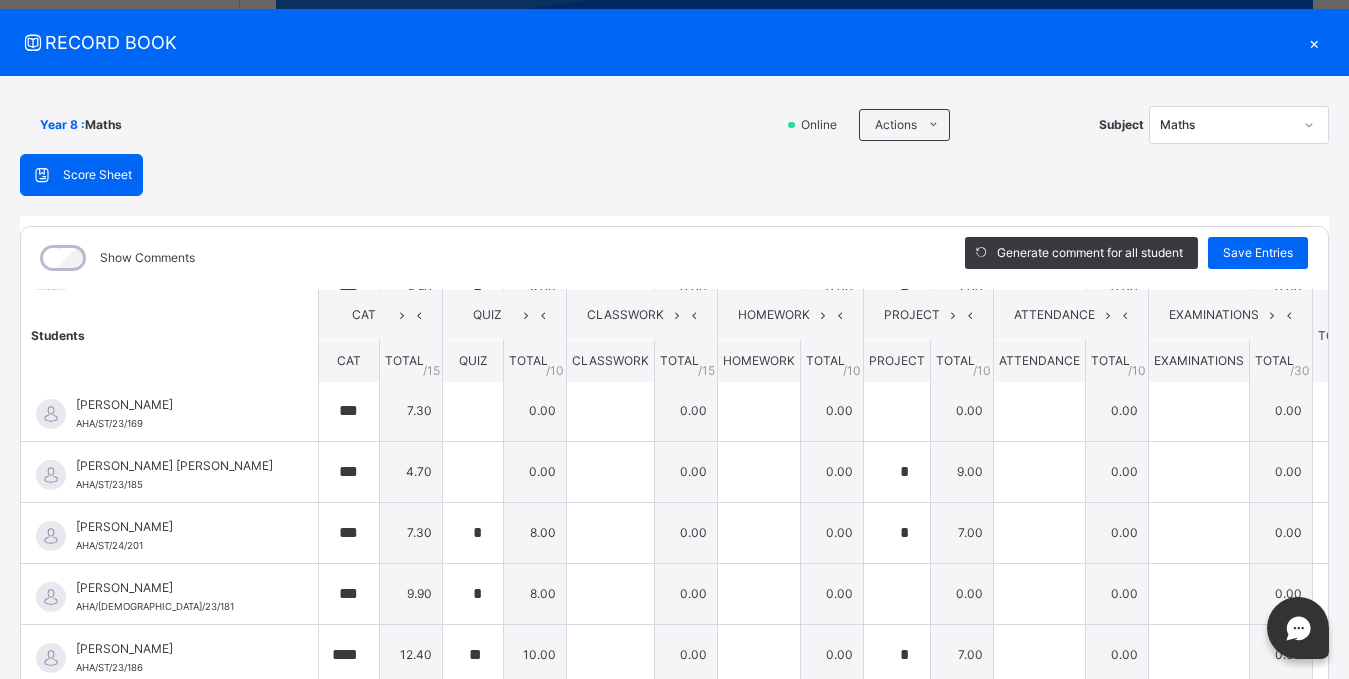 scroll, scrollTop: 251, scrollLeft: 0, axis: vertical 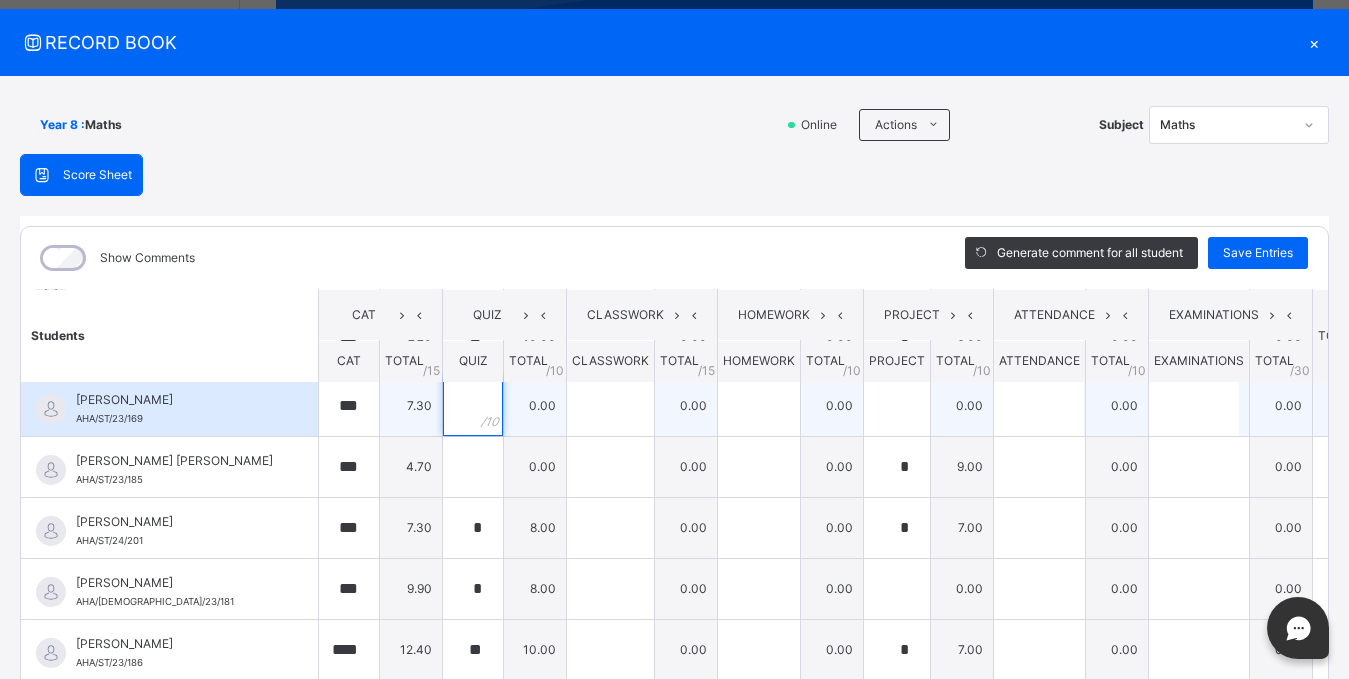 click at bounding box center [473, 406] 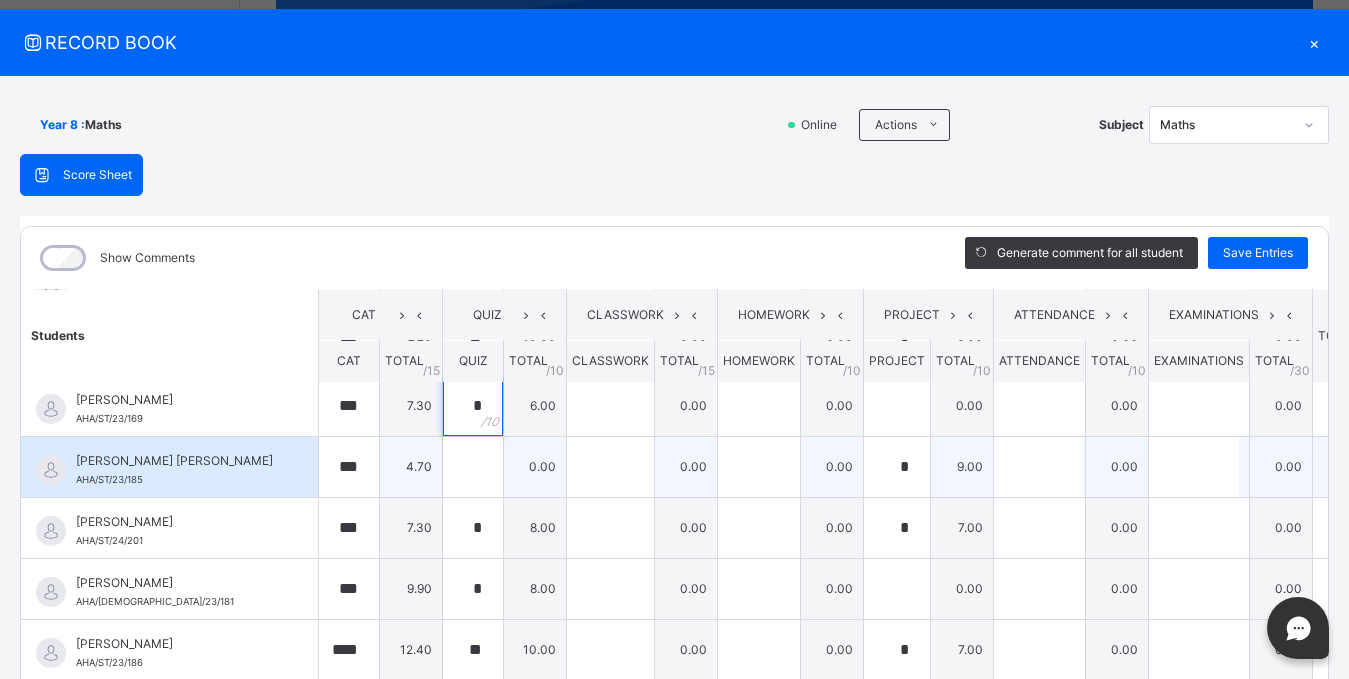 type on "*" 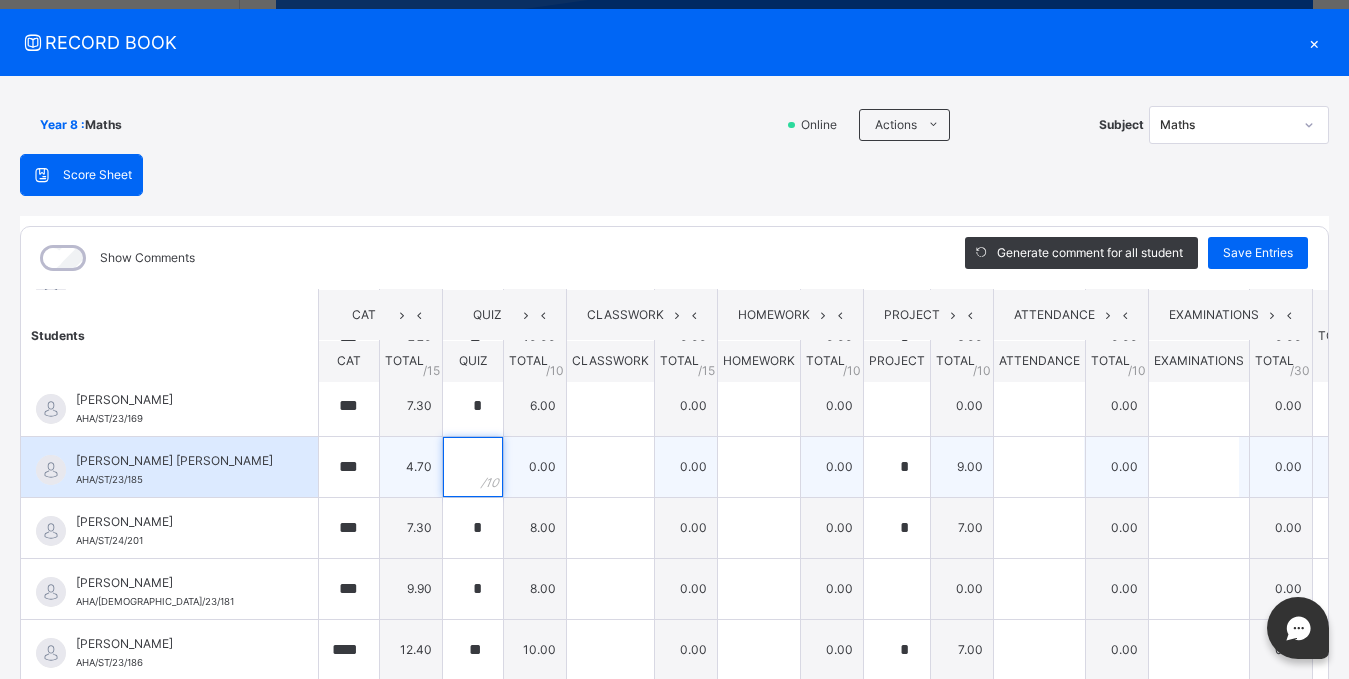 click at bounding box center (473, 467) 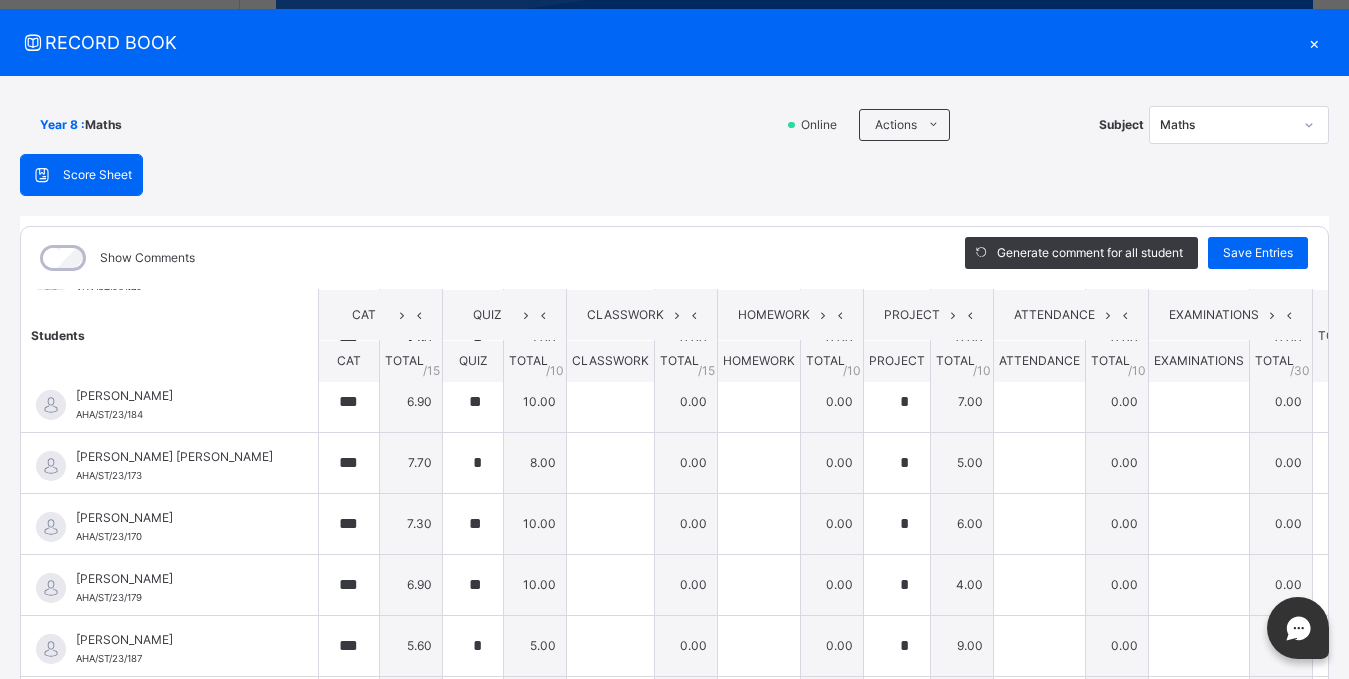 scroll, scrollTop: 770, scrollLeft: 0, axis: vertical 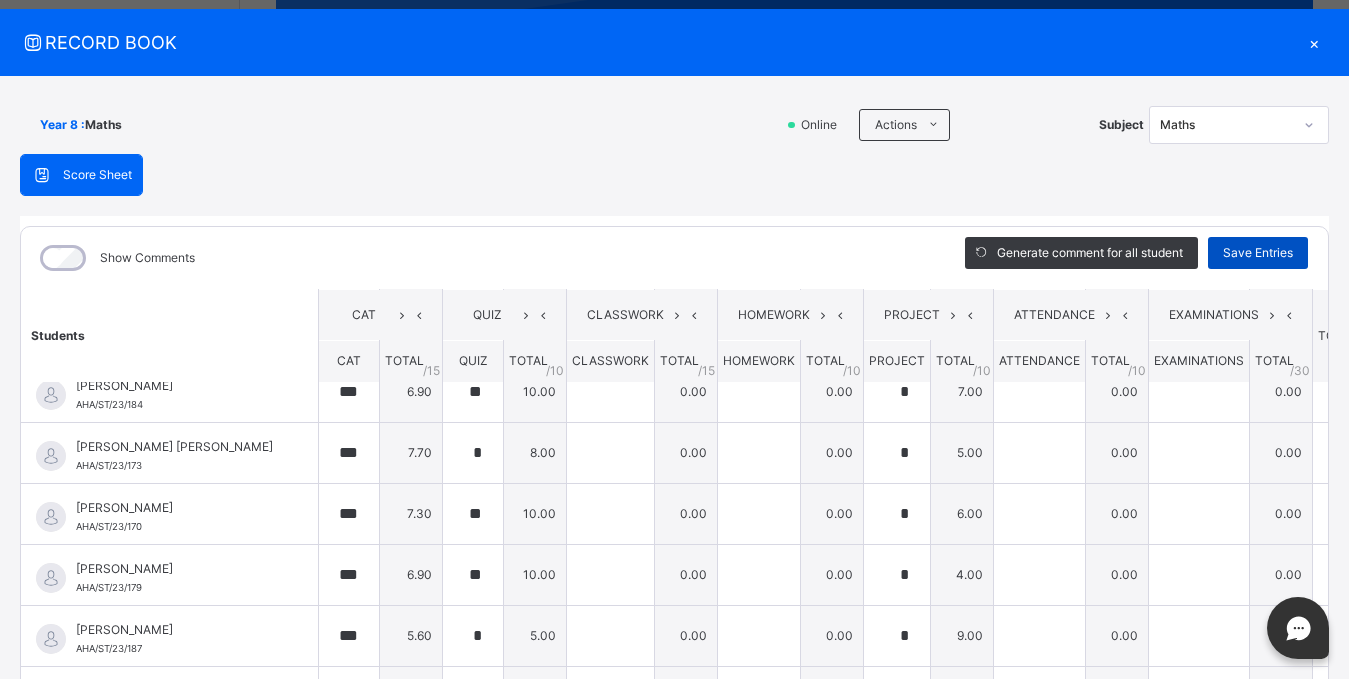 type on "*" 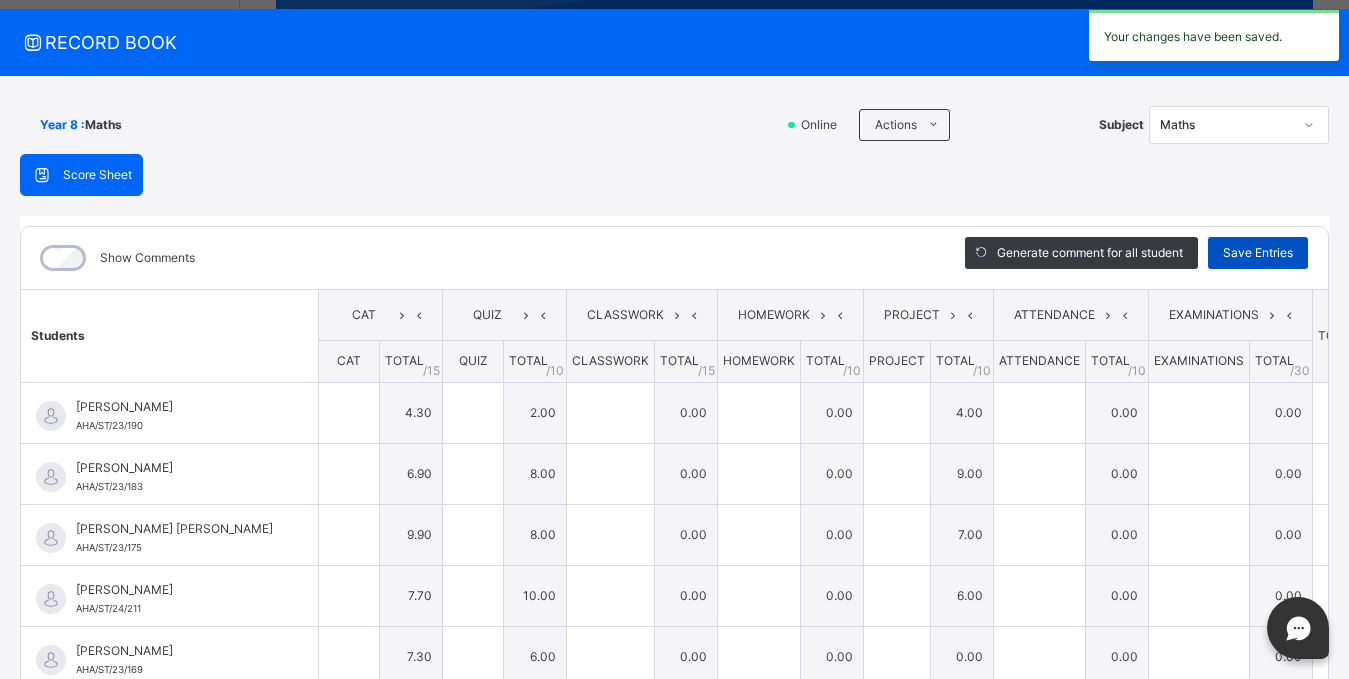 type on "***" 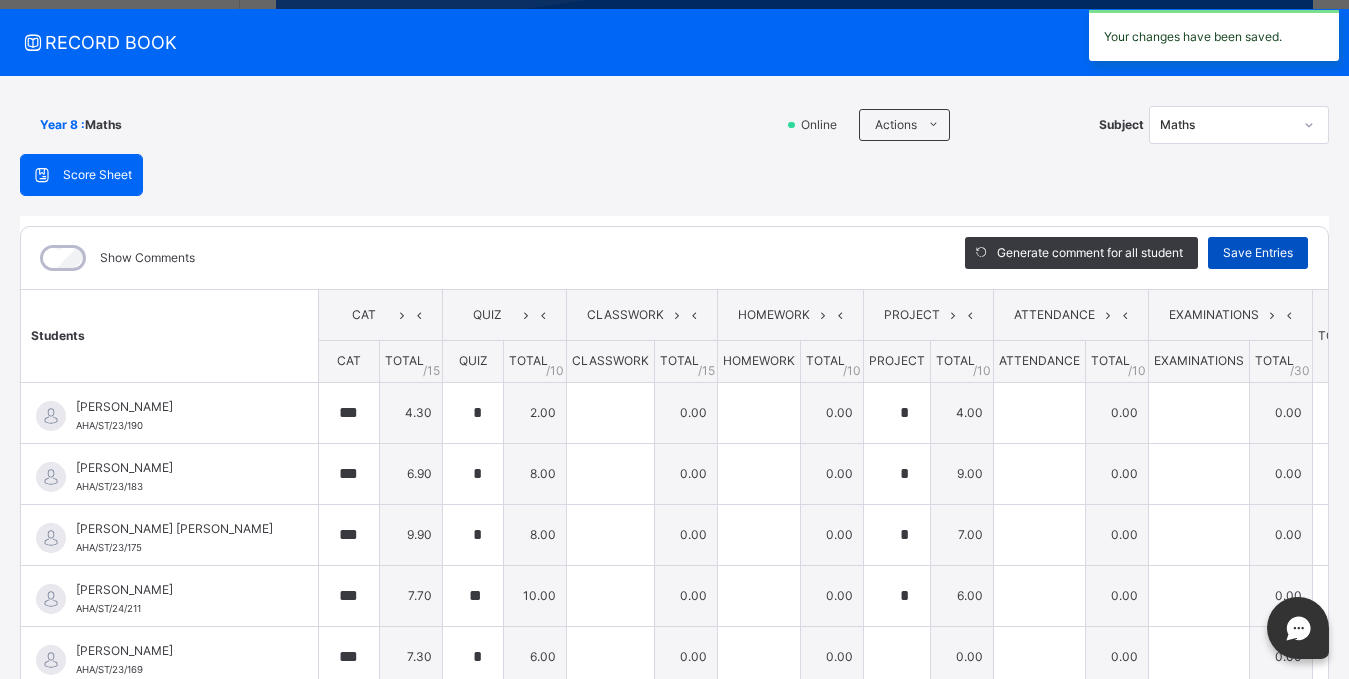 type on "*" 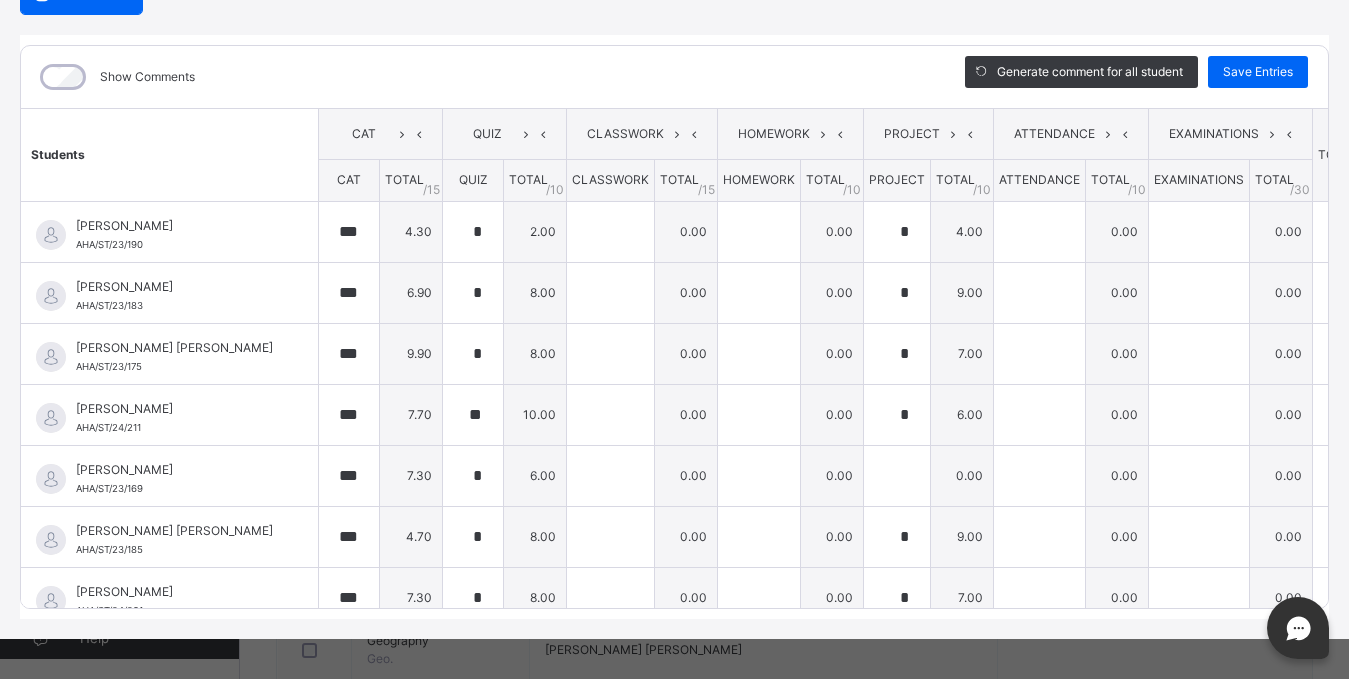 scroll, scrollTop: 249, scrollLeft: 0, axis: vertical 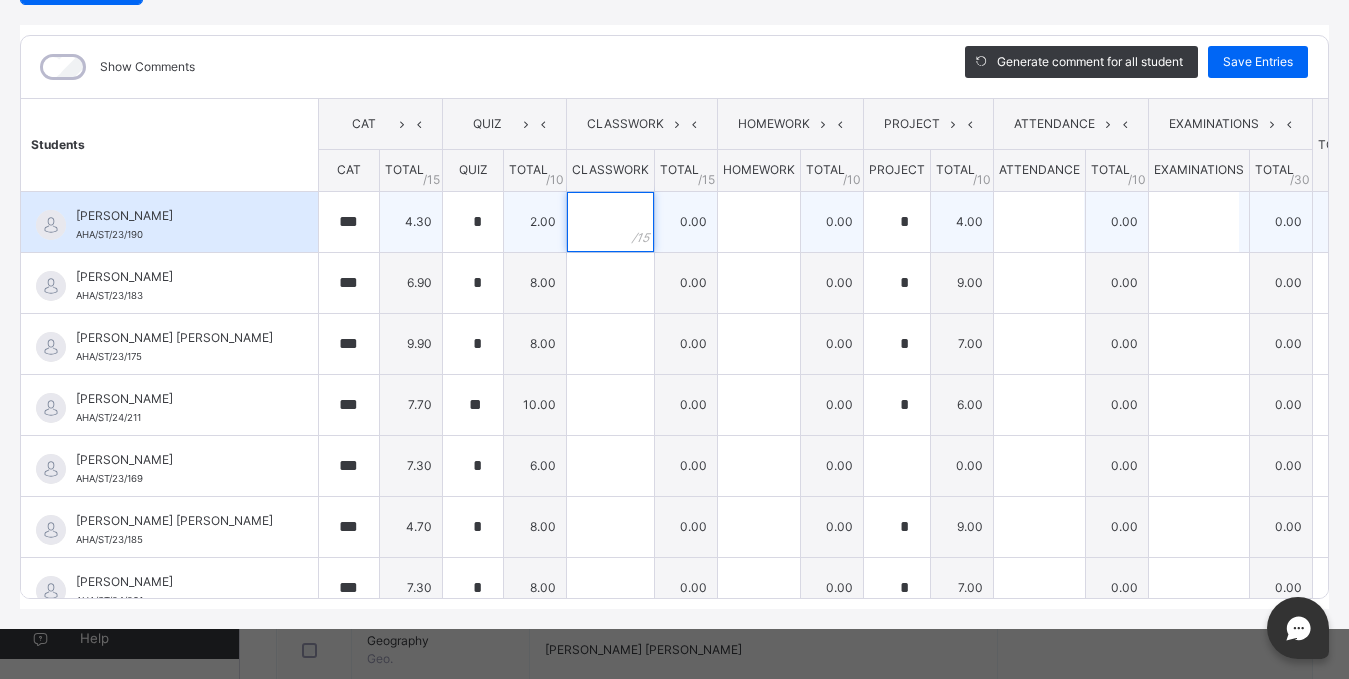 click at bounding box center (610, 222) 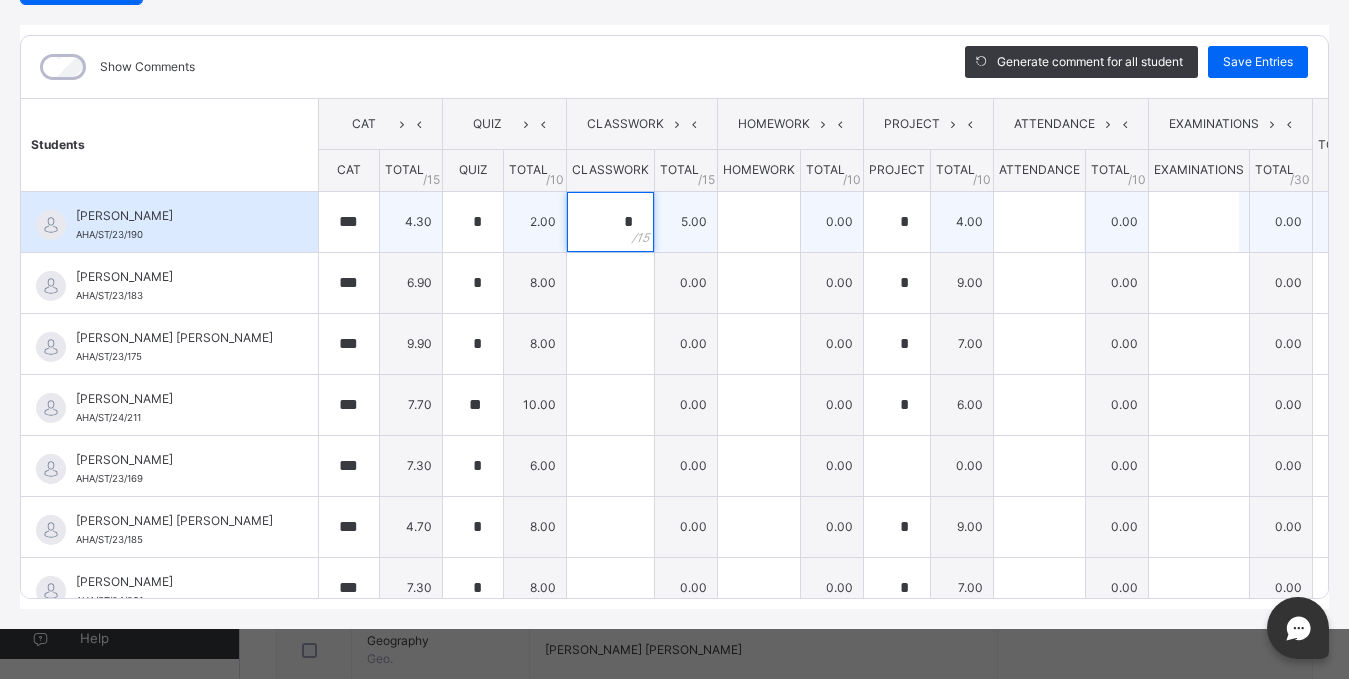 type on "*" 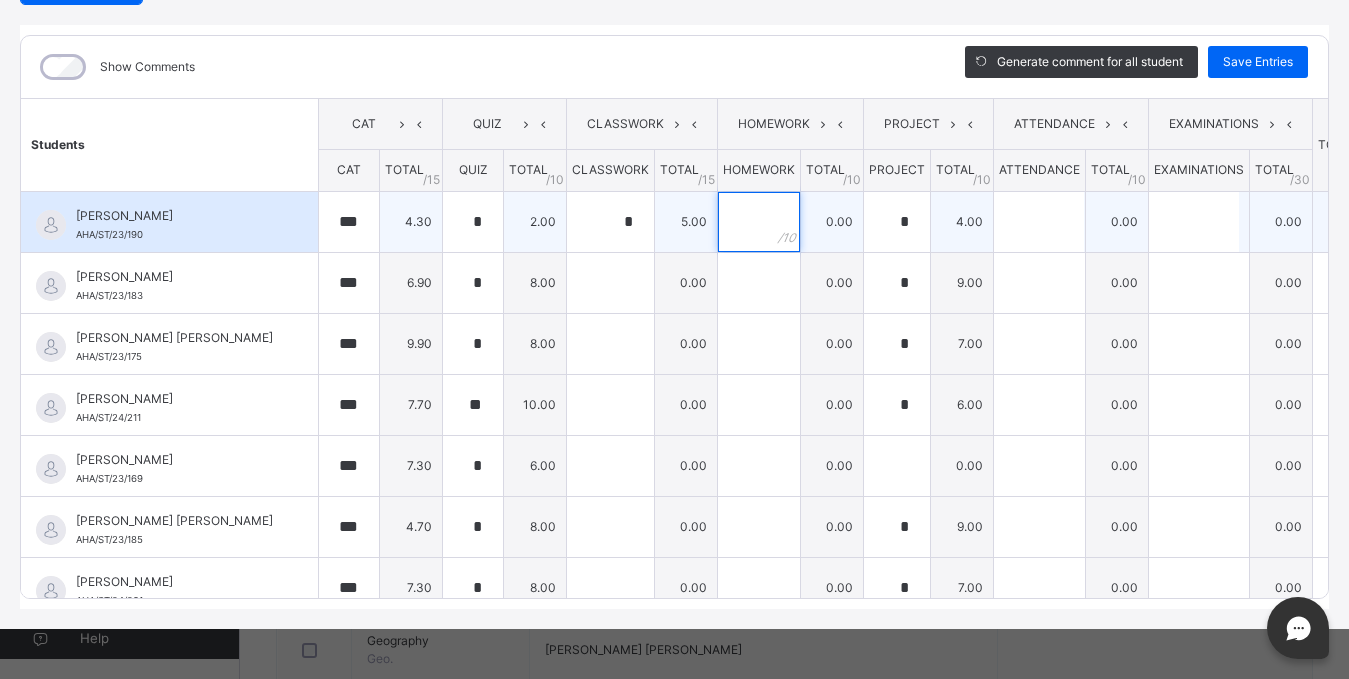 click at bounding box center (759, 222) 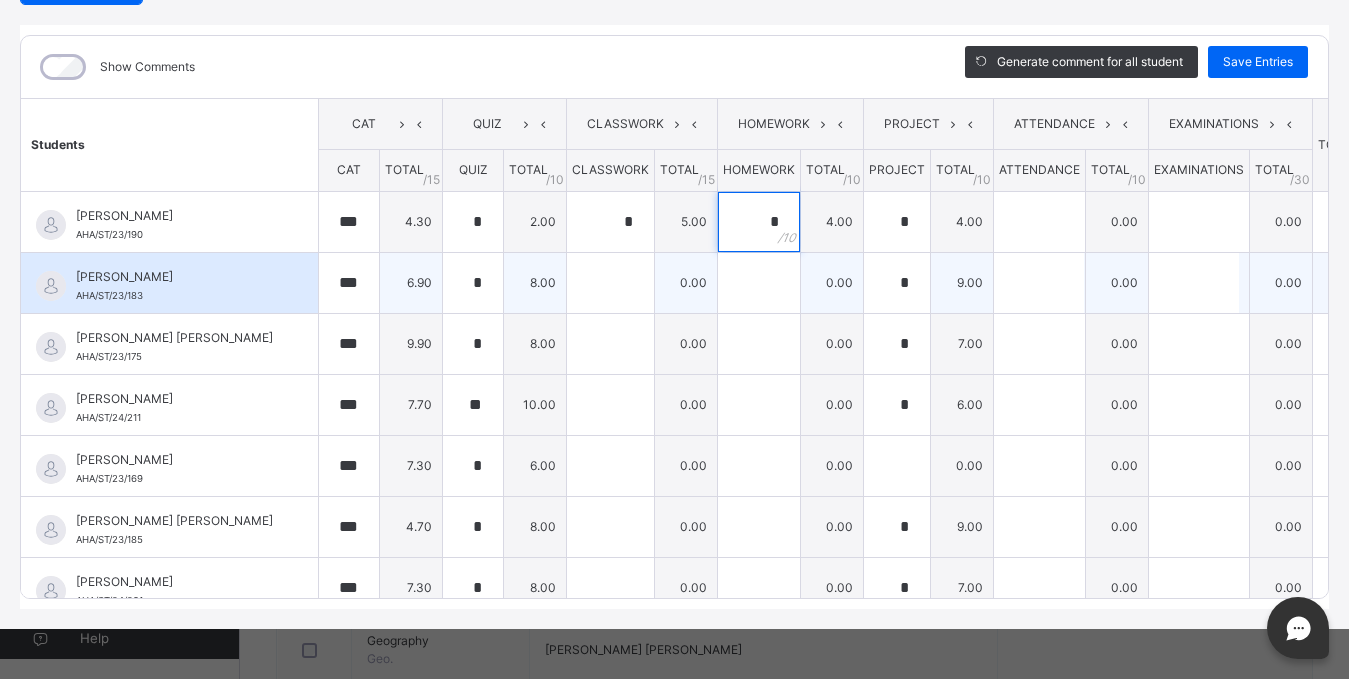 type on "*" 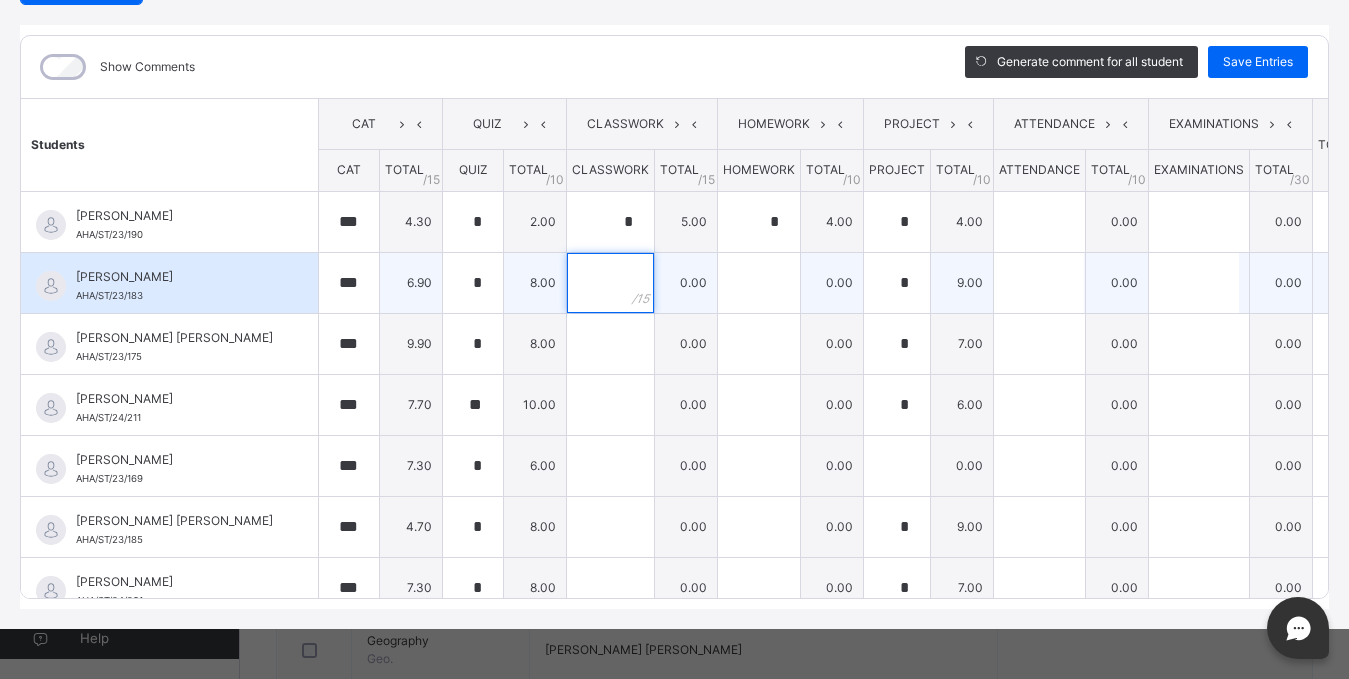 click at bounding box center [610, 283] 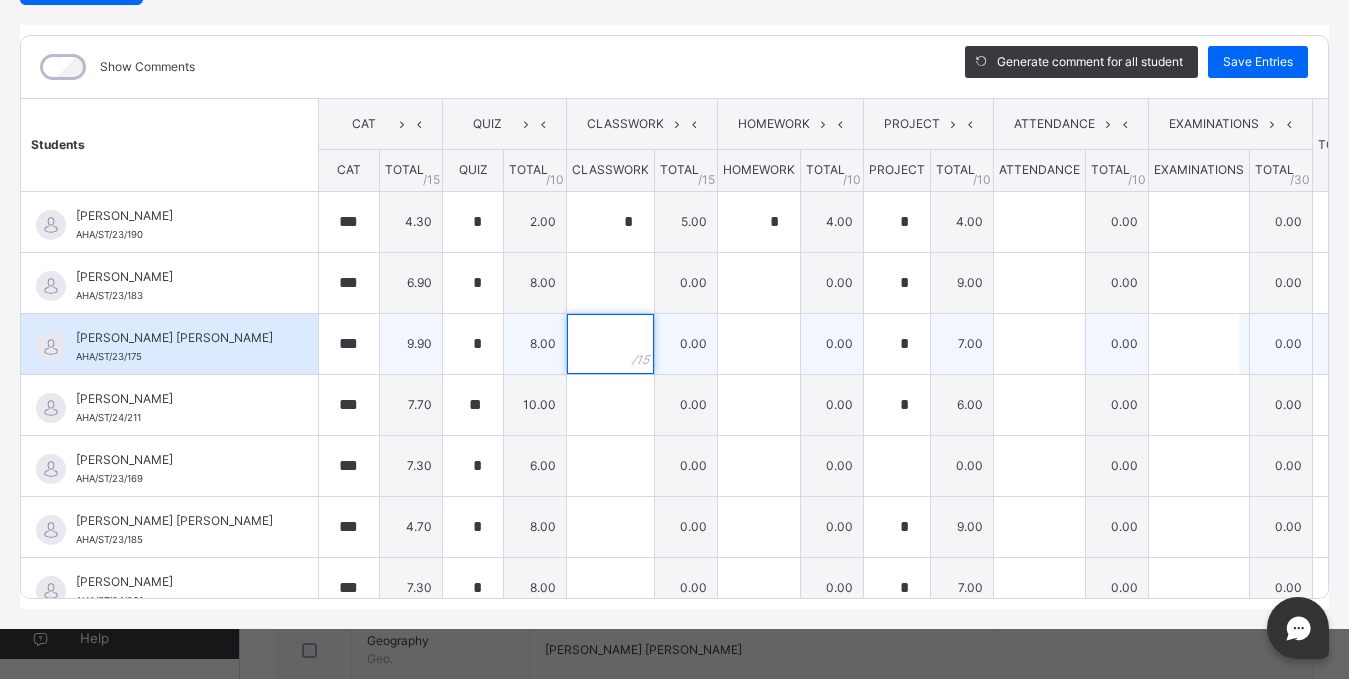 click at bounding box center [610, 344] 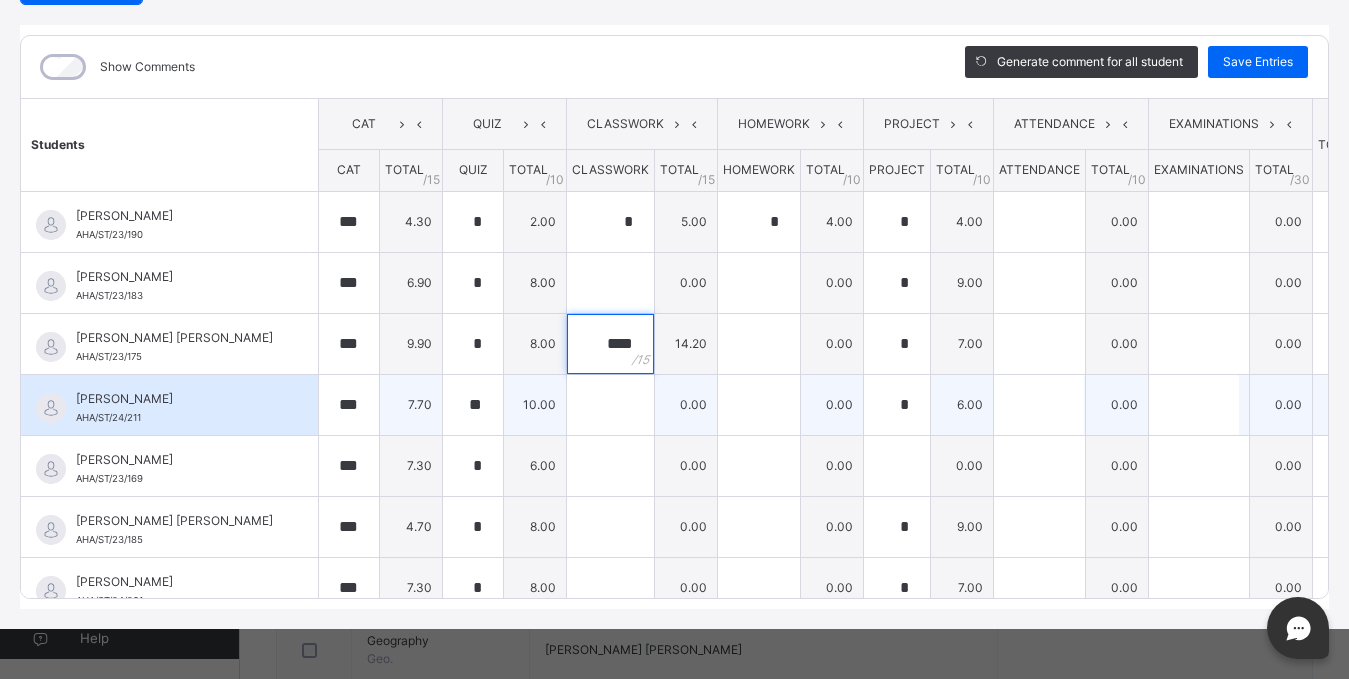 type on "****" 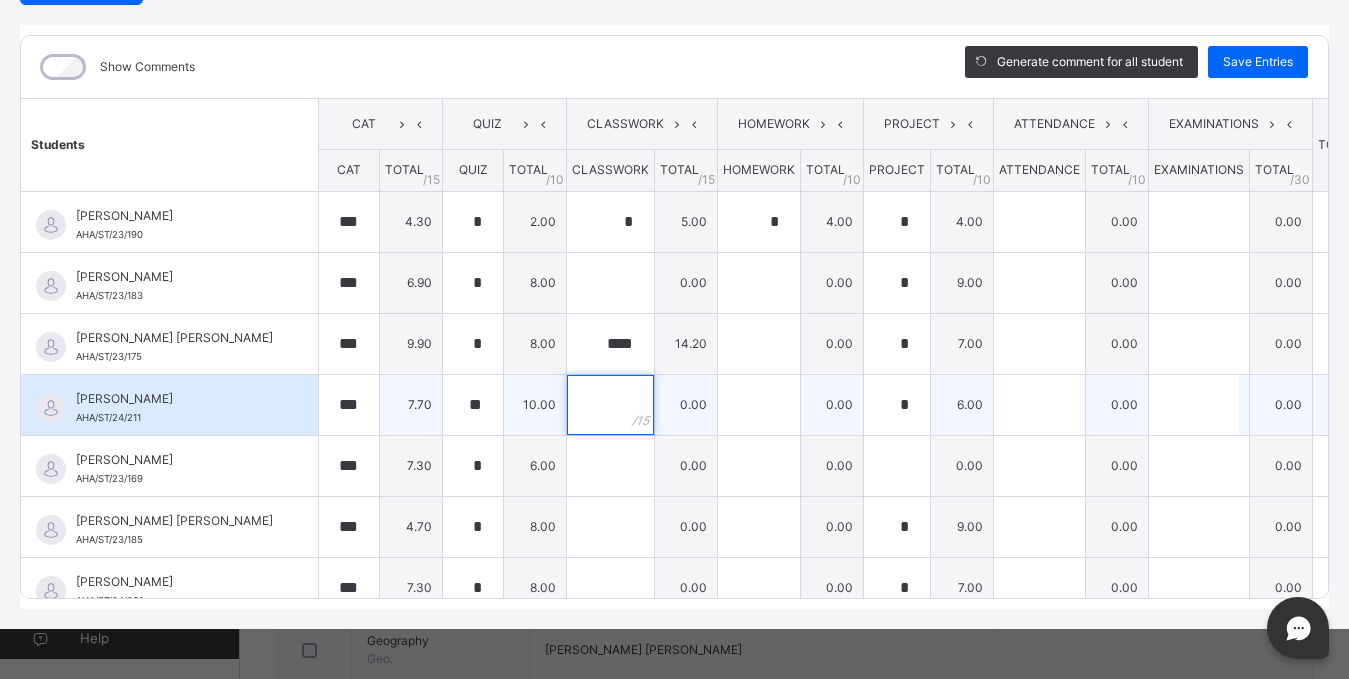 click at bounding box center (610, 405) 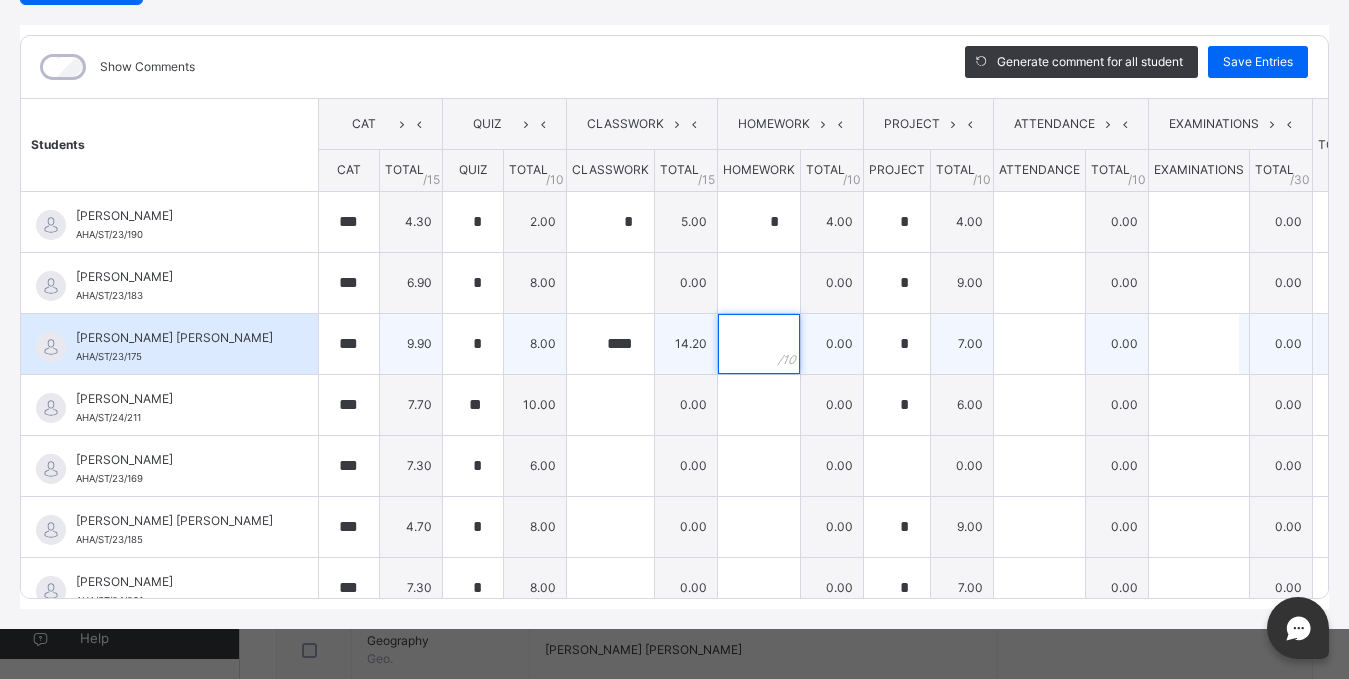 click at bounding box center (759, 344) 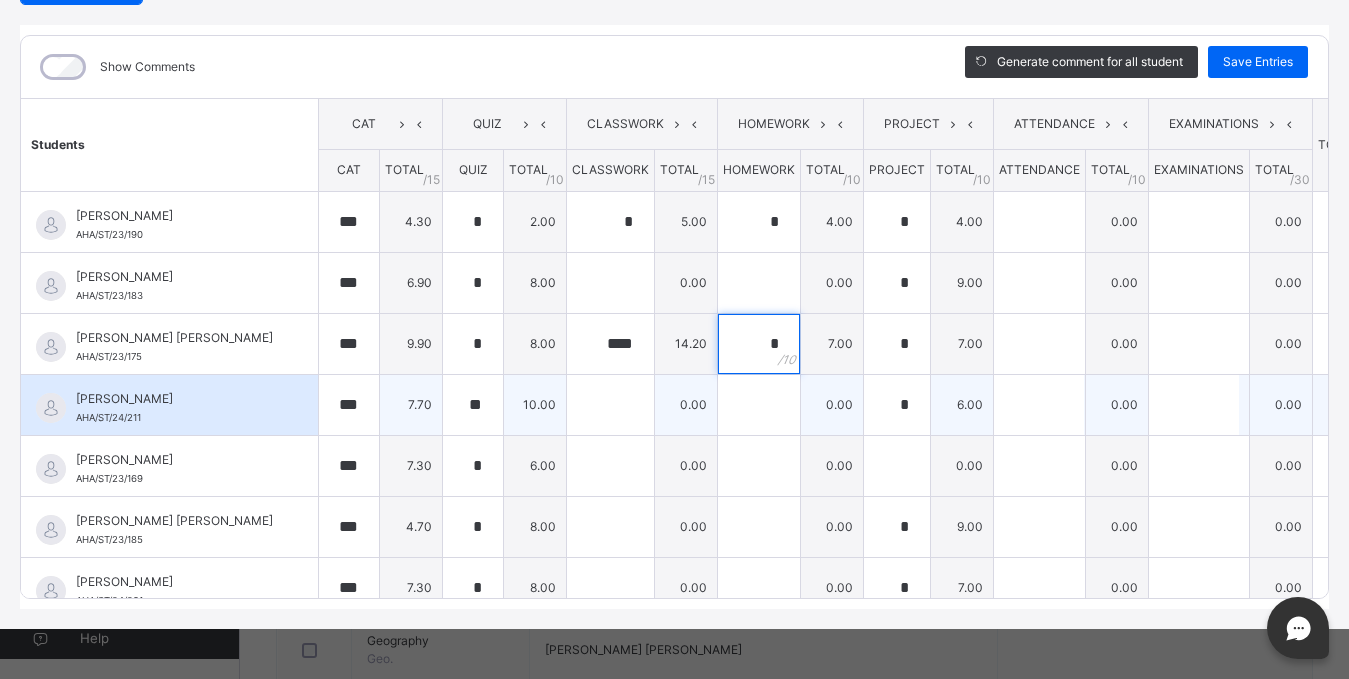 type on "*" 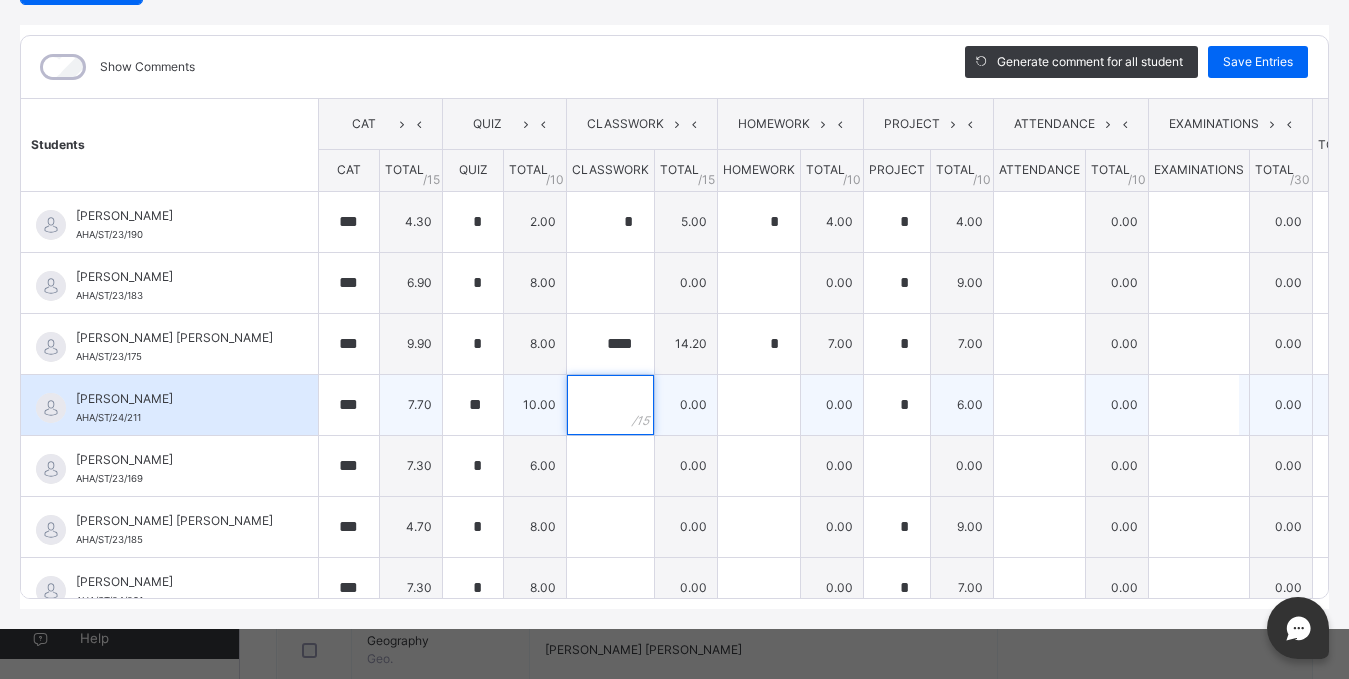 click at bounding box center (610, 405) 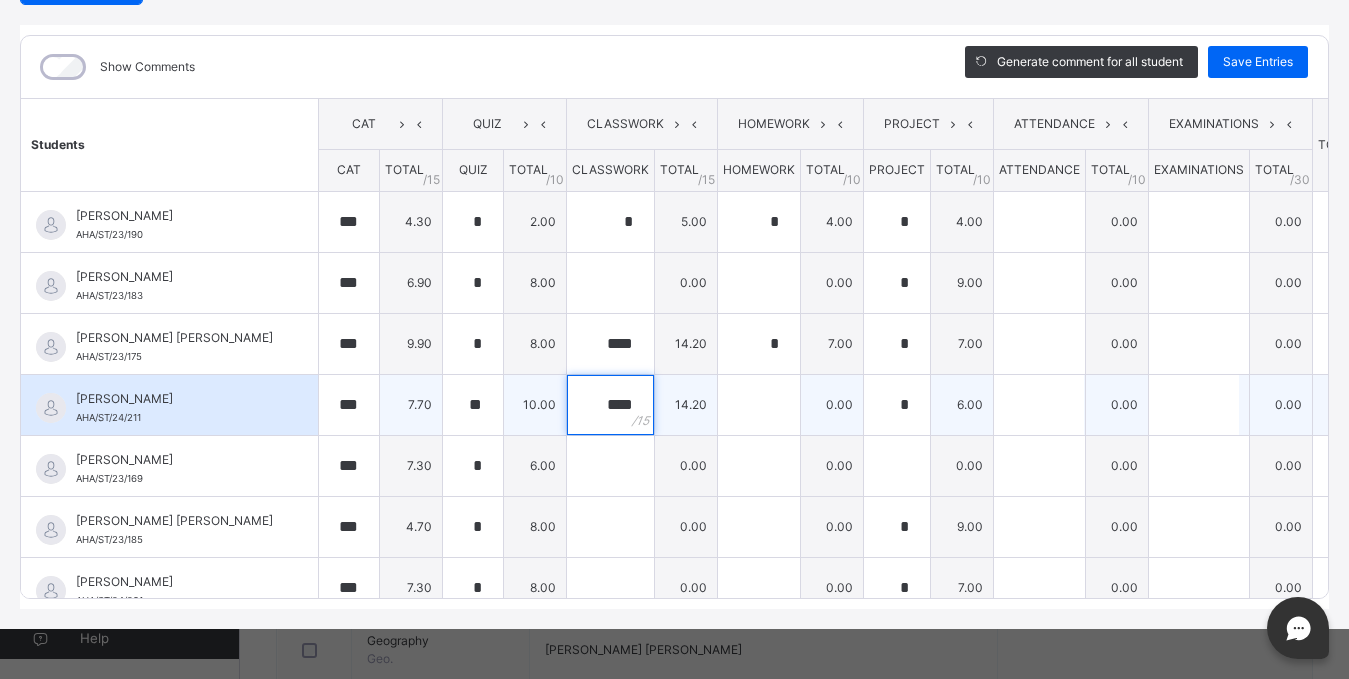 type on "****" 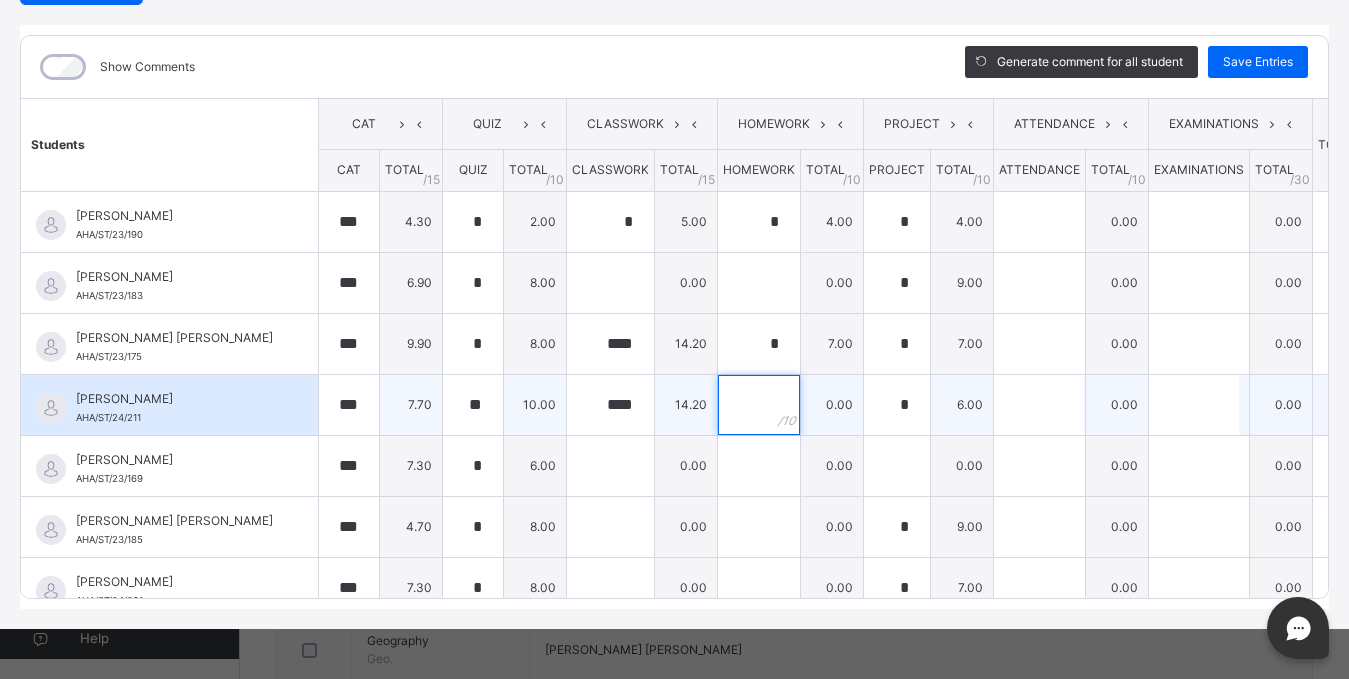 click at bounding box center [759, 405] 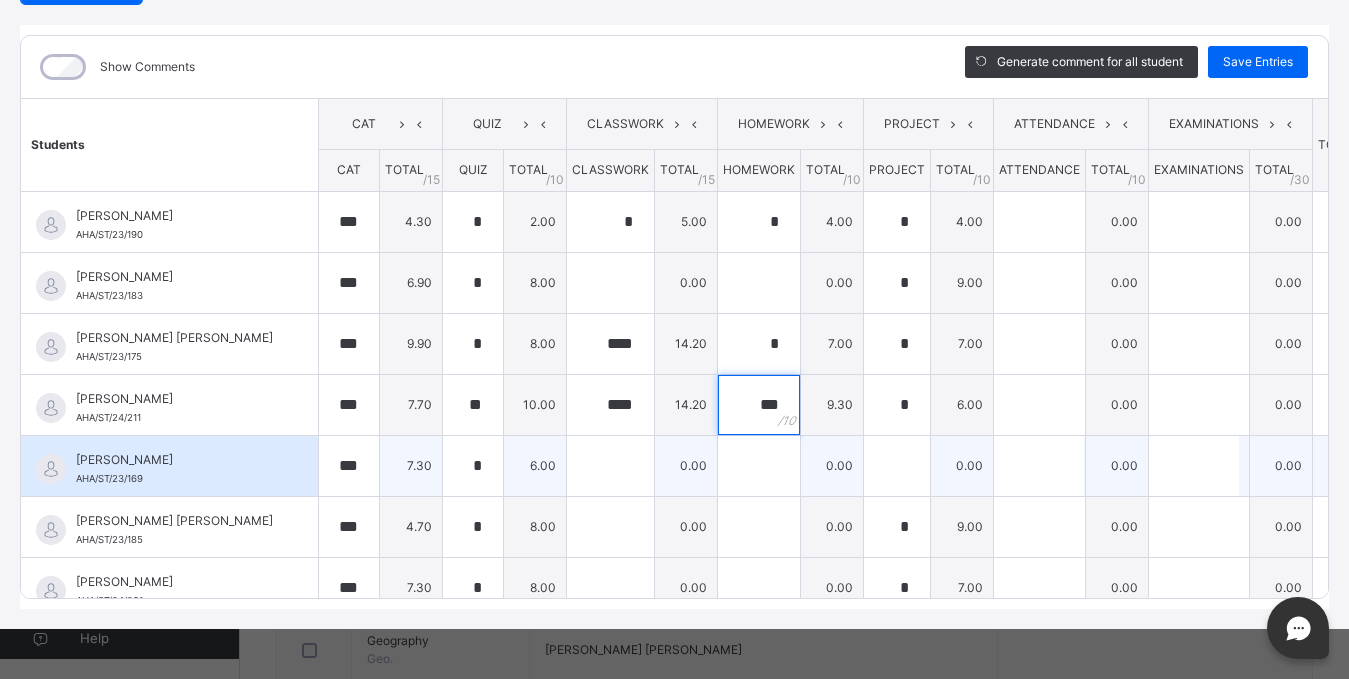 type on "***" 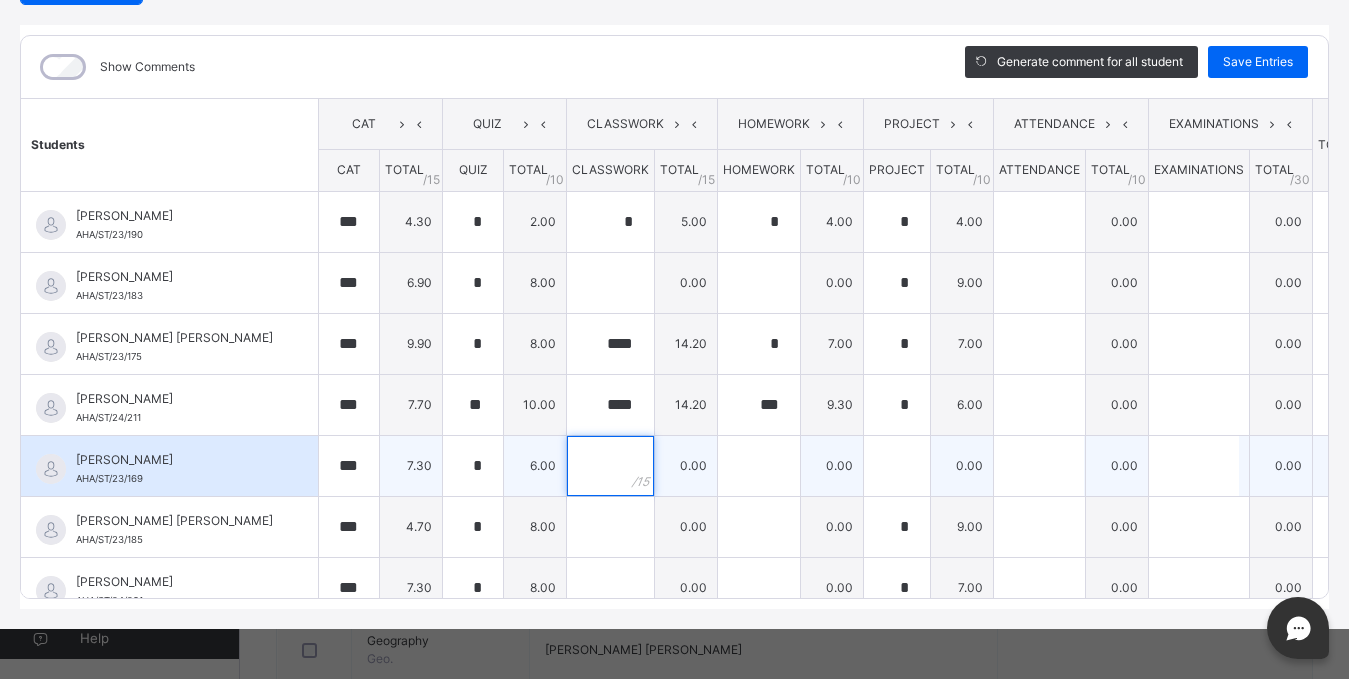 click at bounding box center (610, 466) 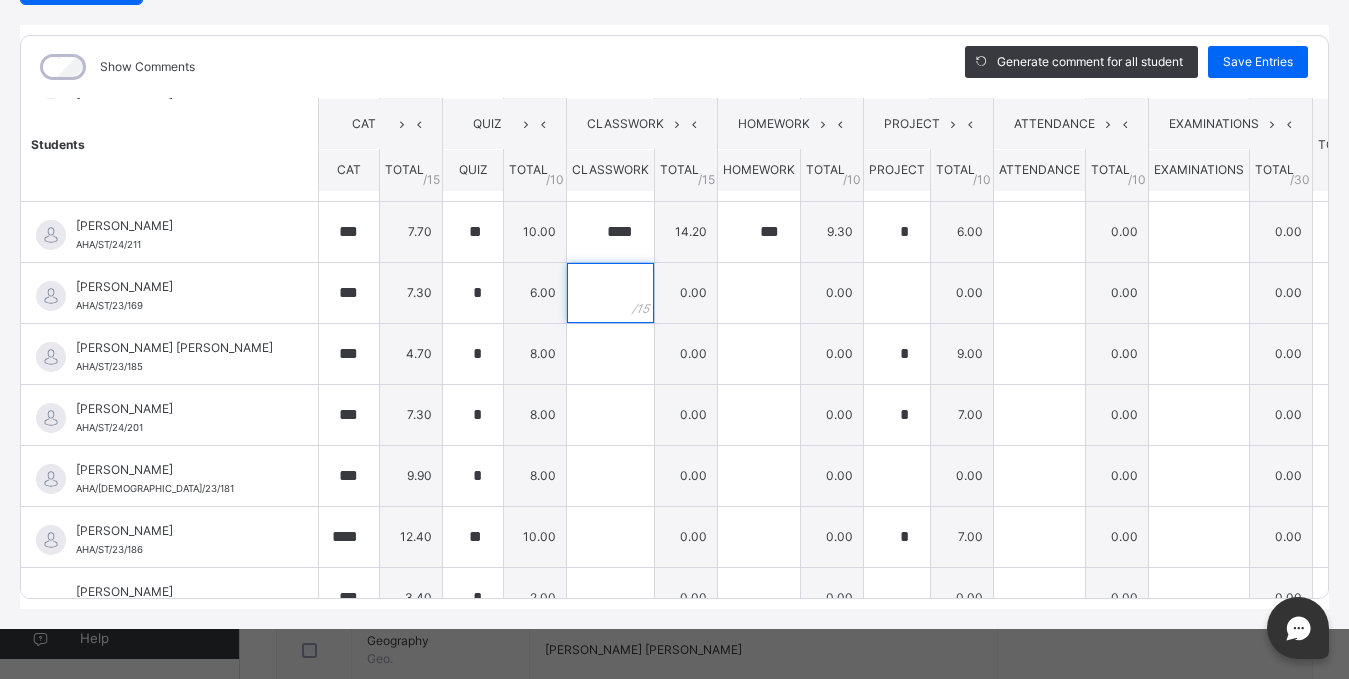 scroll, scrollTop: 176, scrollLeft: 0, axis: vertical 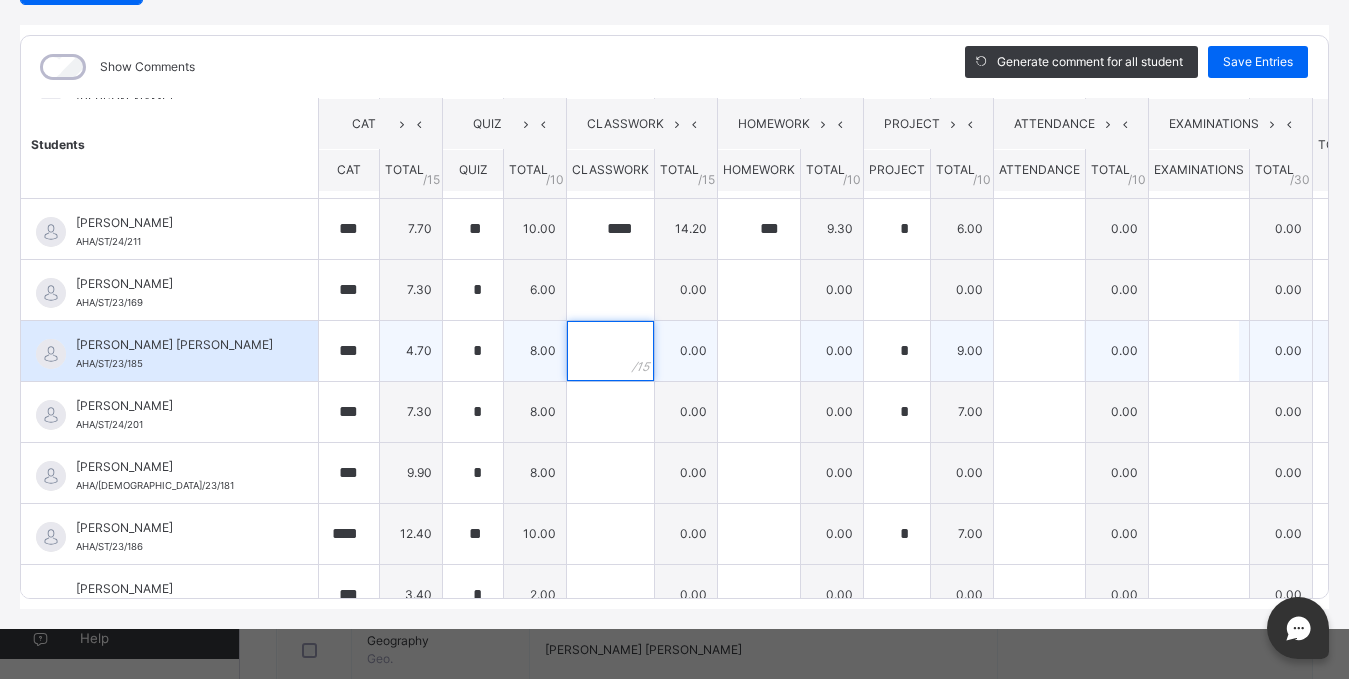 click at bounding box center (610, 351) 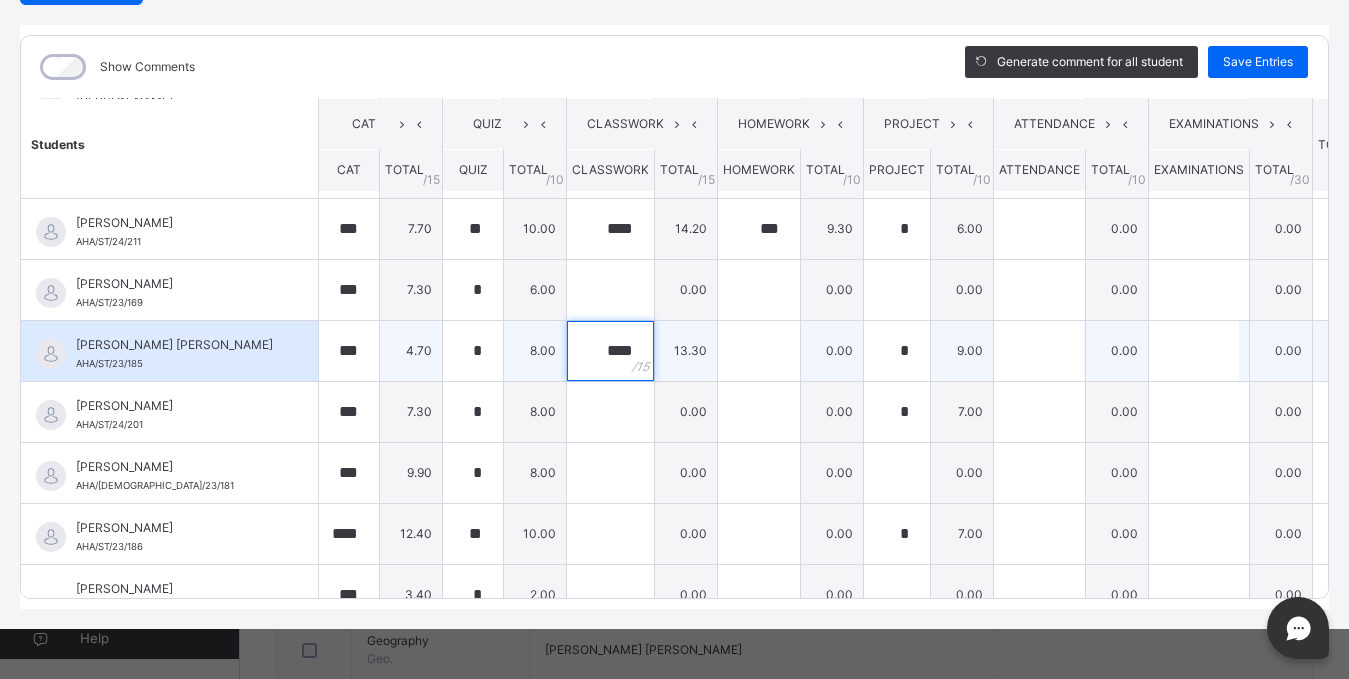 type on "****" 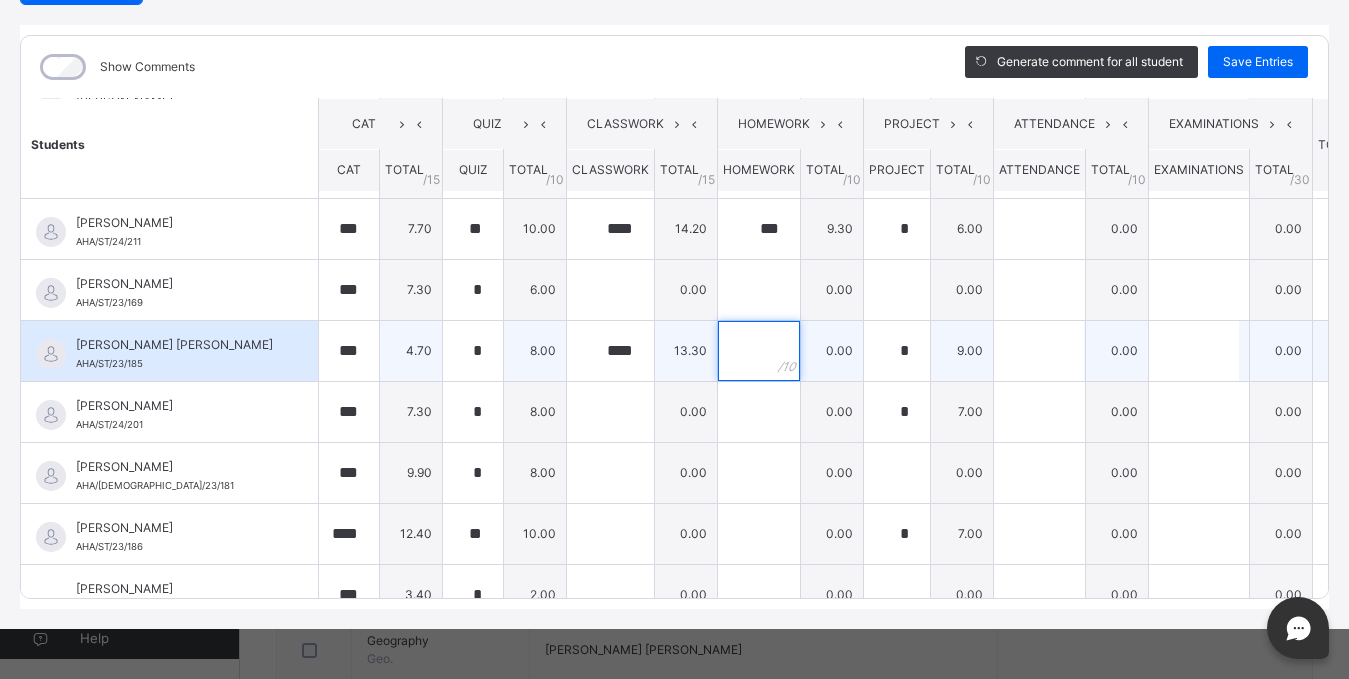 click at bounding box center (759, 351) 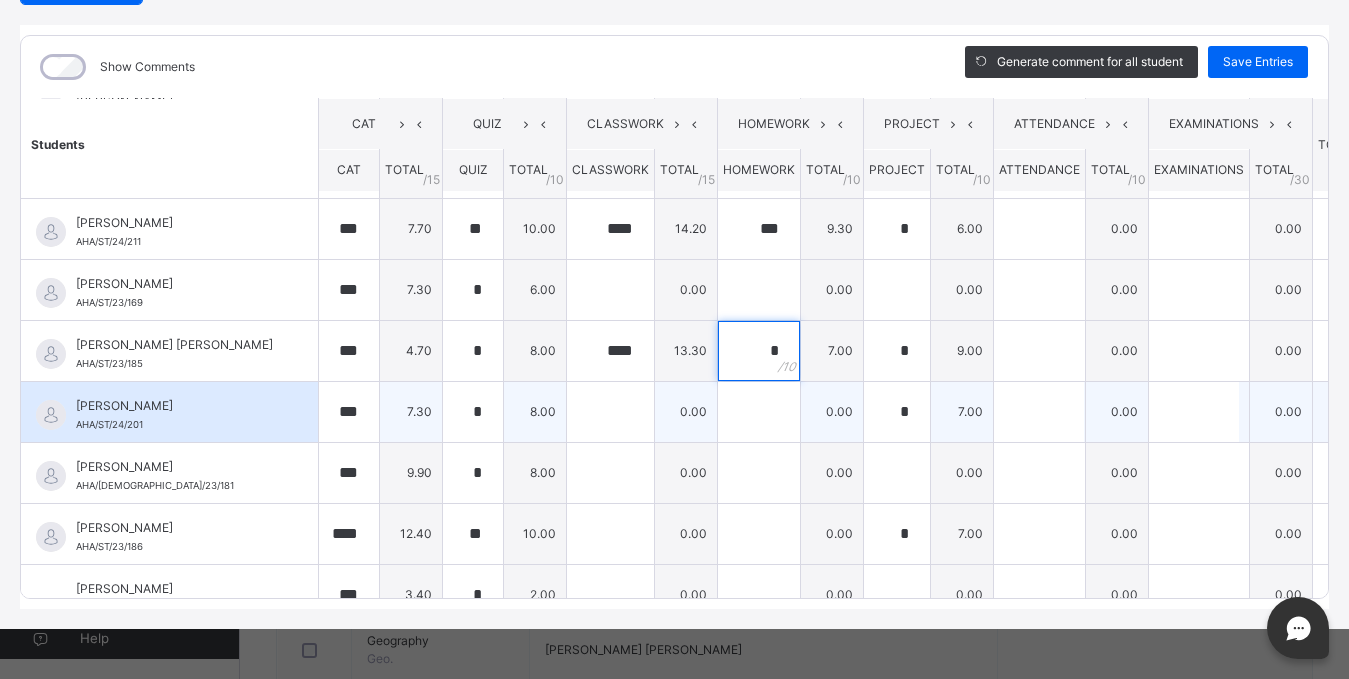 type on "*" 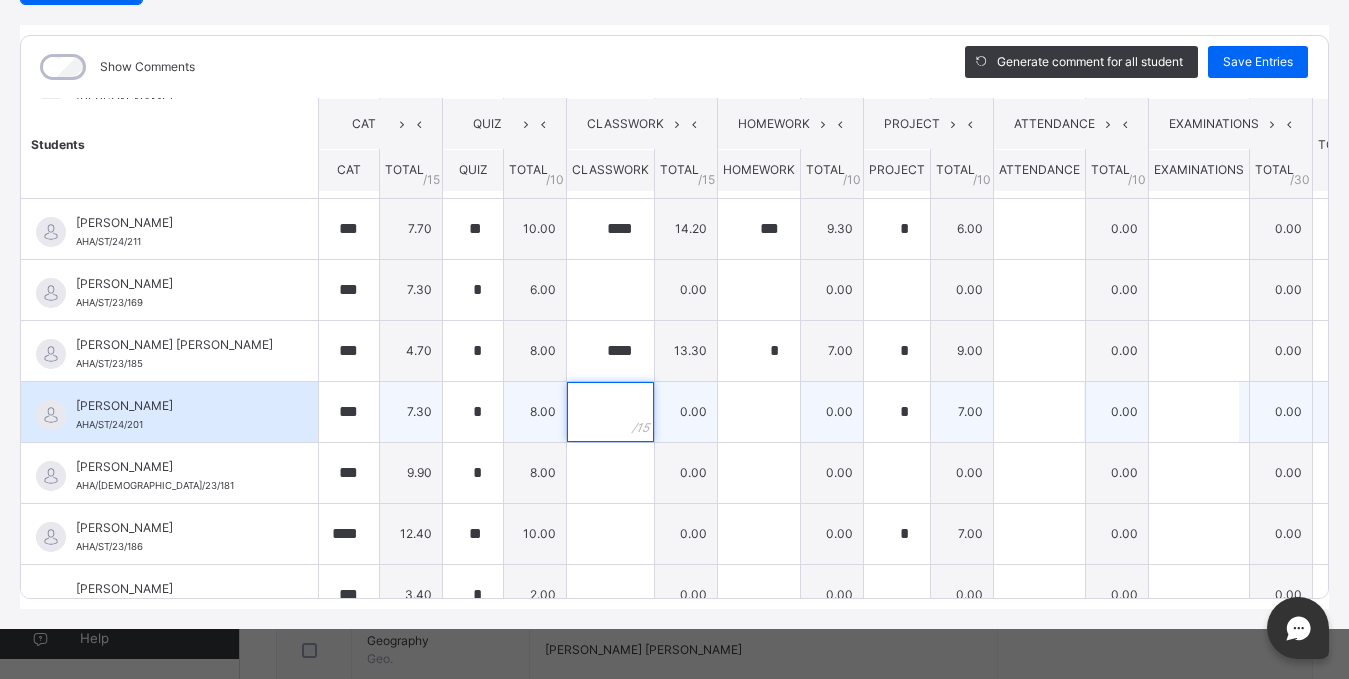 click at bounding box center [610, 412] 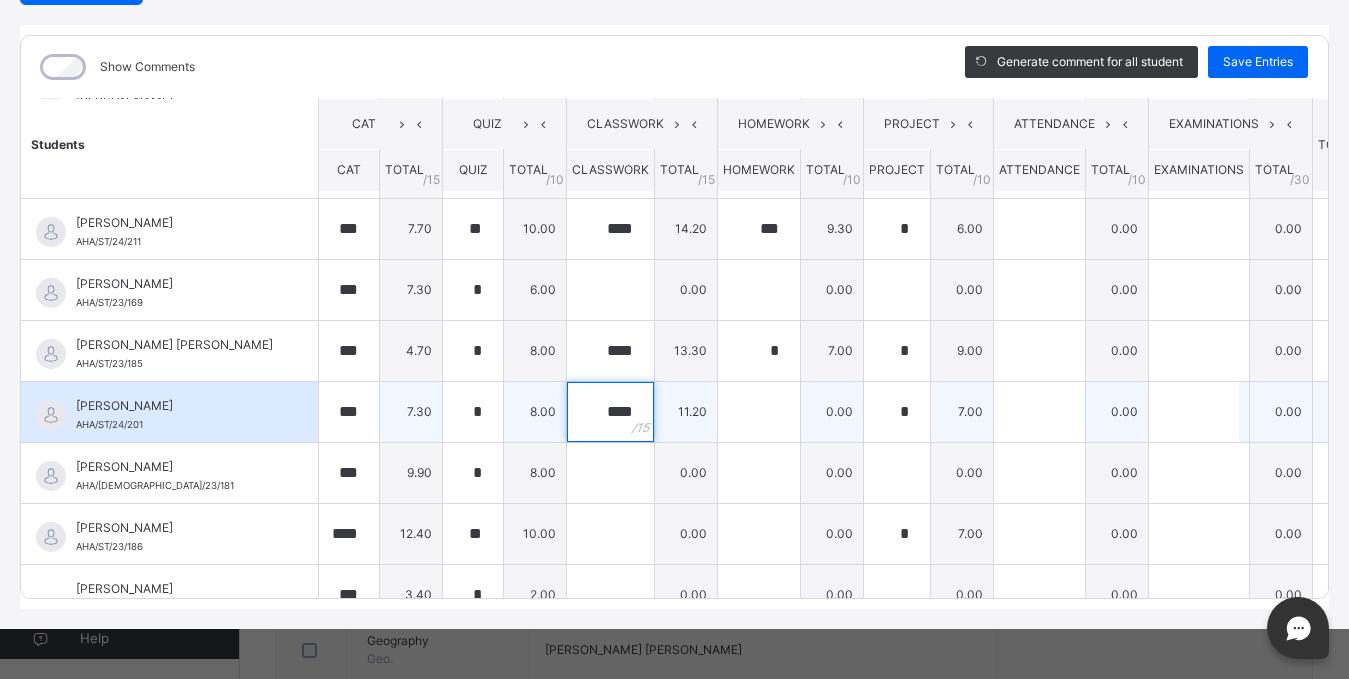 type on "****" 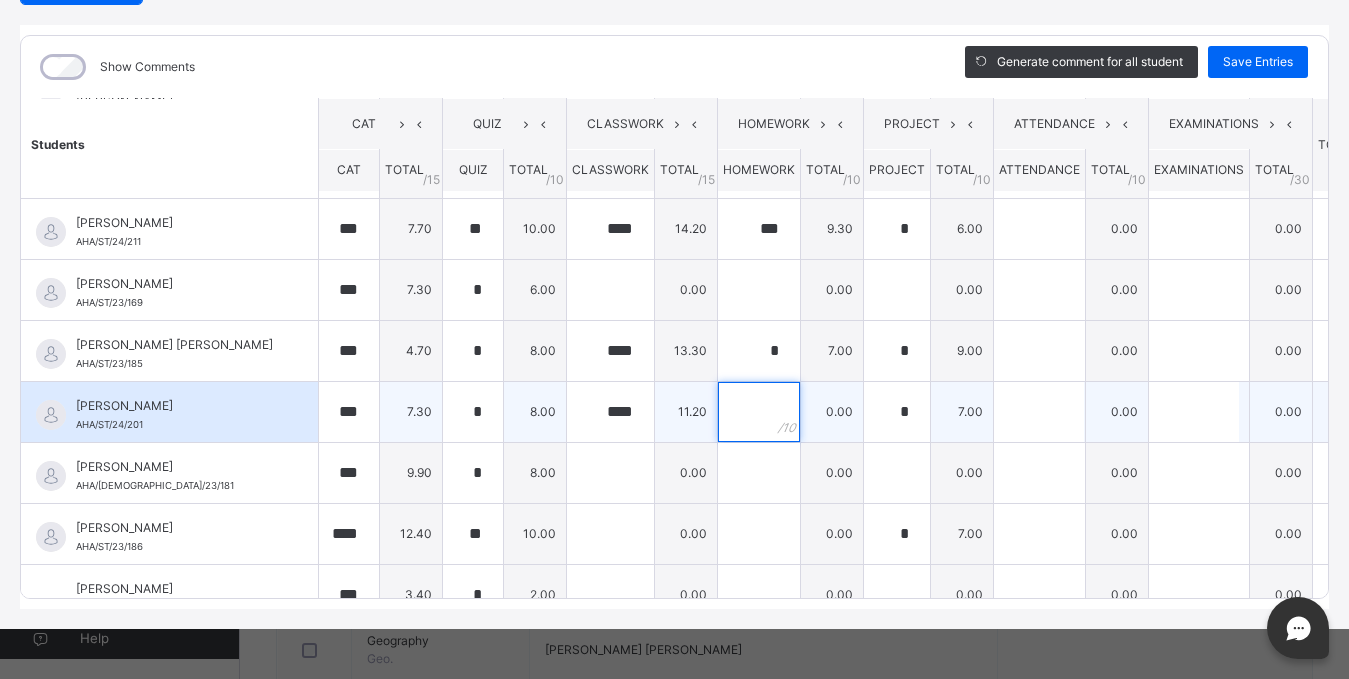 click at bounding box center (759, 412) 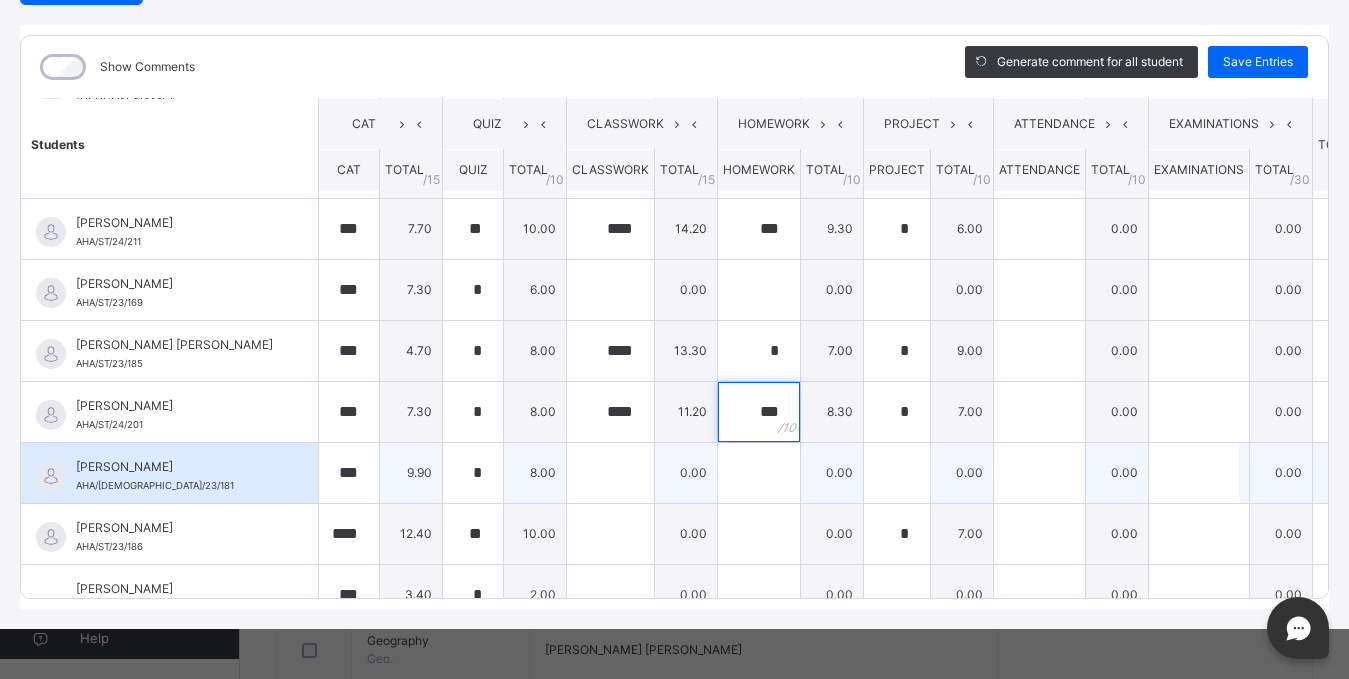 type on "***" 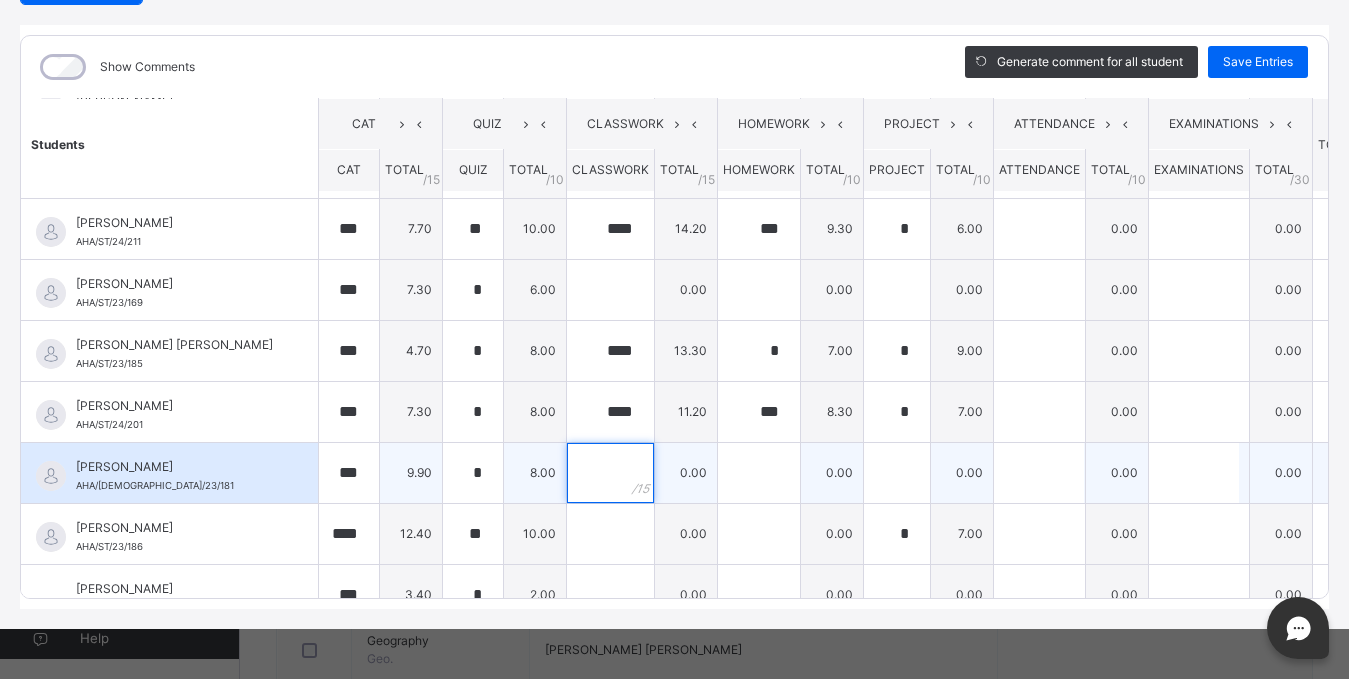click at bounding box center (610, 473) 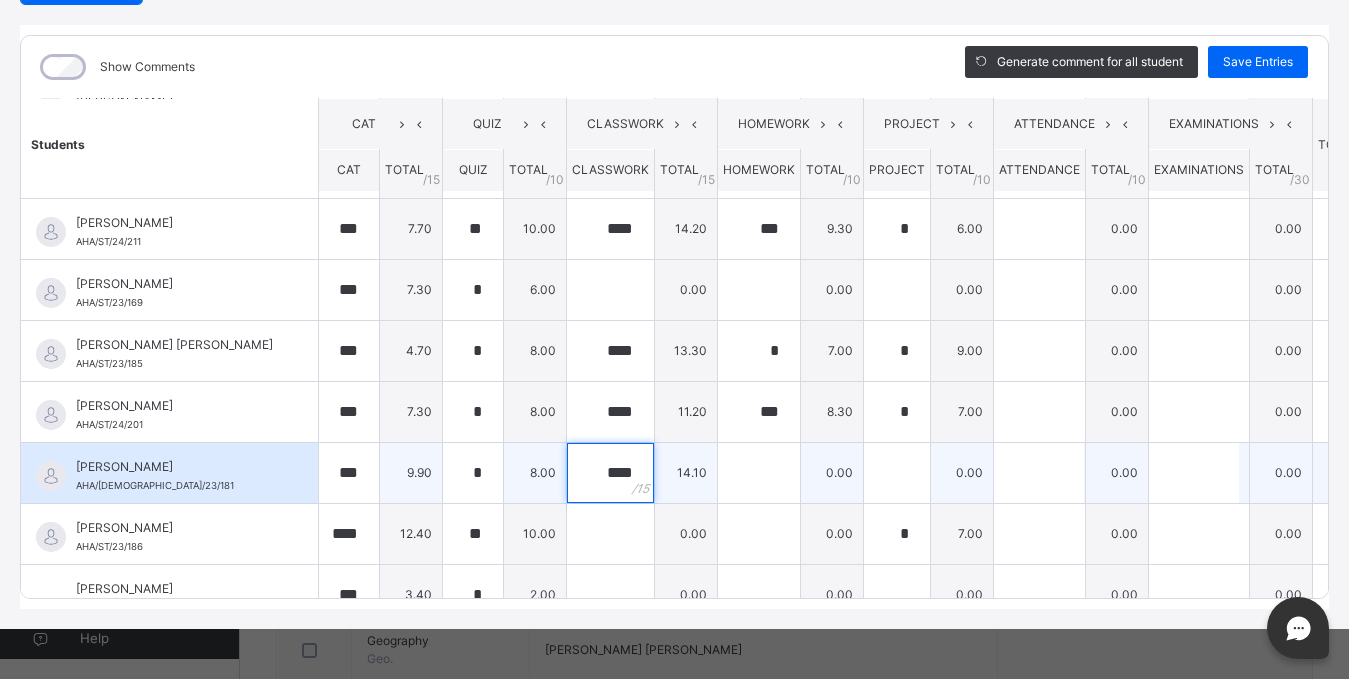 type on "****" 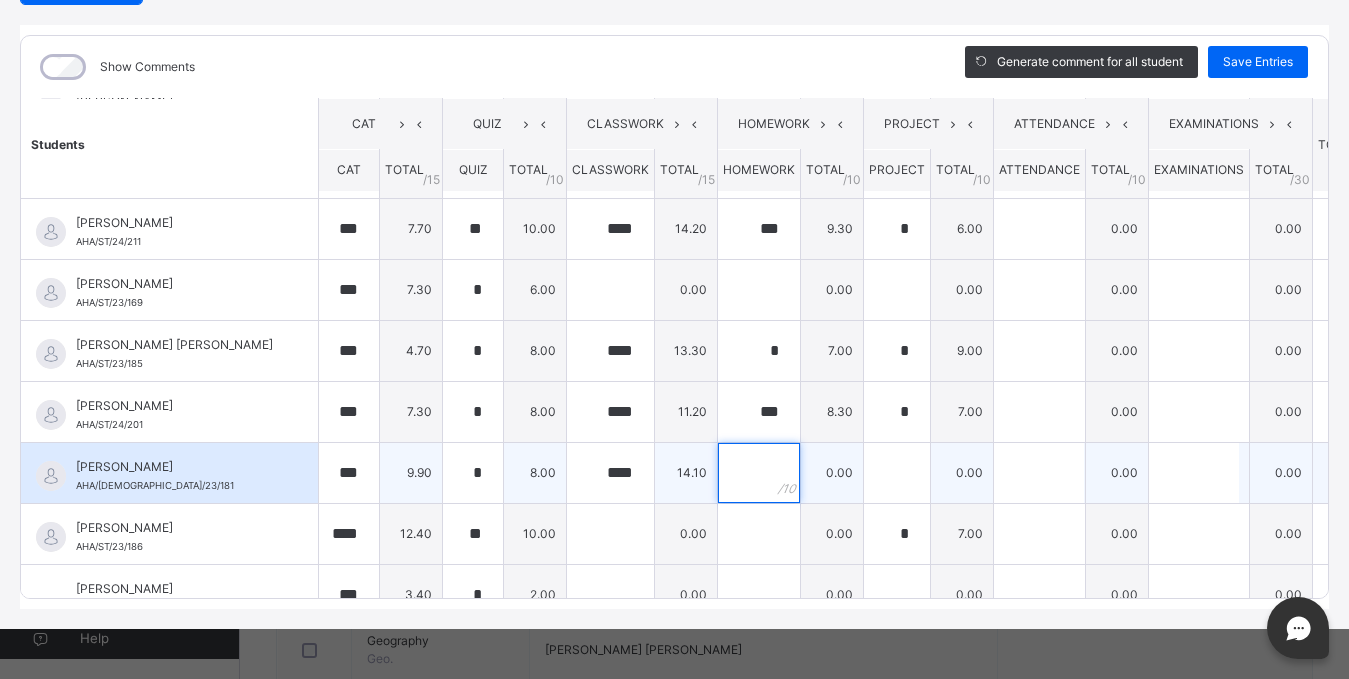 click at bounding box center [759, 473] 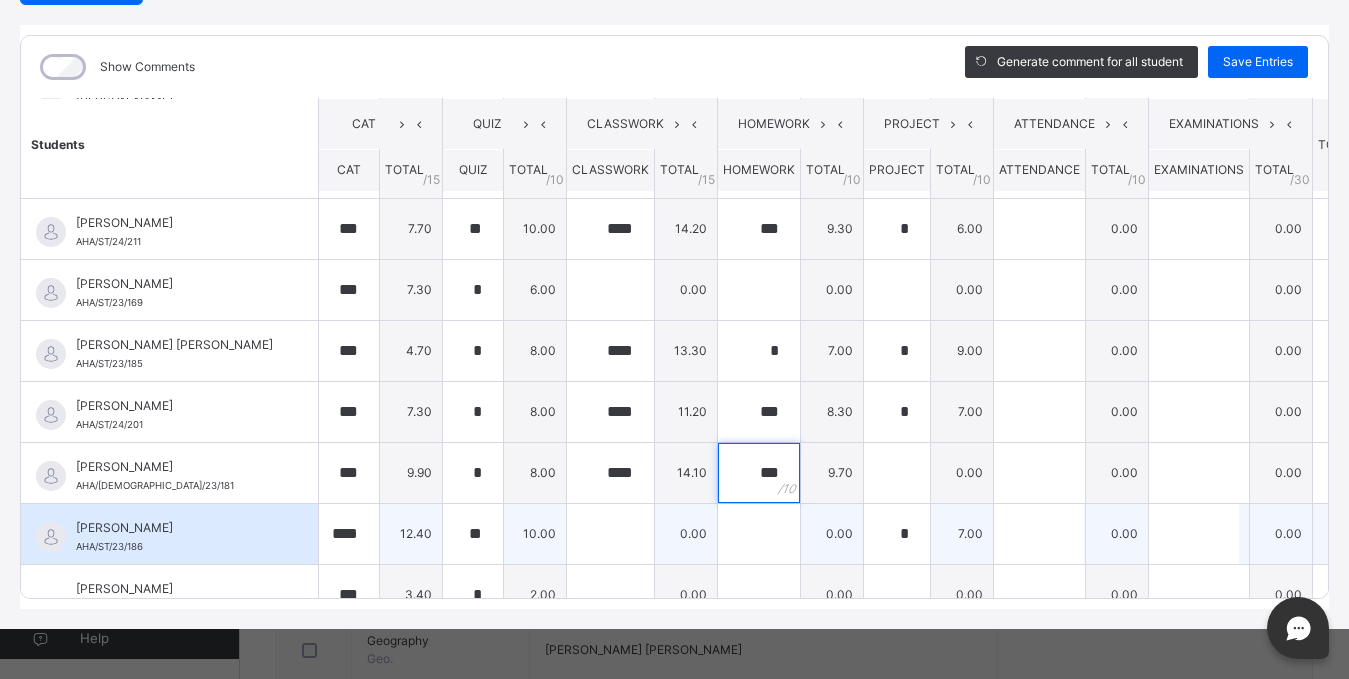 type on "***" 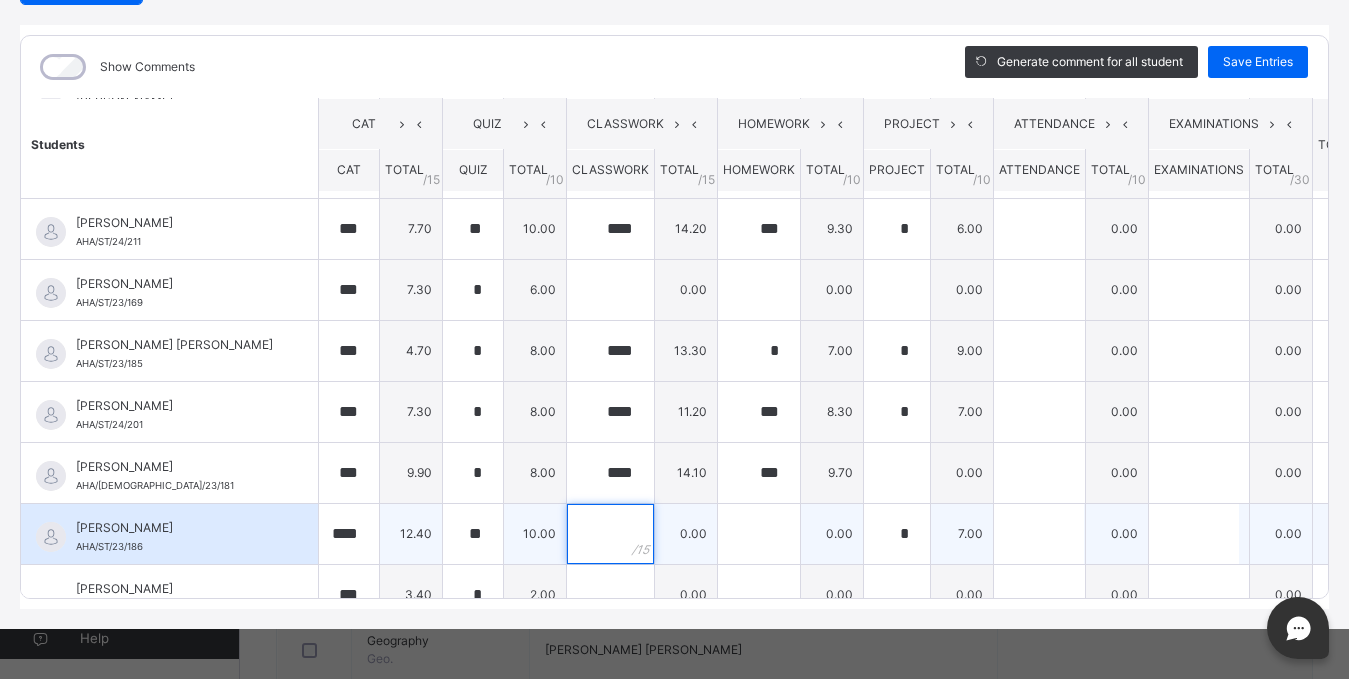 click at bounding box center (610, 534) 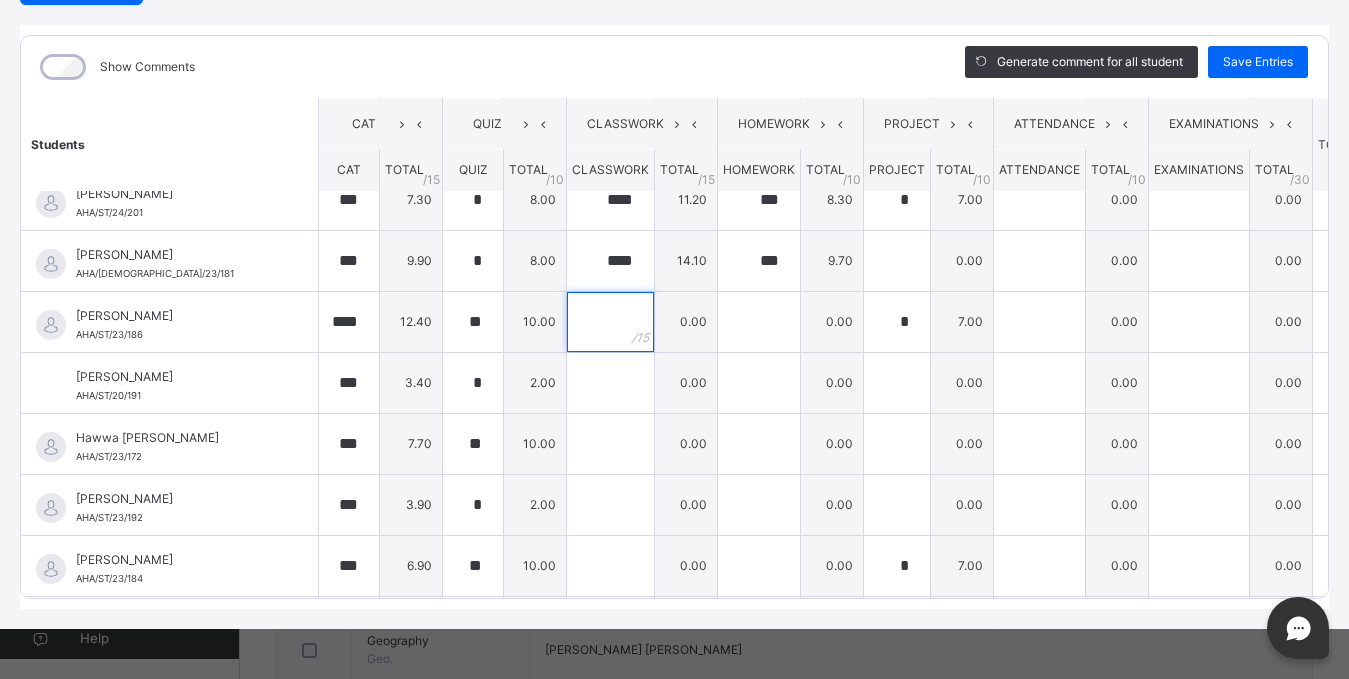 scroll, scrollTop: 393, scrollLeft: 0, axis: vertical 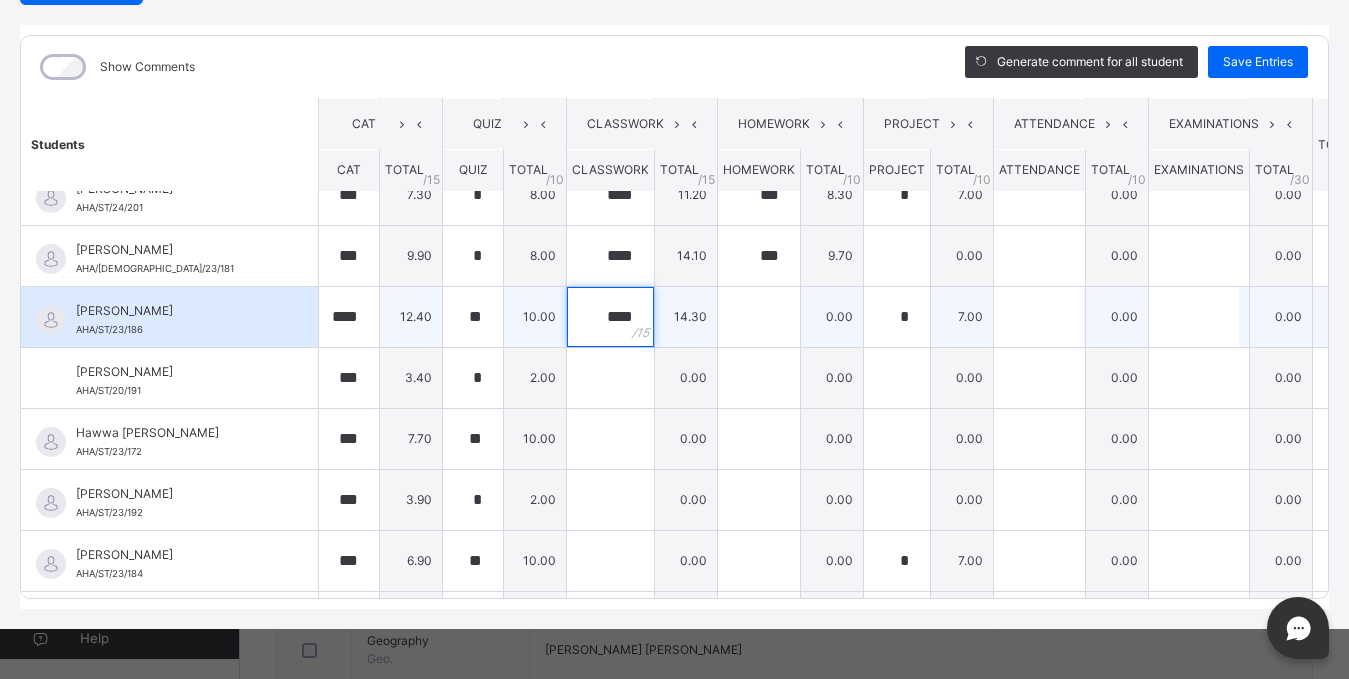 type on "****" 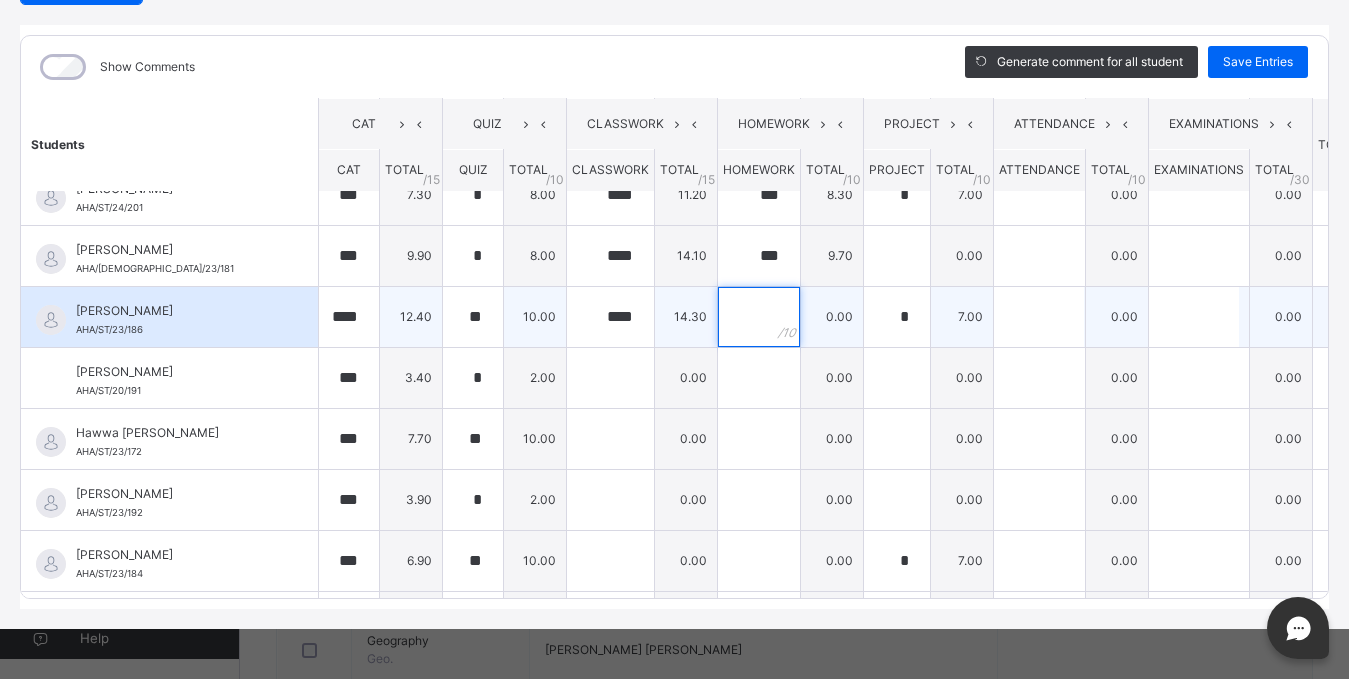 click at bounding box center [759, 317] 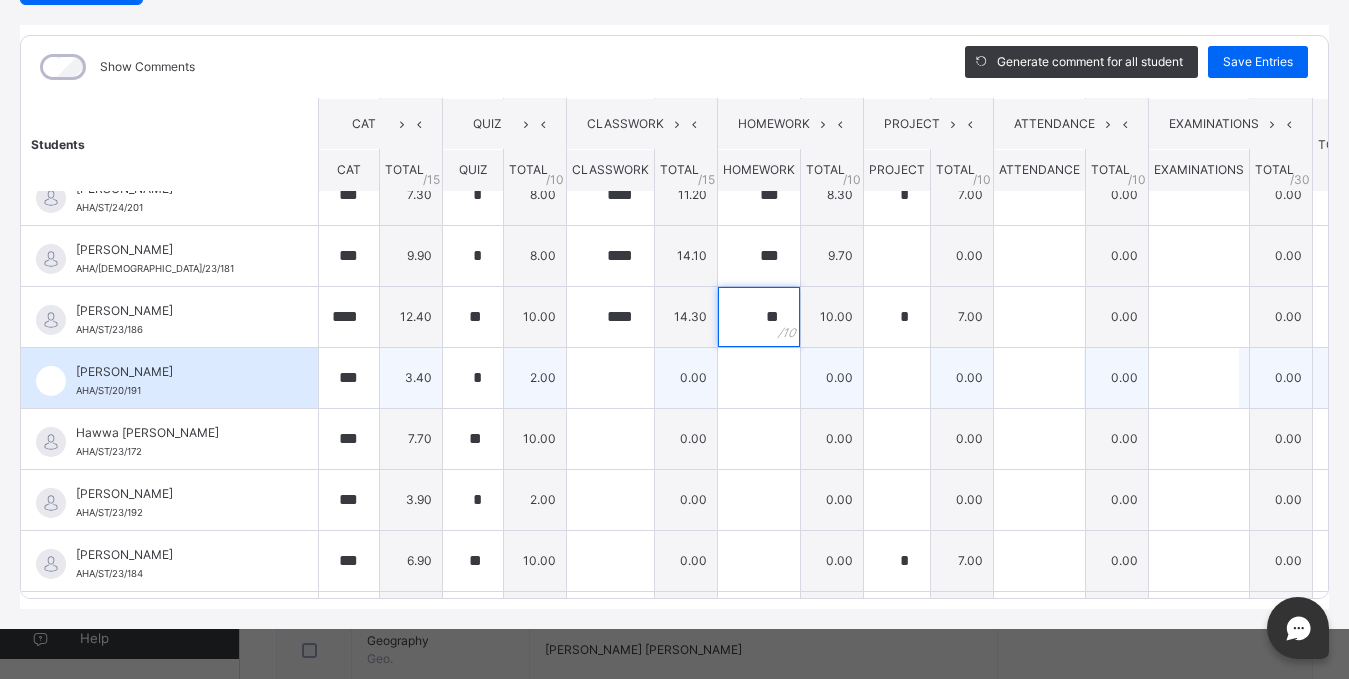 type on "**" 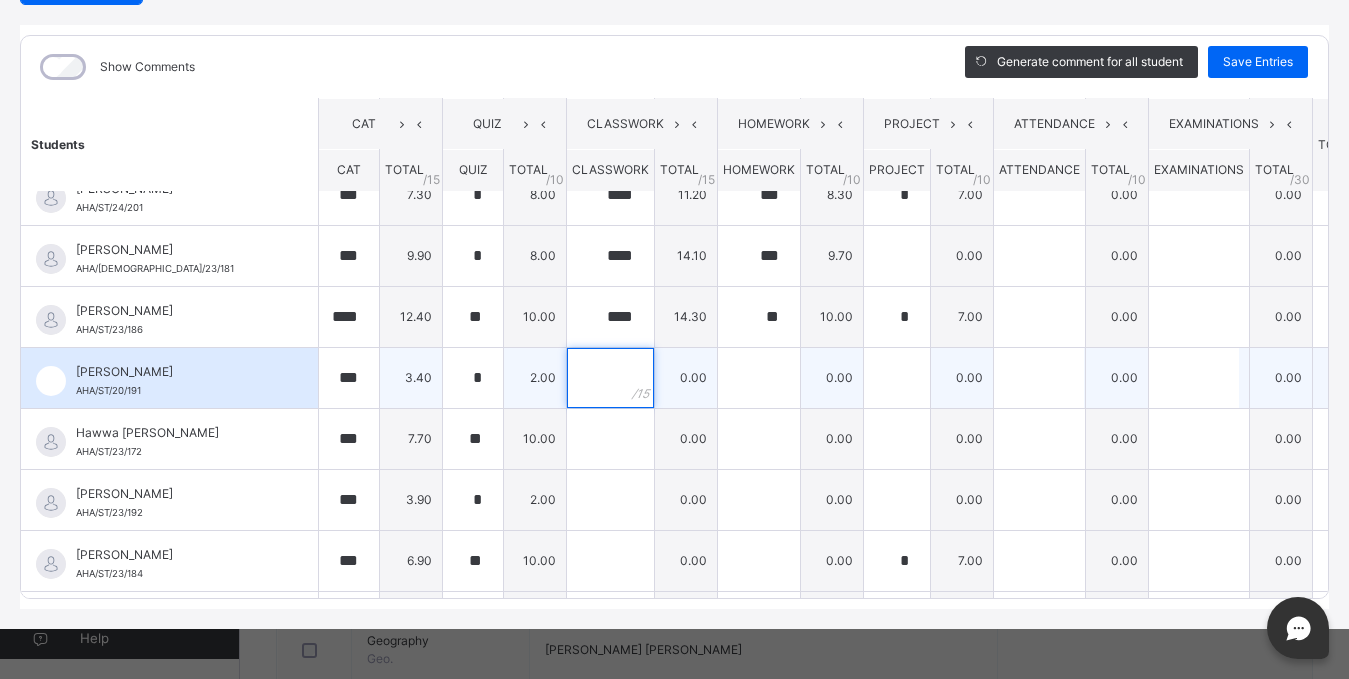 click at bounding box center (610, 378) 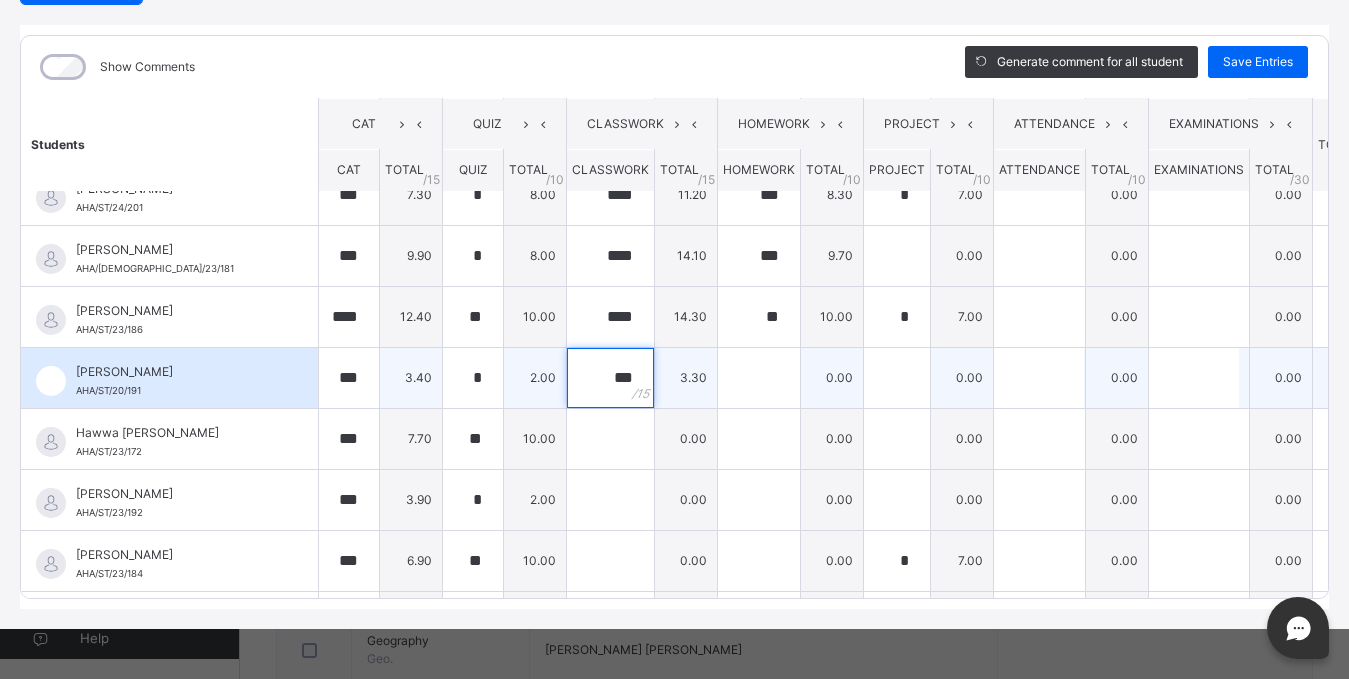 type on "***" 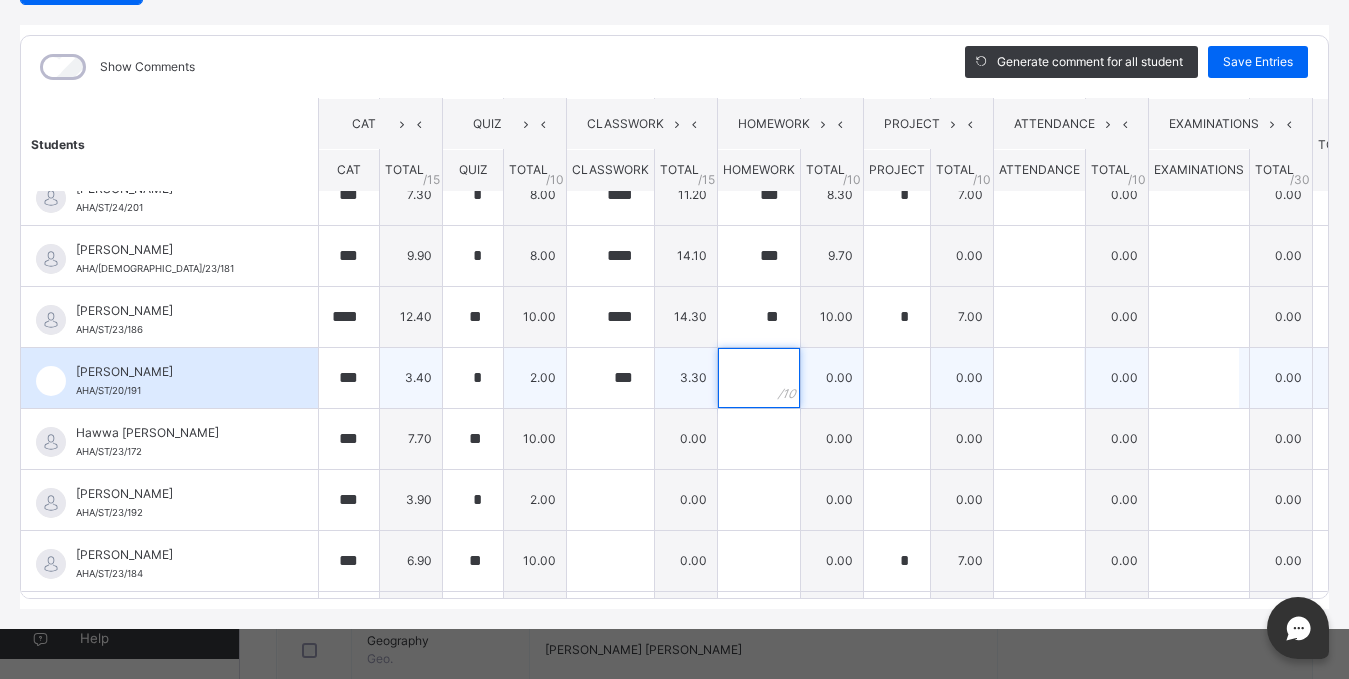 click at bounding box center (759, 378) 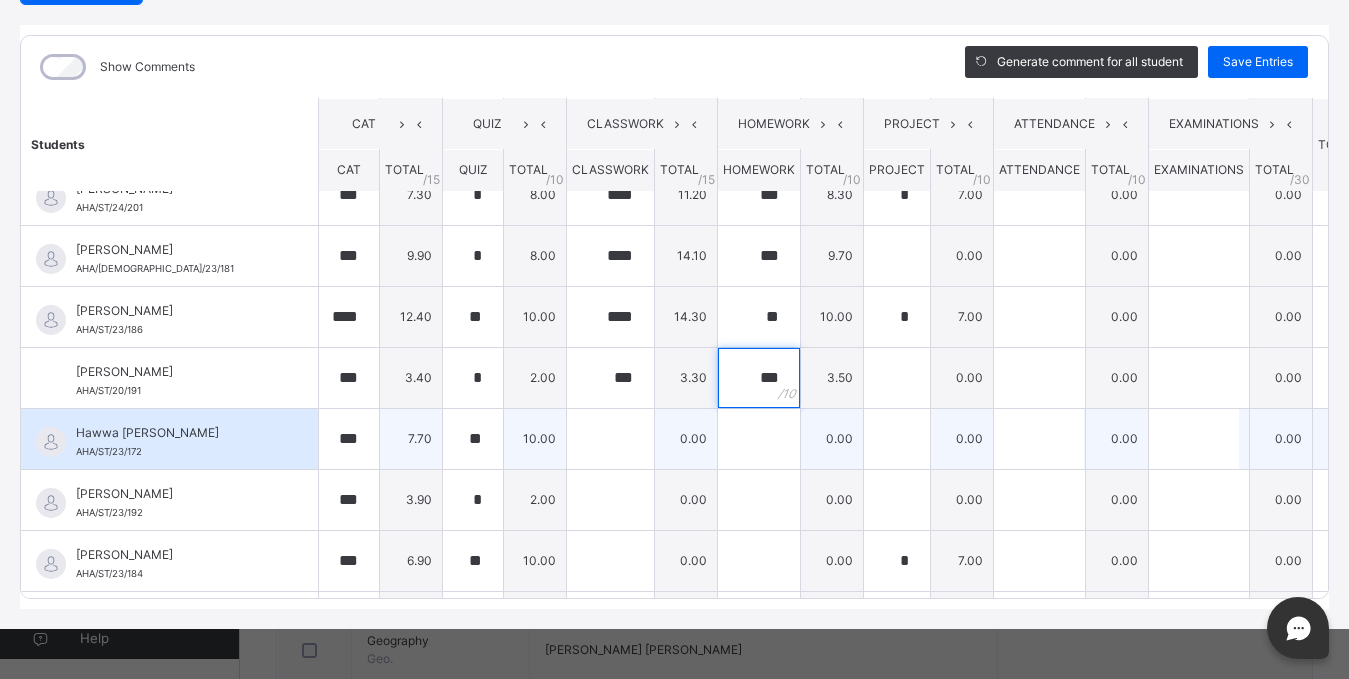 type on "***" 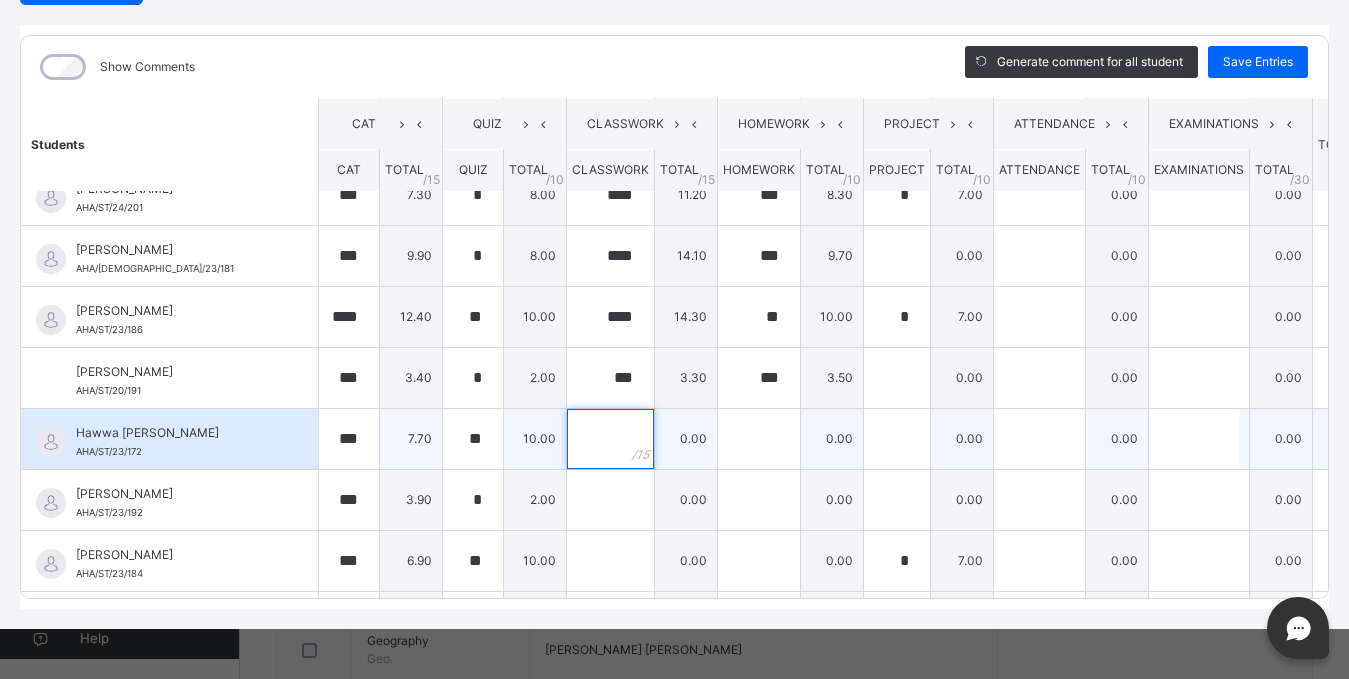 click at bounding box center (610, 439) 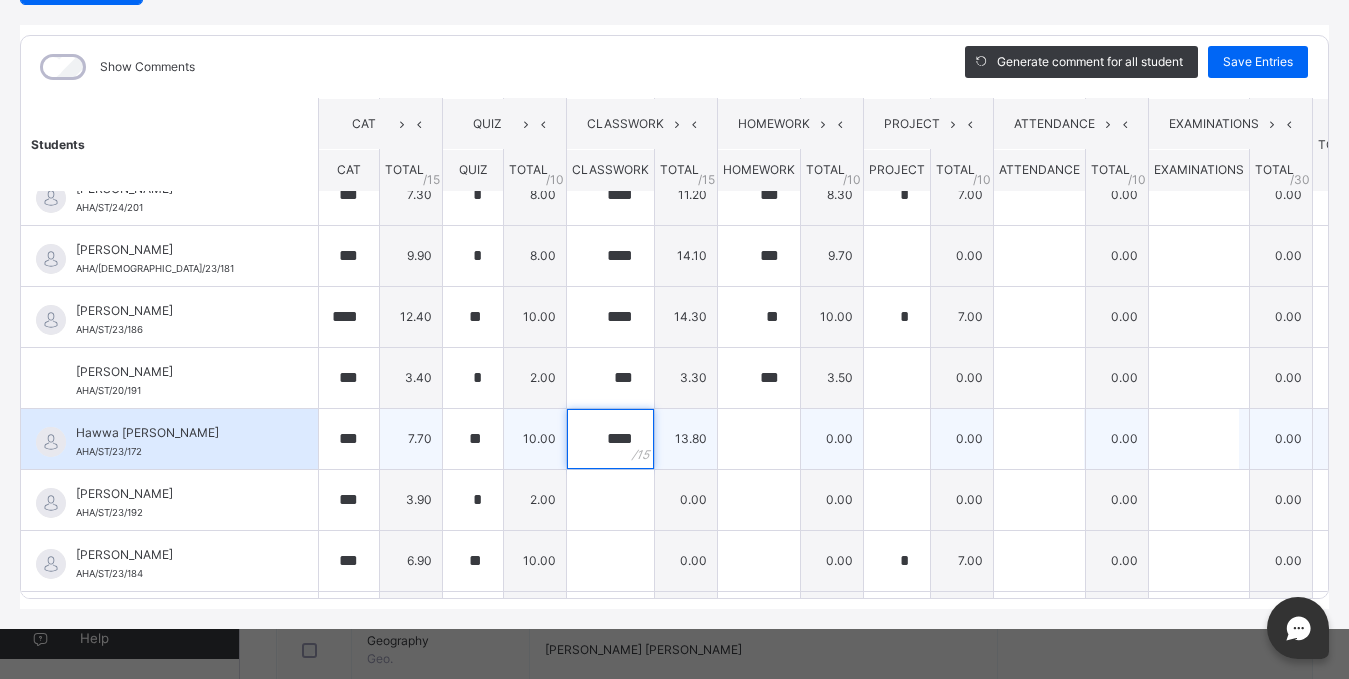 type on "****" 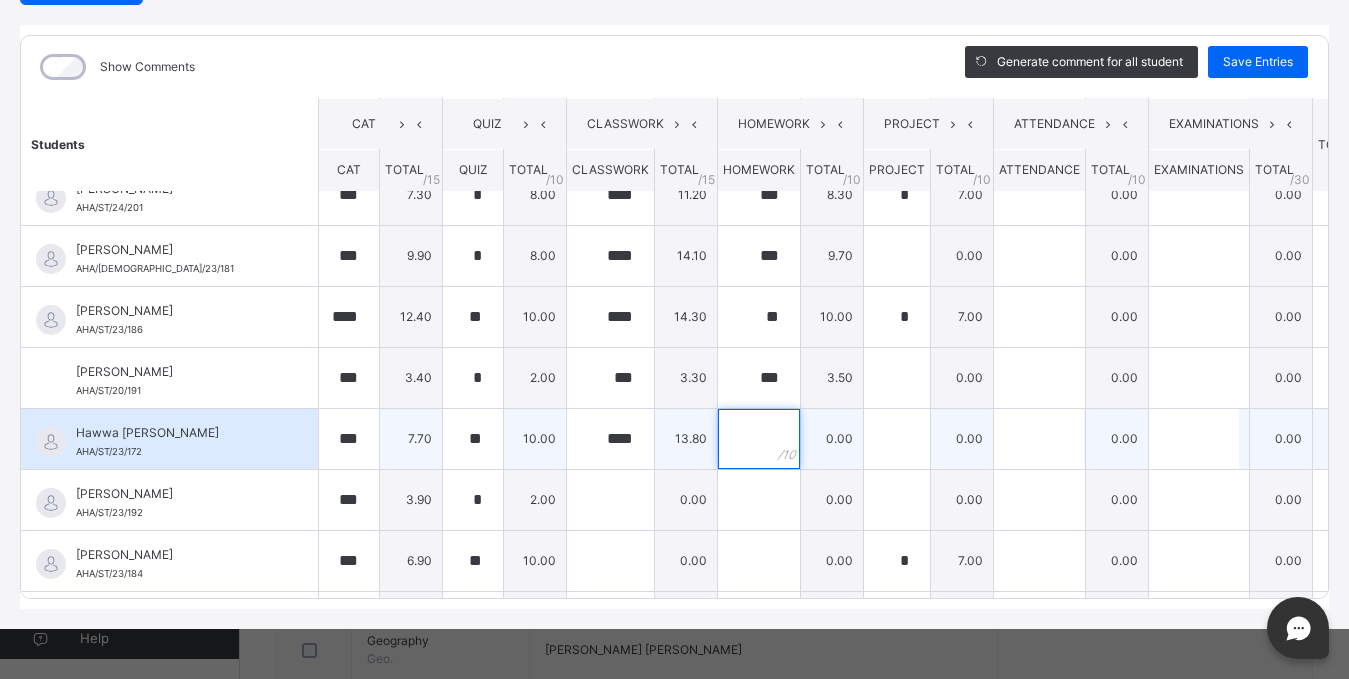 click at bounding box center [759, 439] 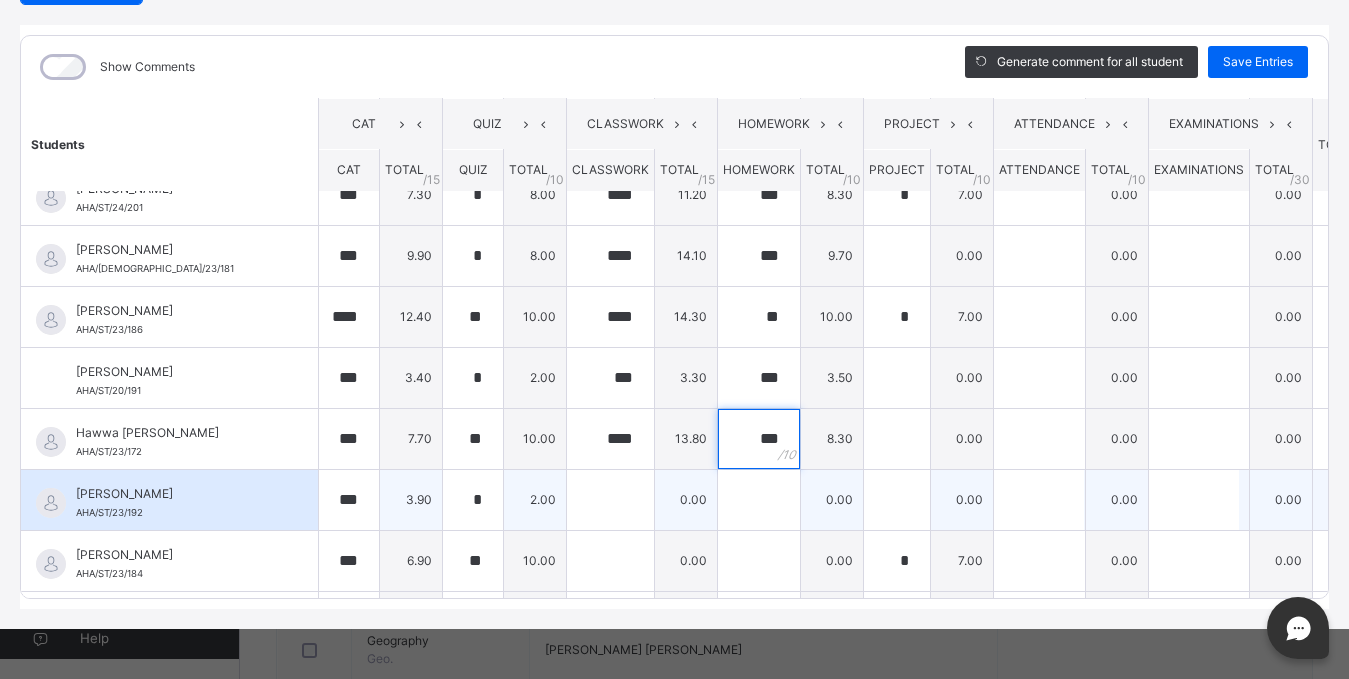 type on "***" 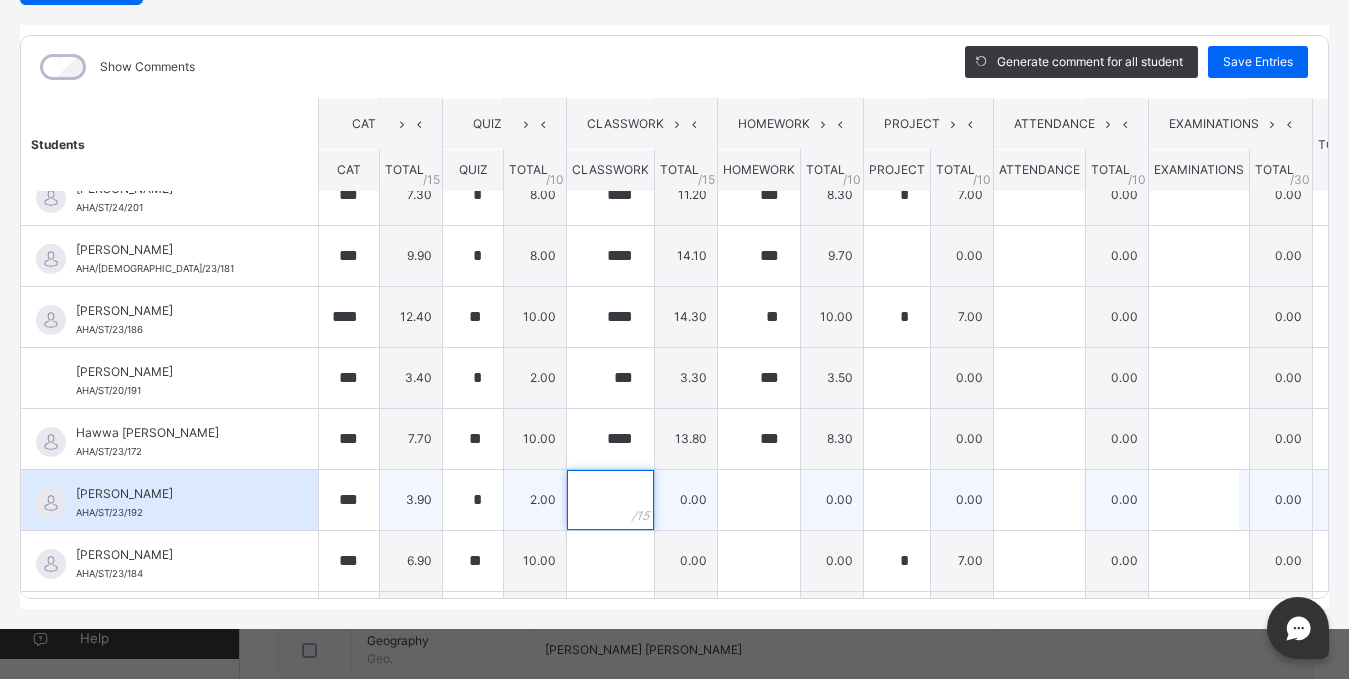 click at bounding box center [610, 500] 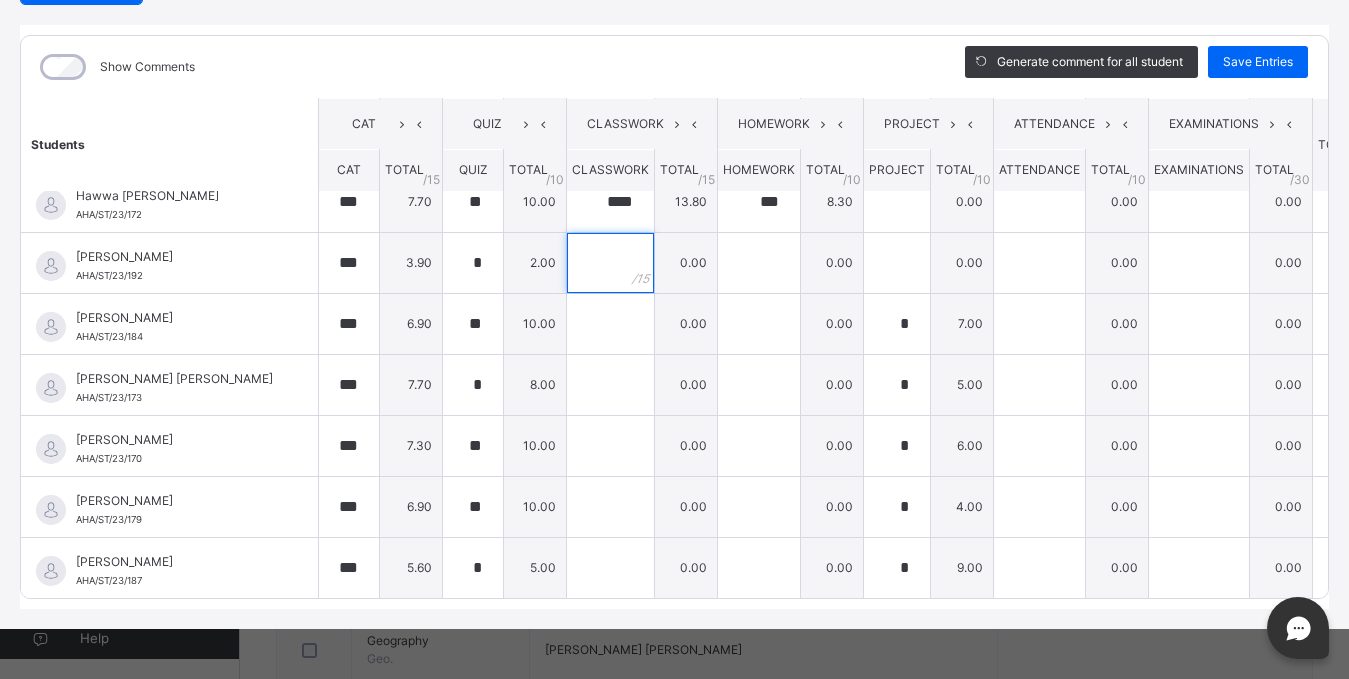 scroll, scrollTop: 631, scrollLeft: 0, axis: vertical 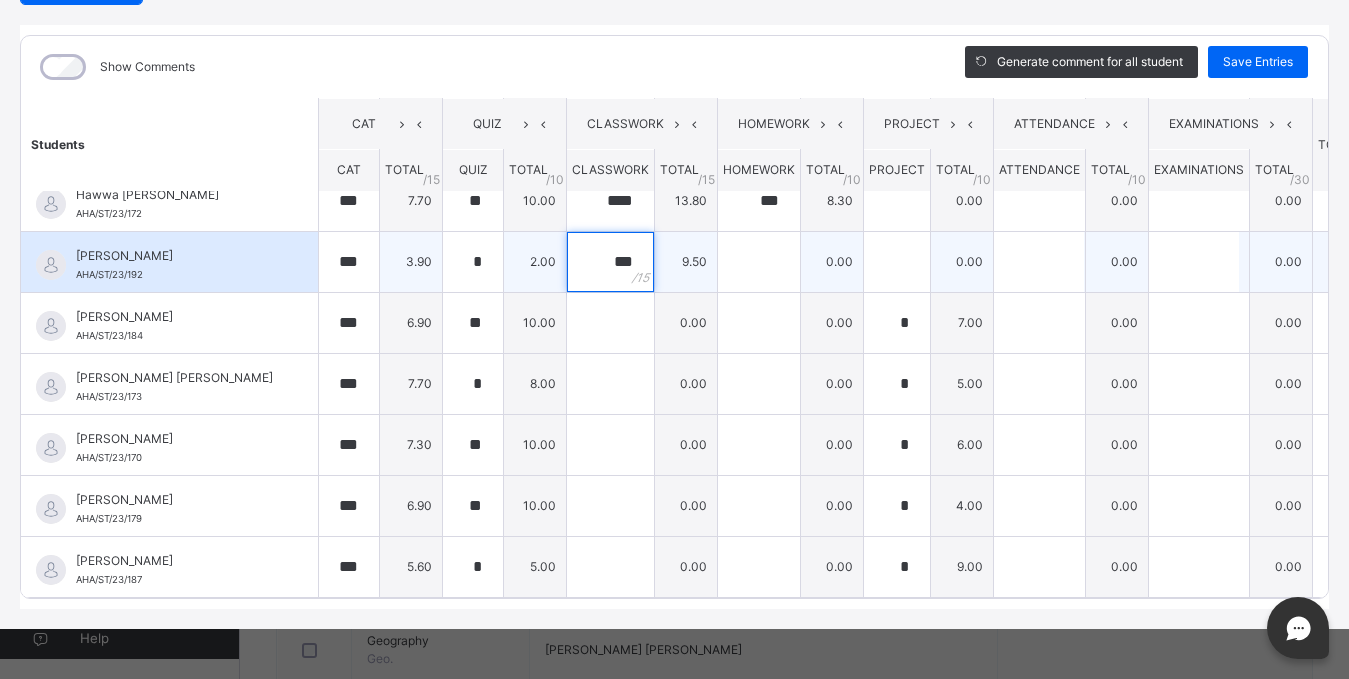 type on "***" 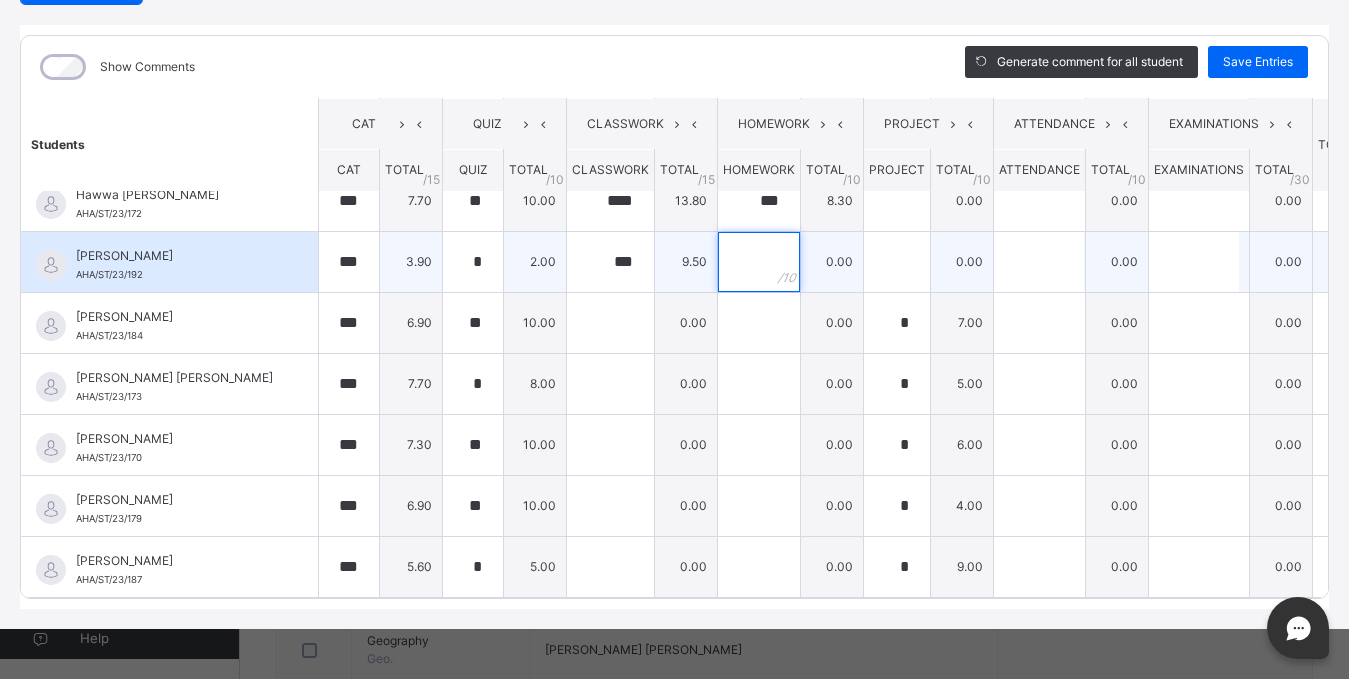 click at bounding box center [759, 262] 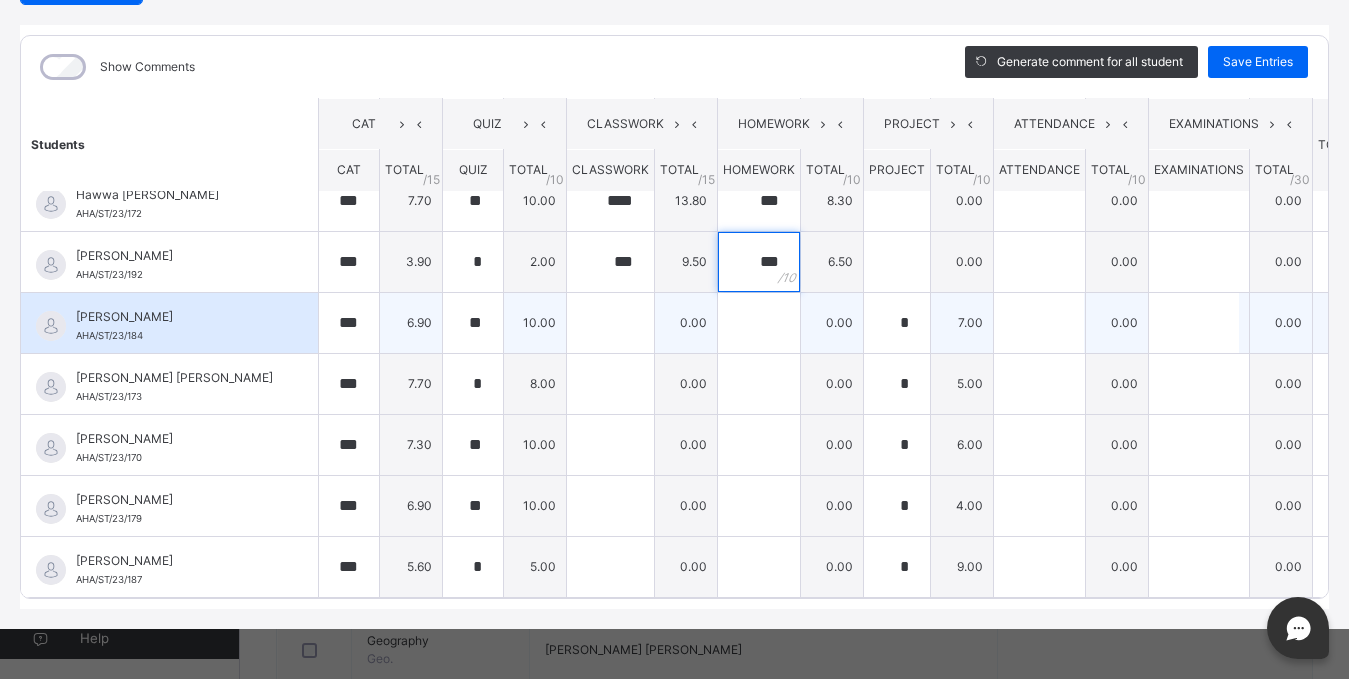 type on "***" 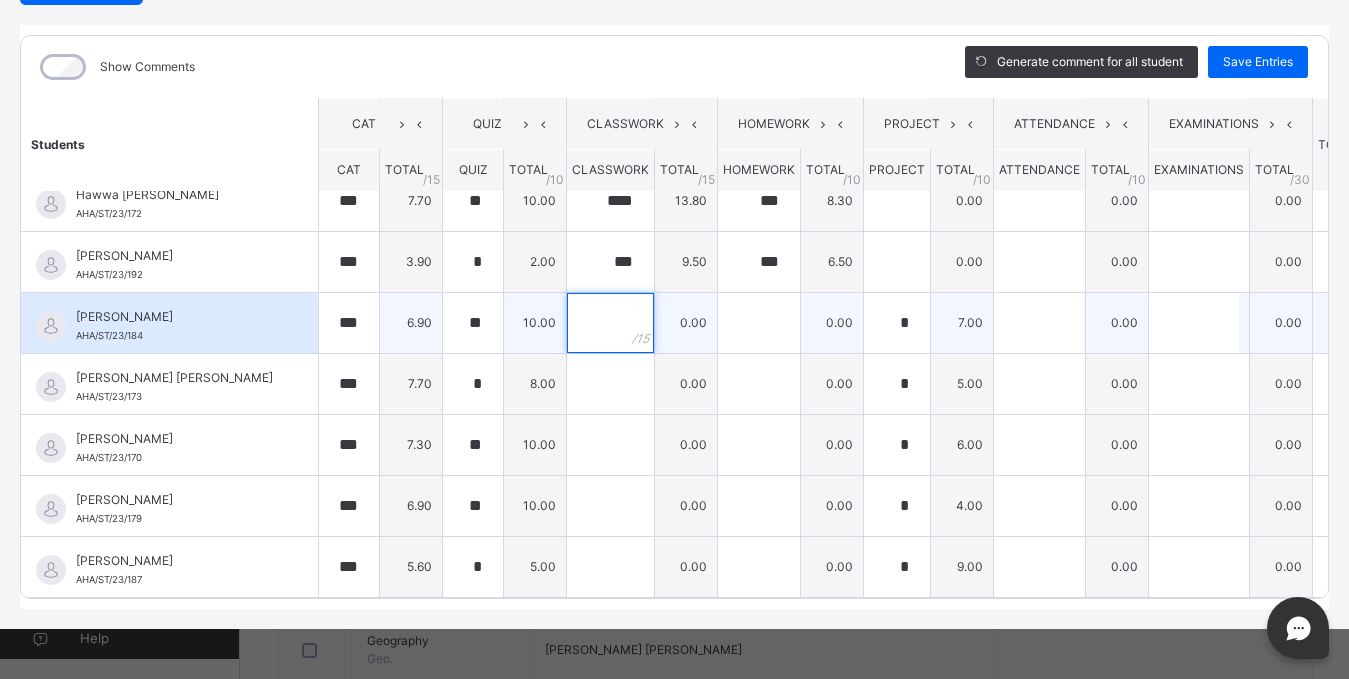 click at bounding box center (610, 323) 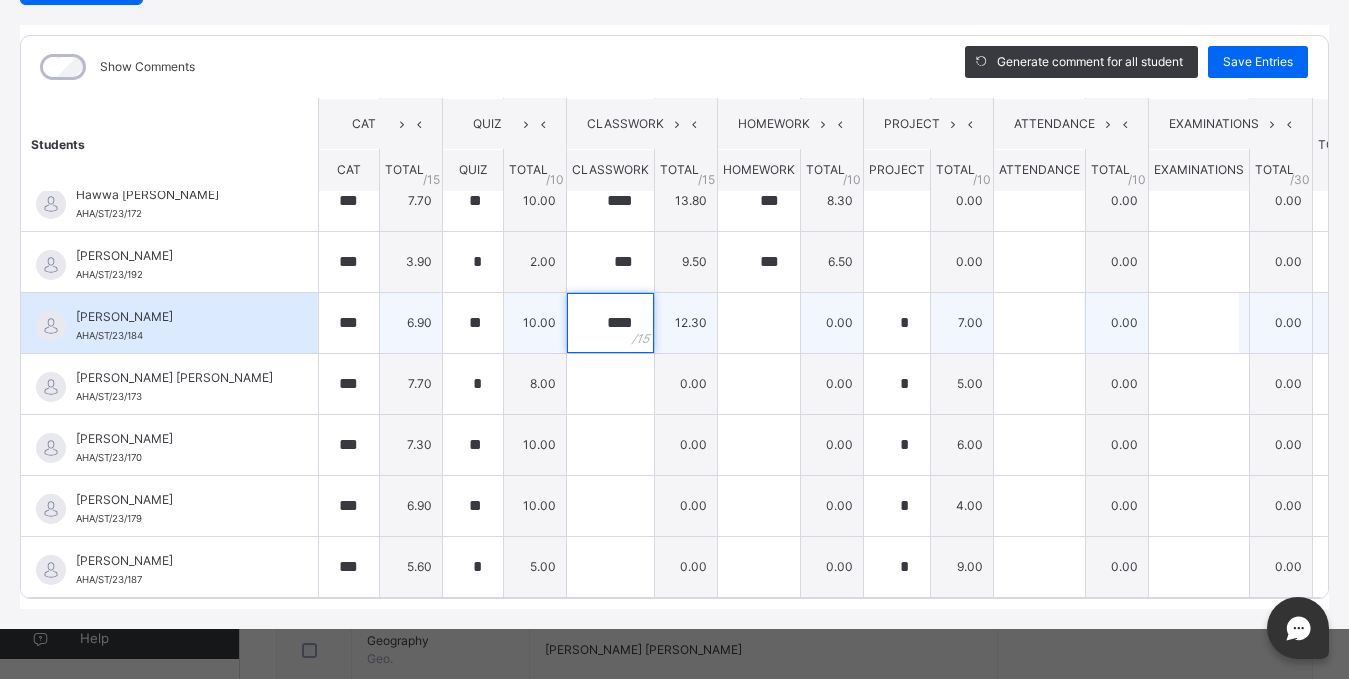 type on "****" 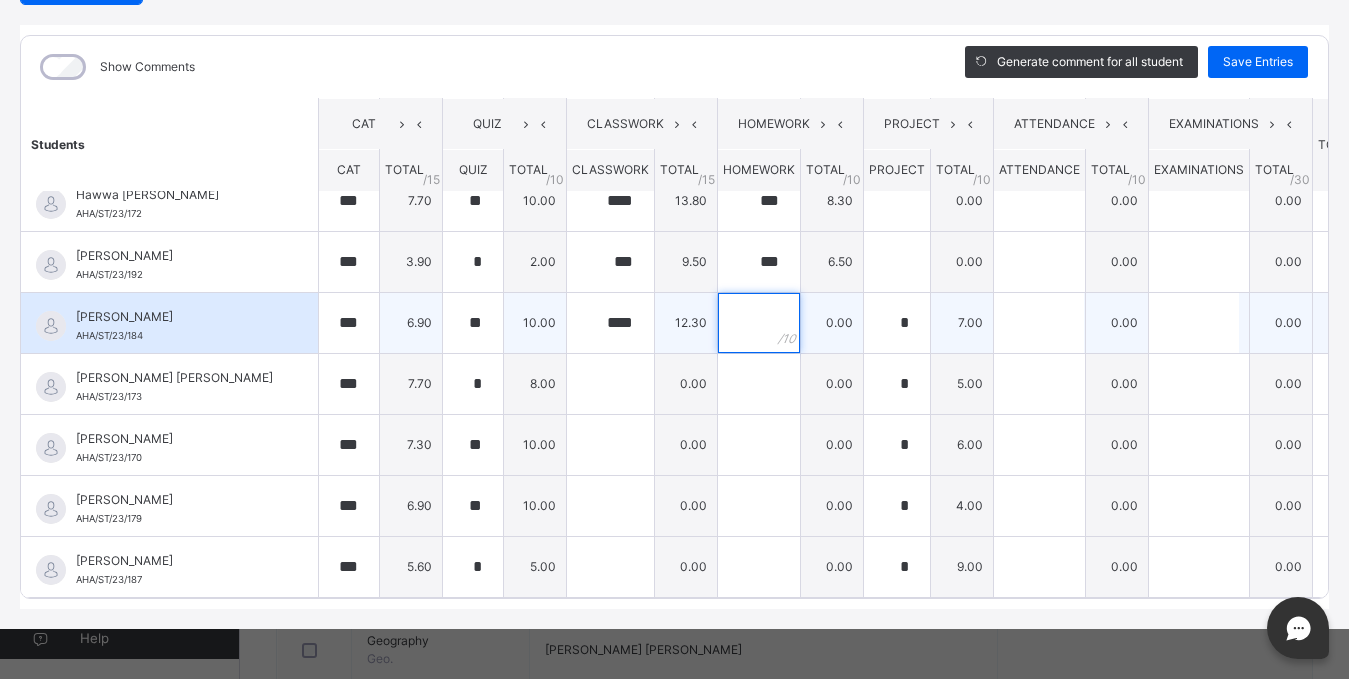 click at bounding box center (759, 323) 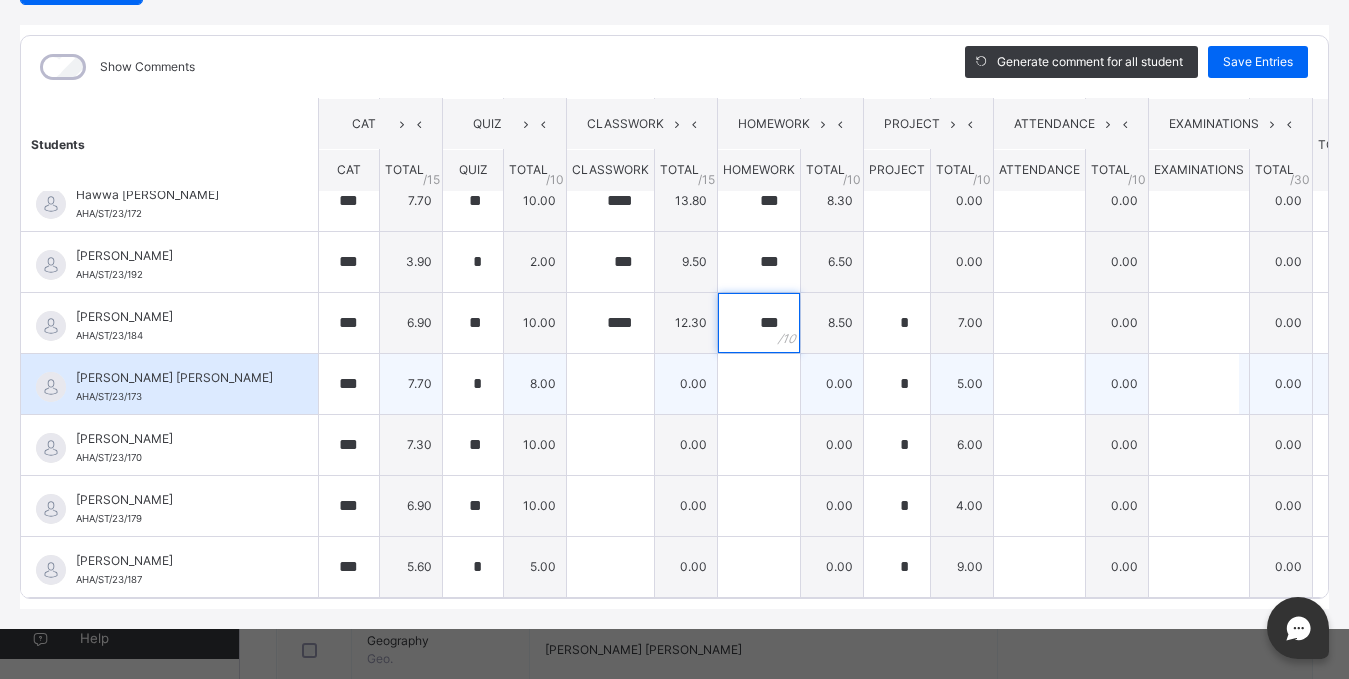 type on "***" 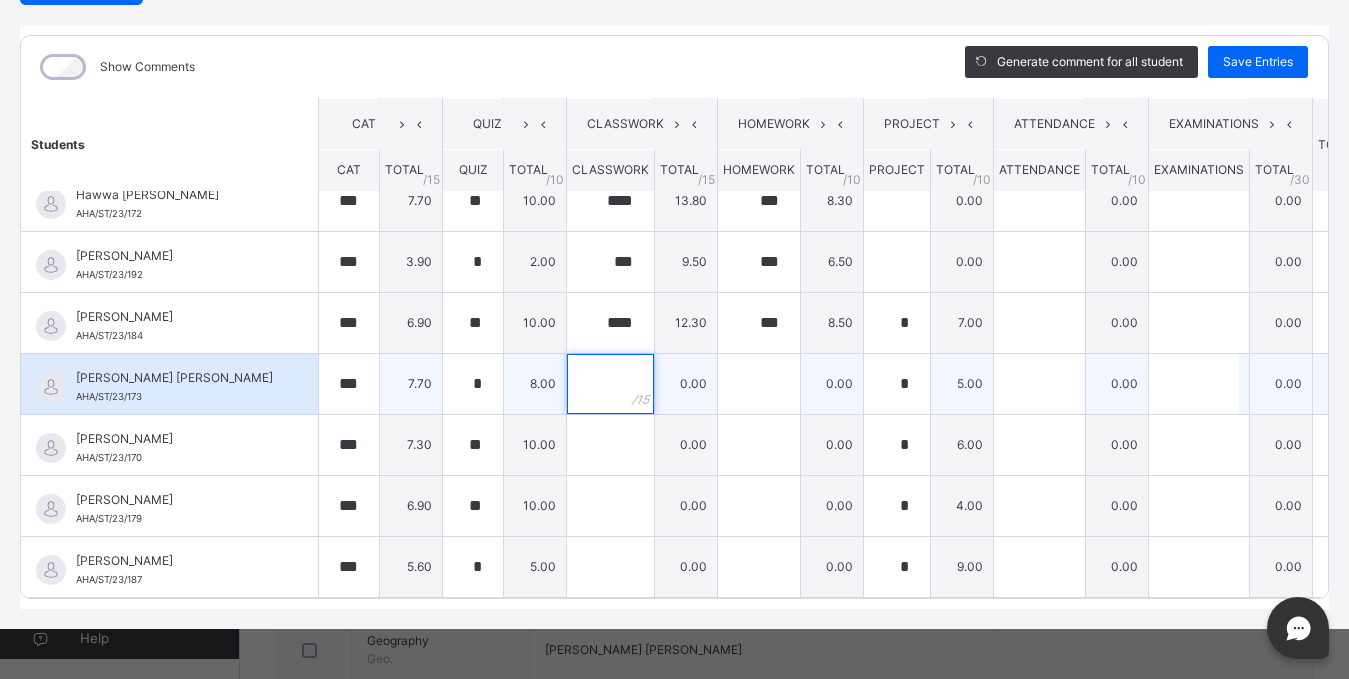 click at bounding box center (610, 384) 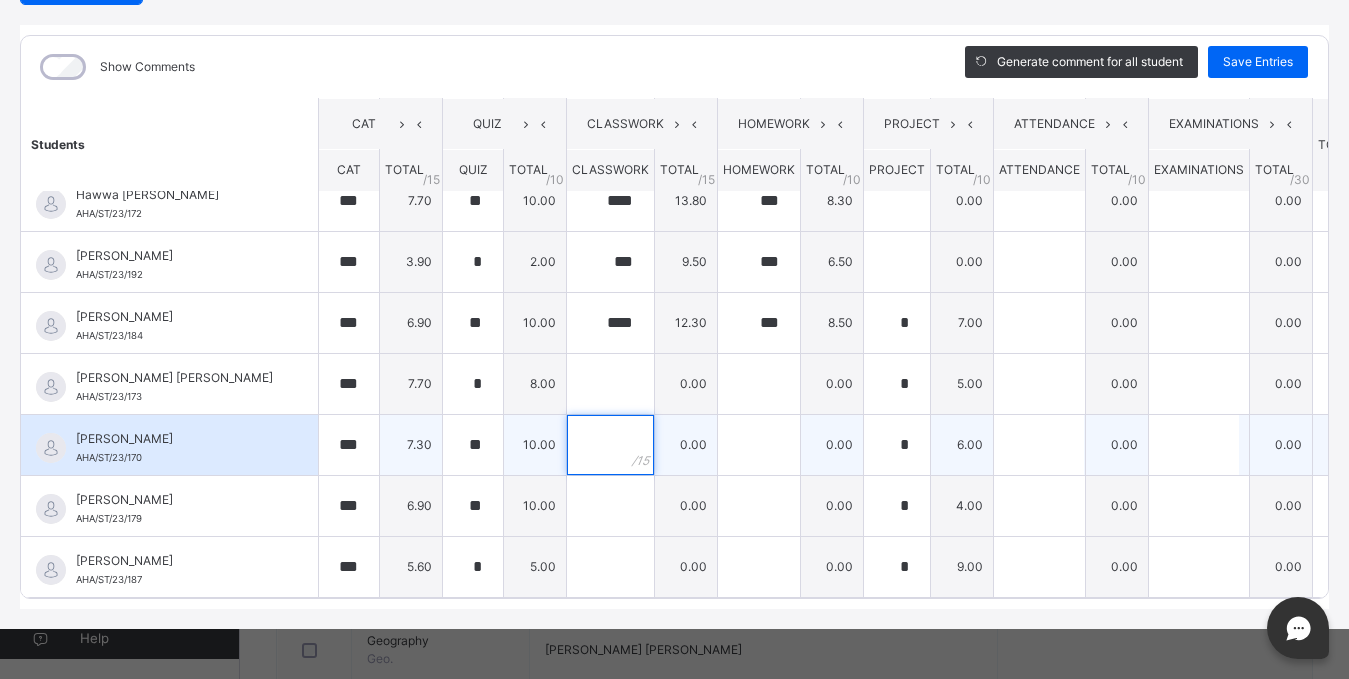 click at bounding box center (610, 445) 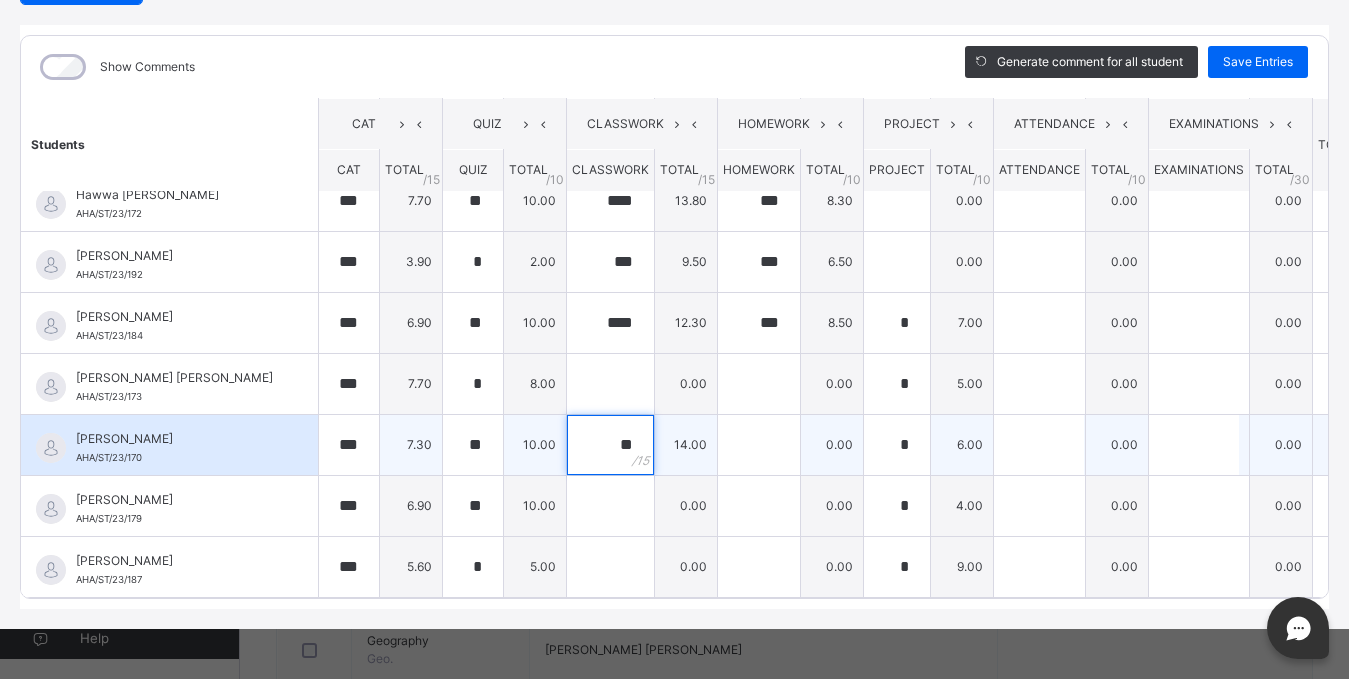 type on "**" 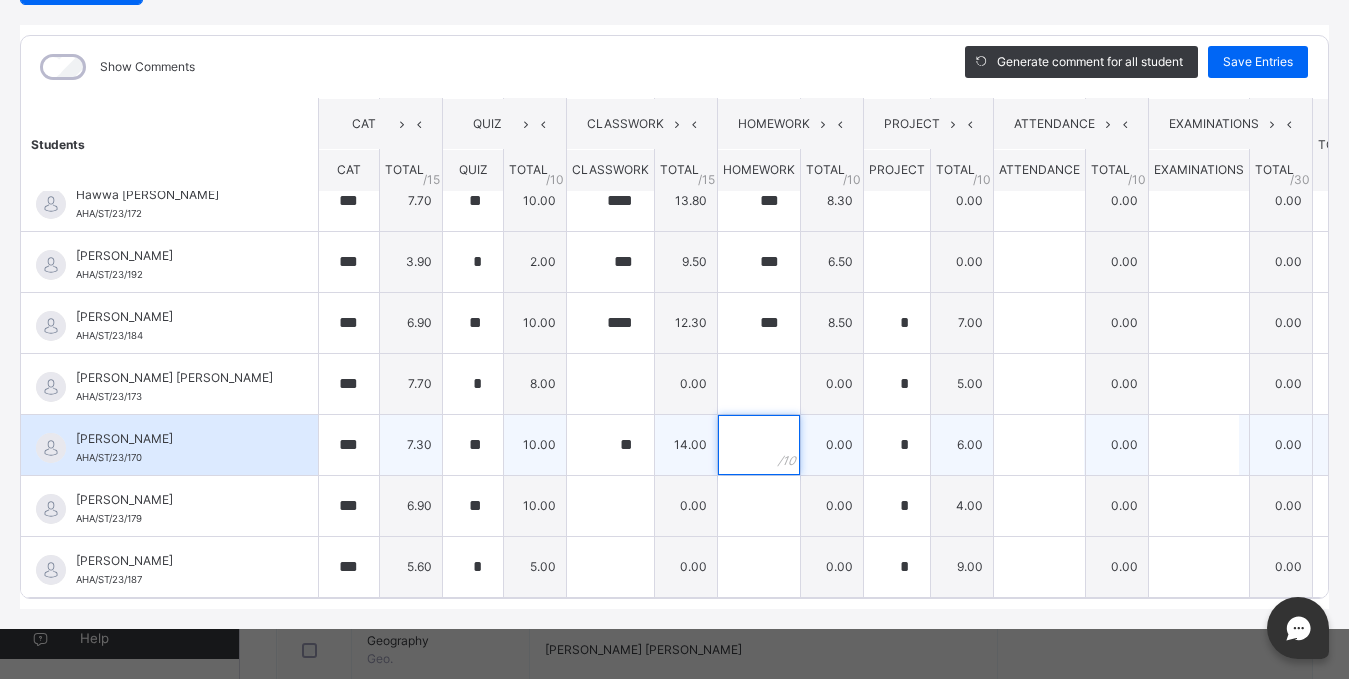 click at bounding box center [759, 445] 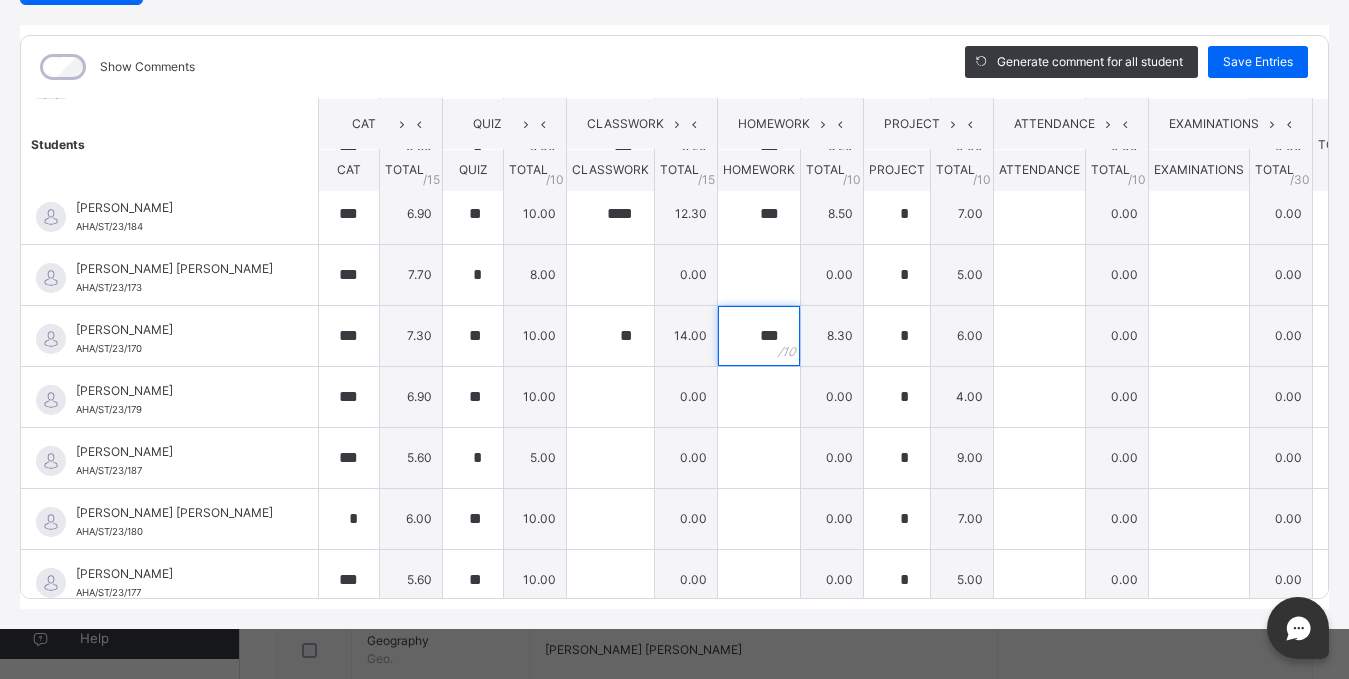 scroll, scrollTop: 770, scrollLeft: 0, axis: vertical 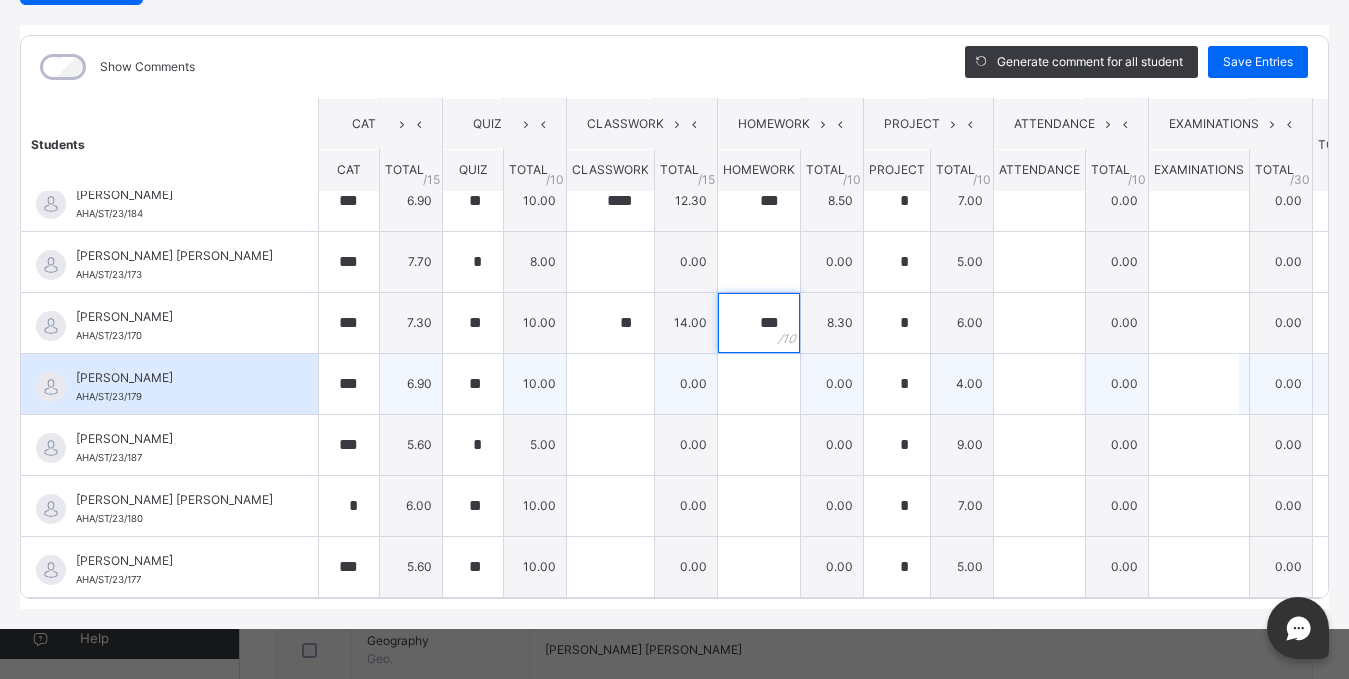 type on "***" 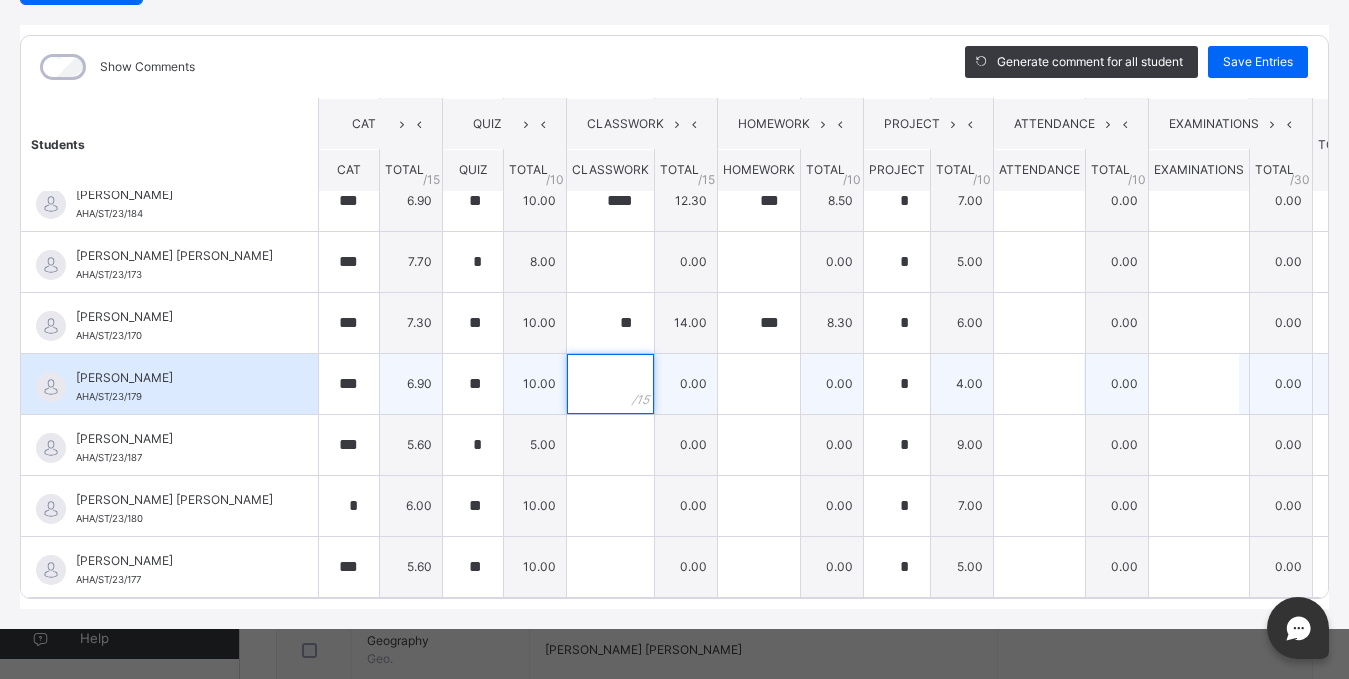 click at bounding box center (610, 384) 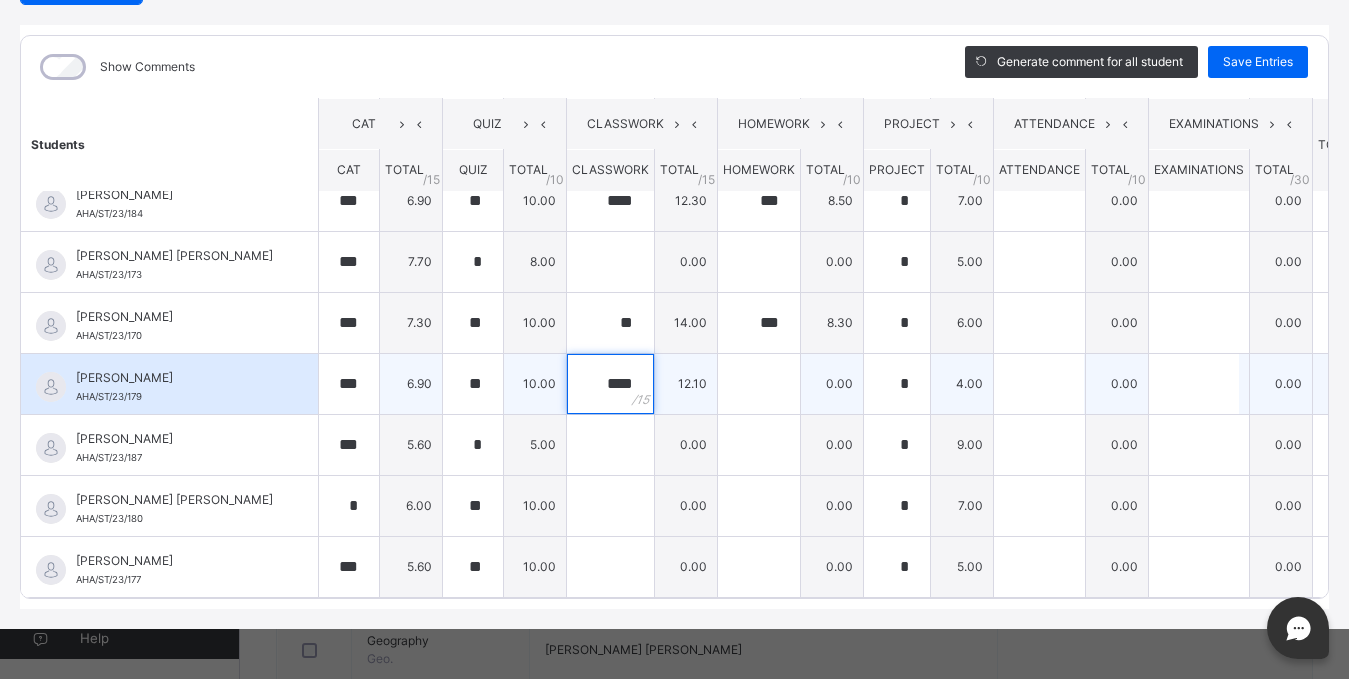 type on "****" 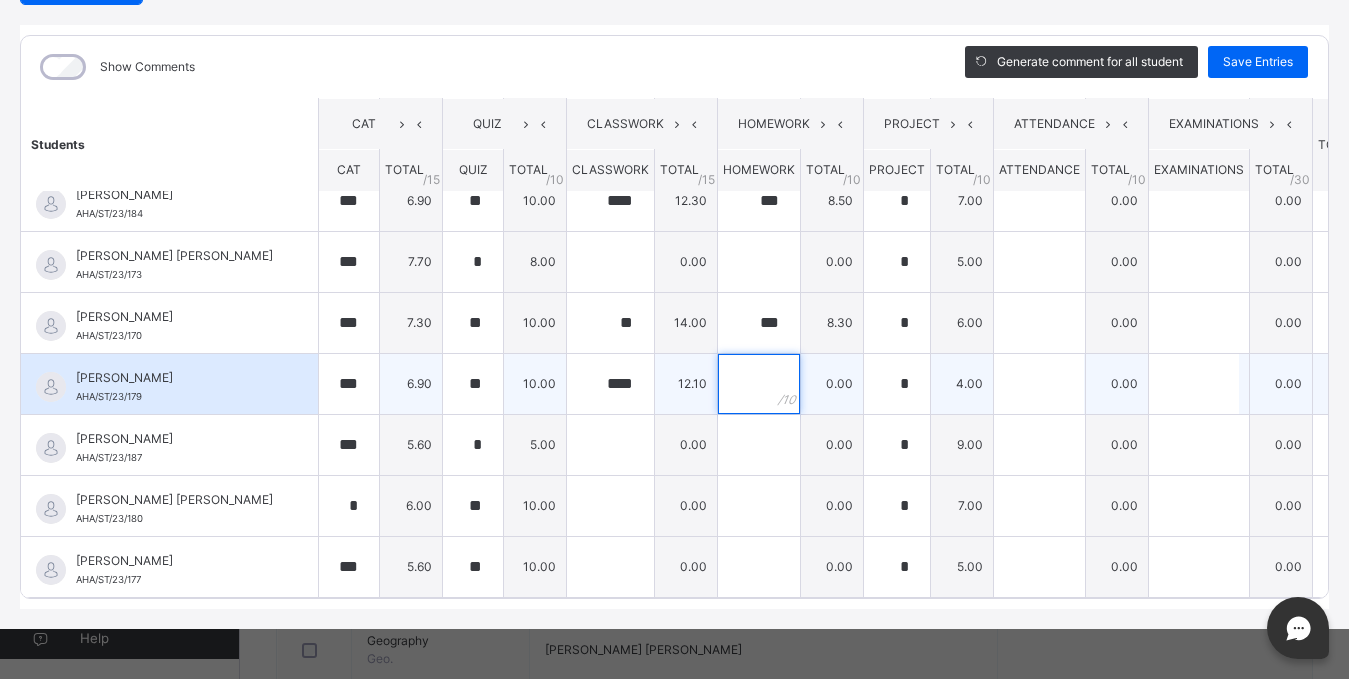 click at bounding box center (759, 384) 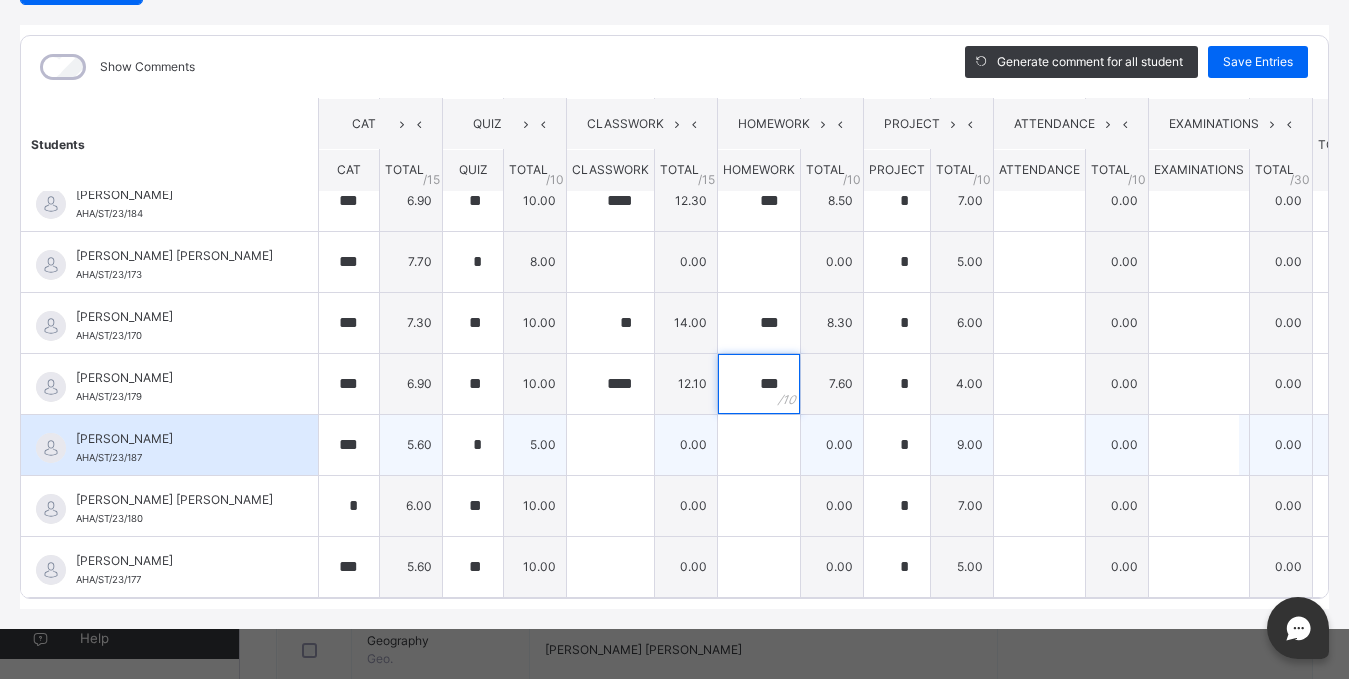 type on "***" 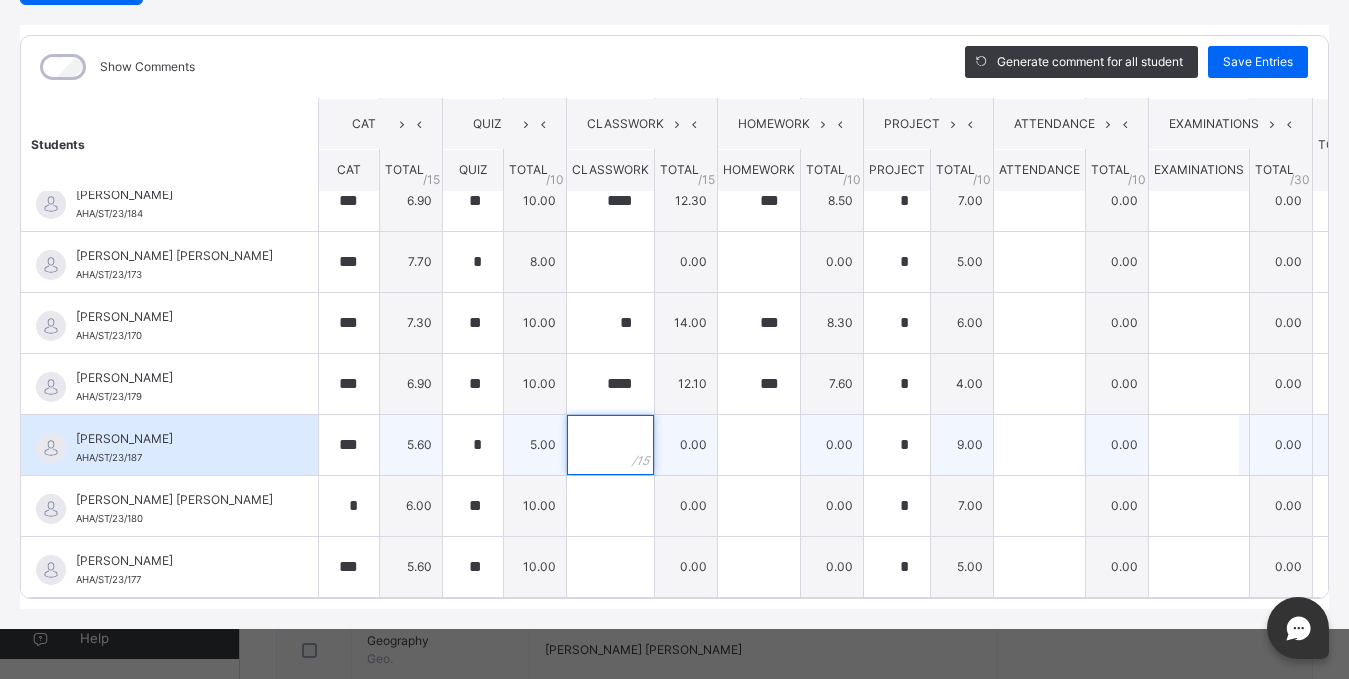 click at bounding box center [610, 445] 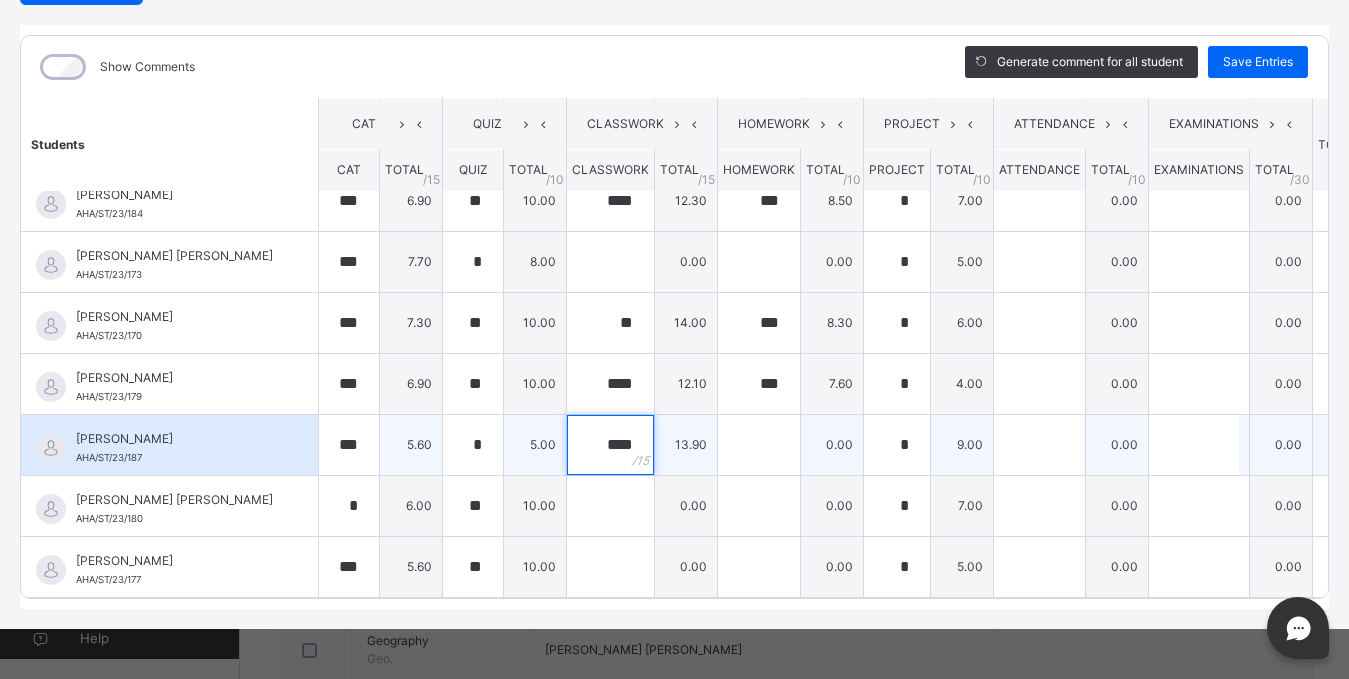 type on "****" 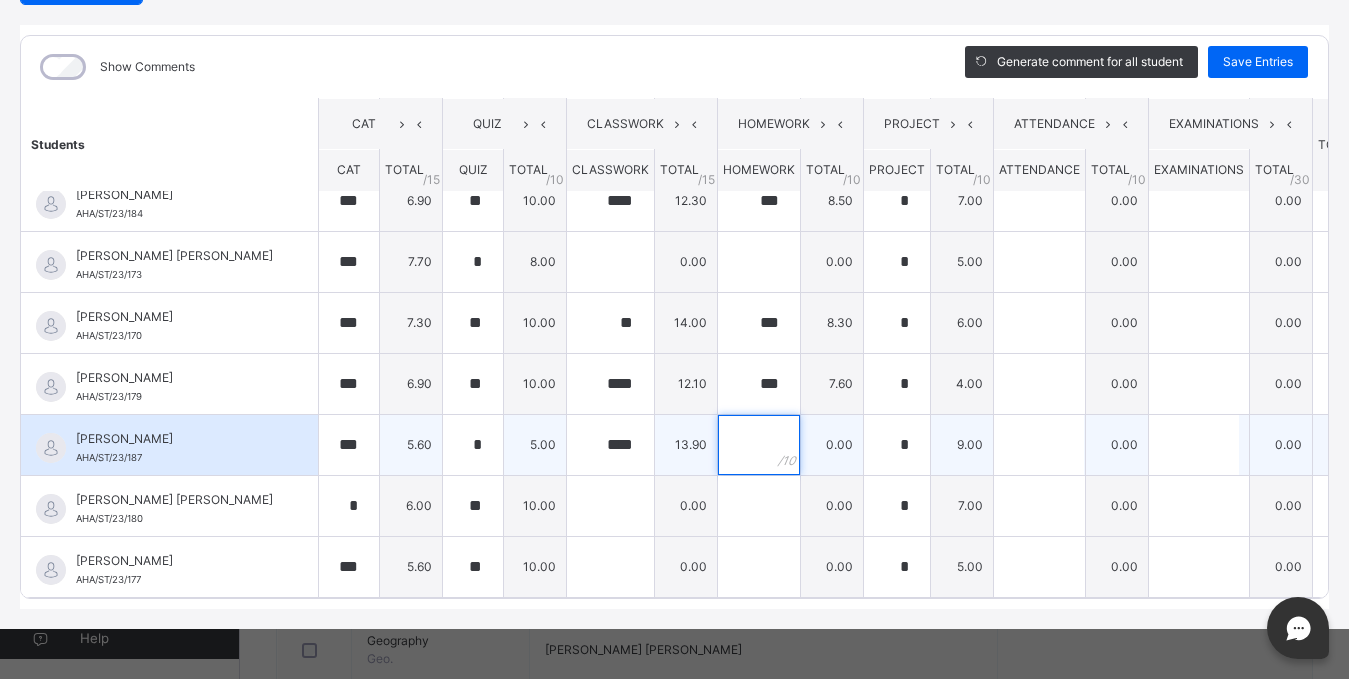 click at bounding box center (759, 445) 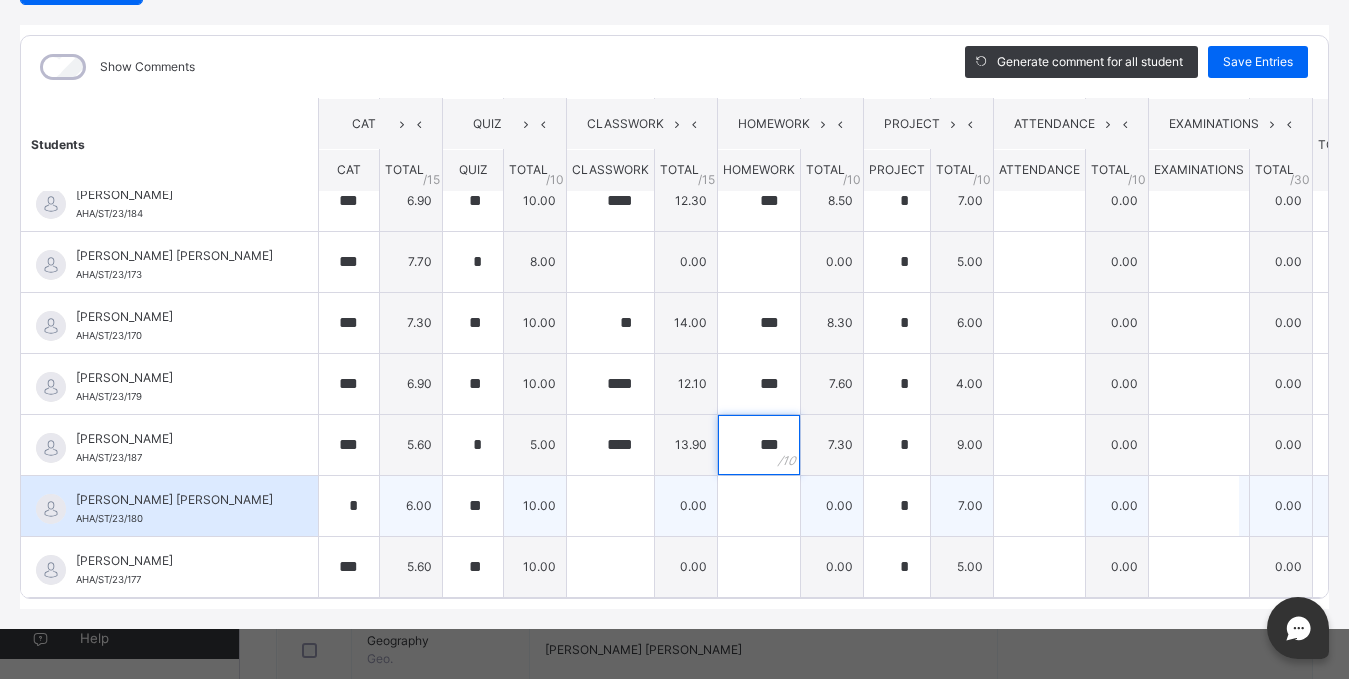 type on "***" 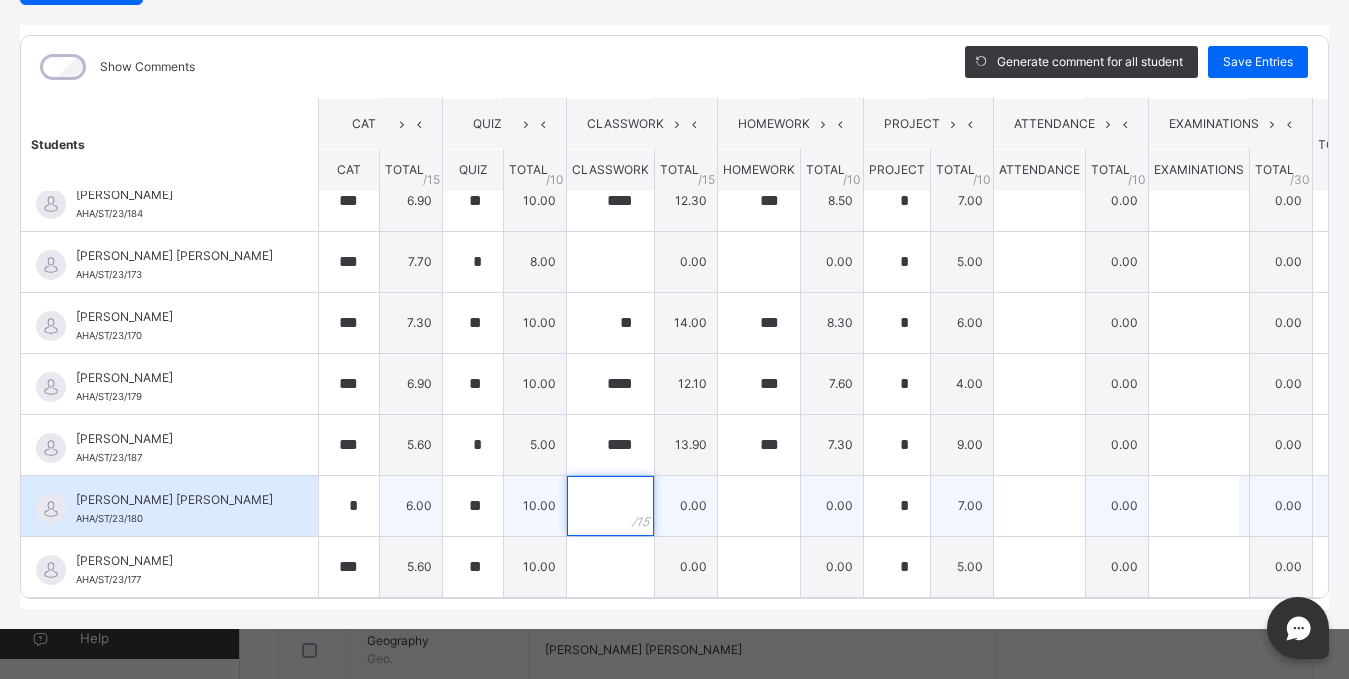 click at bounding box center [610, 506] 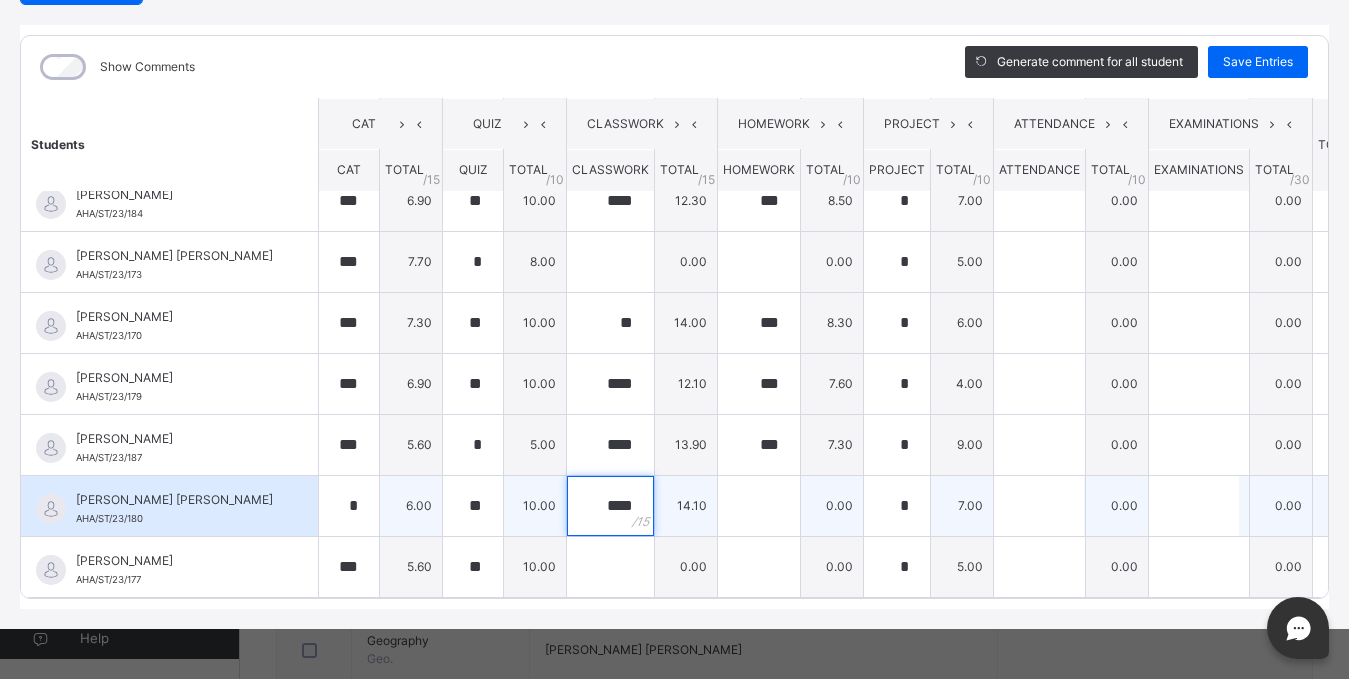 type on "****" 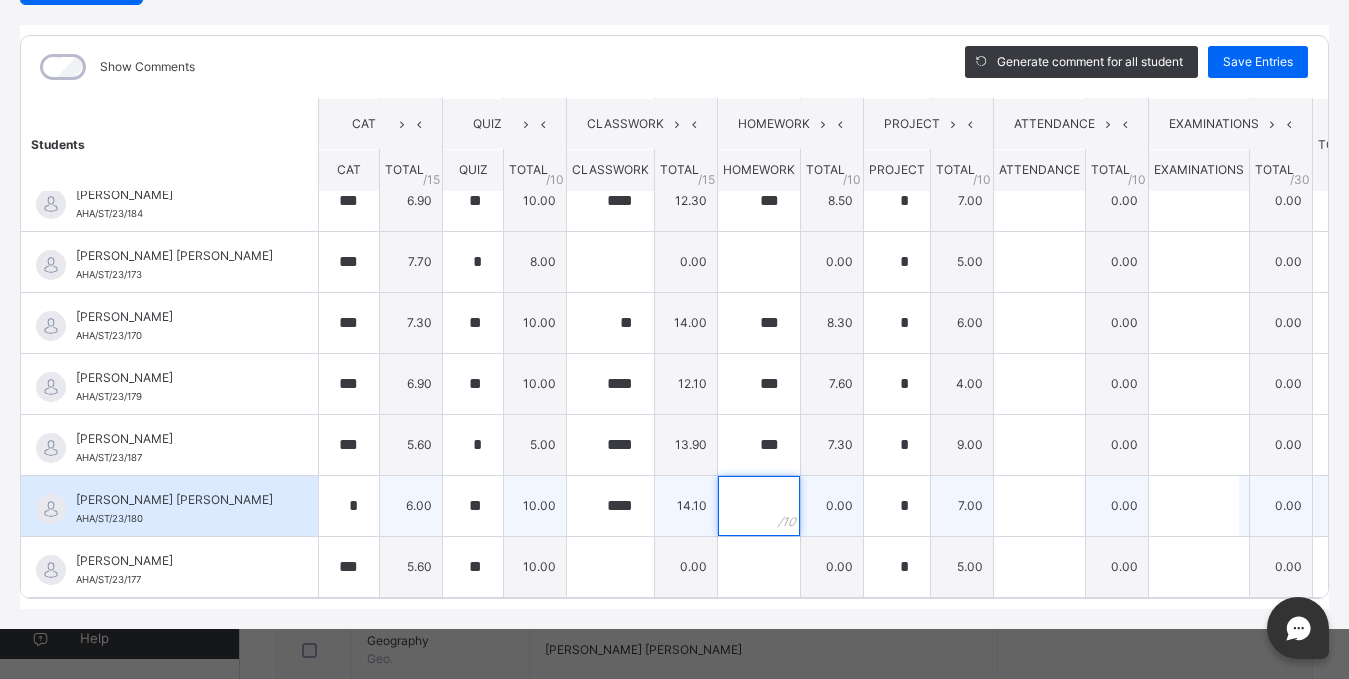 click at bounding box center (759, 506) 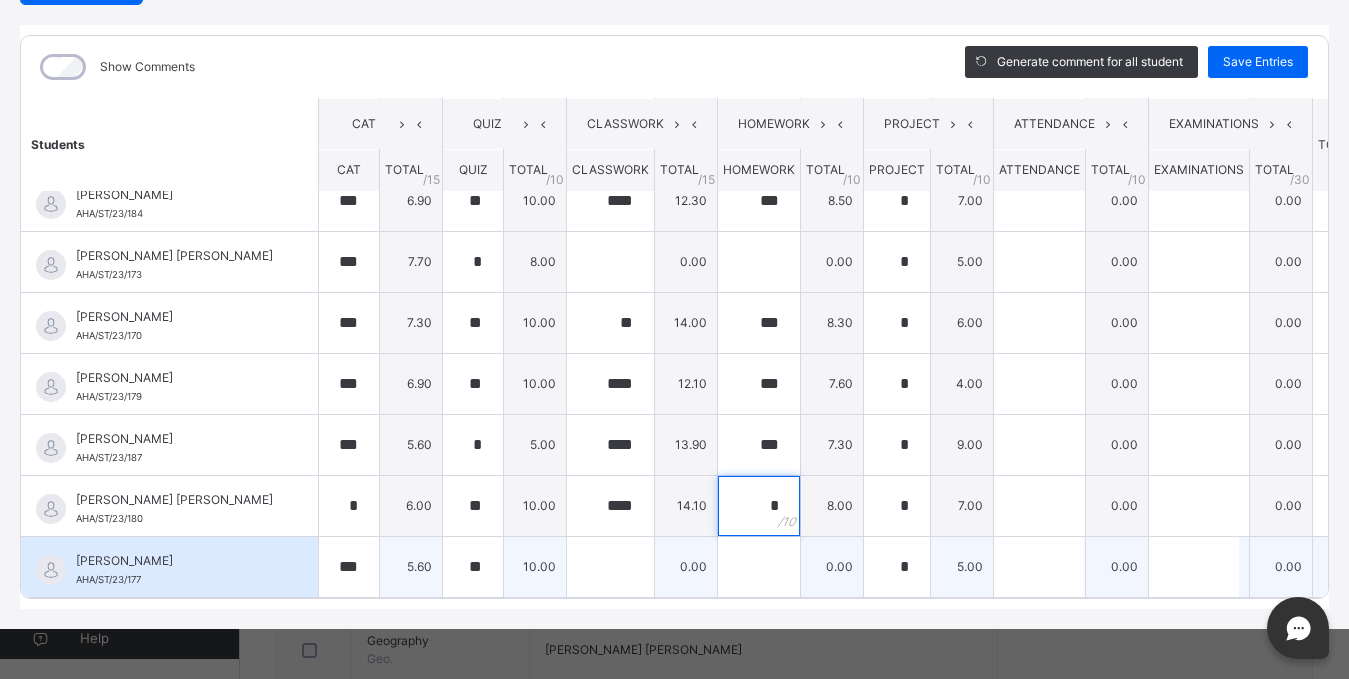 type on "*" 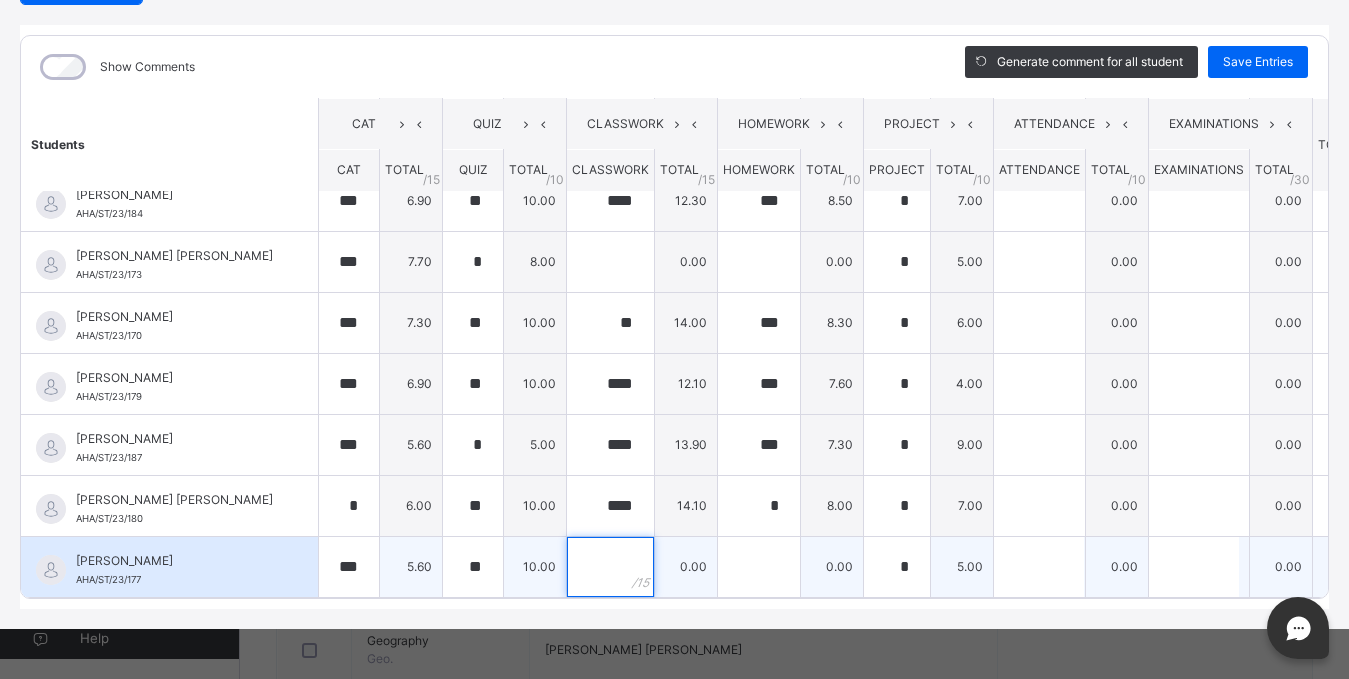 click at bounding box center (610, 567) 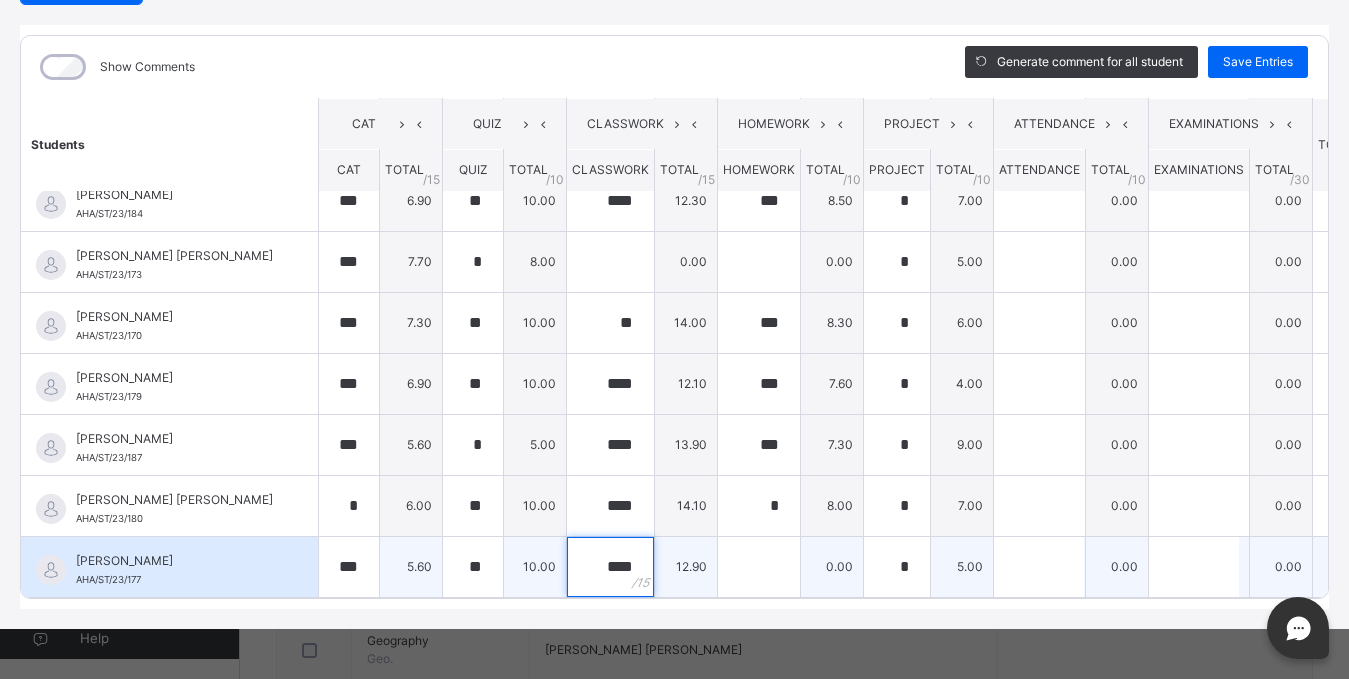 type on "****" 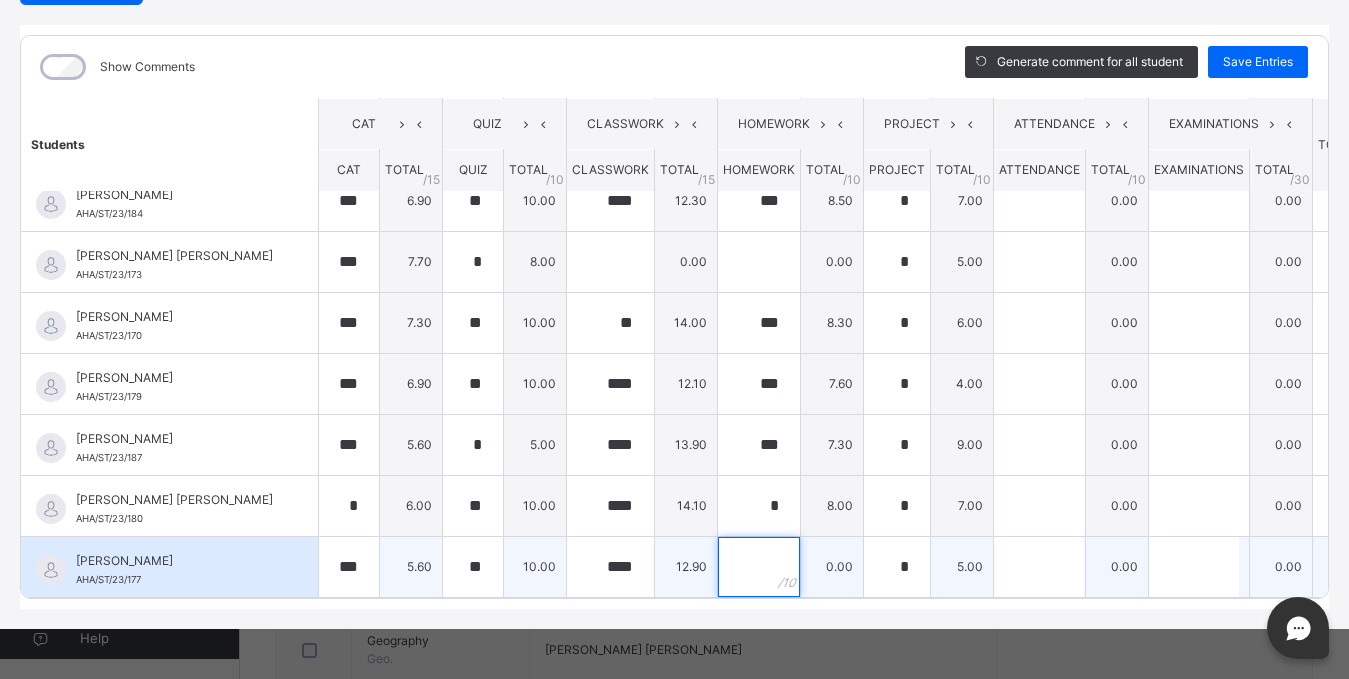click at bounding box center (759, 567) 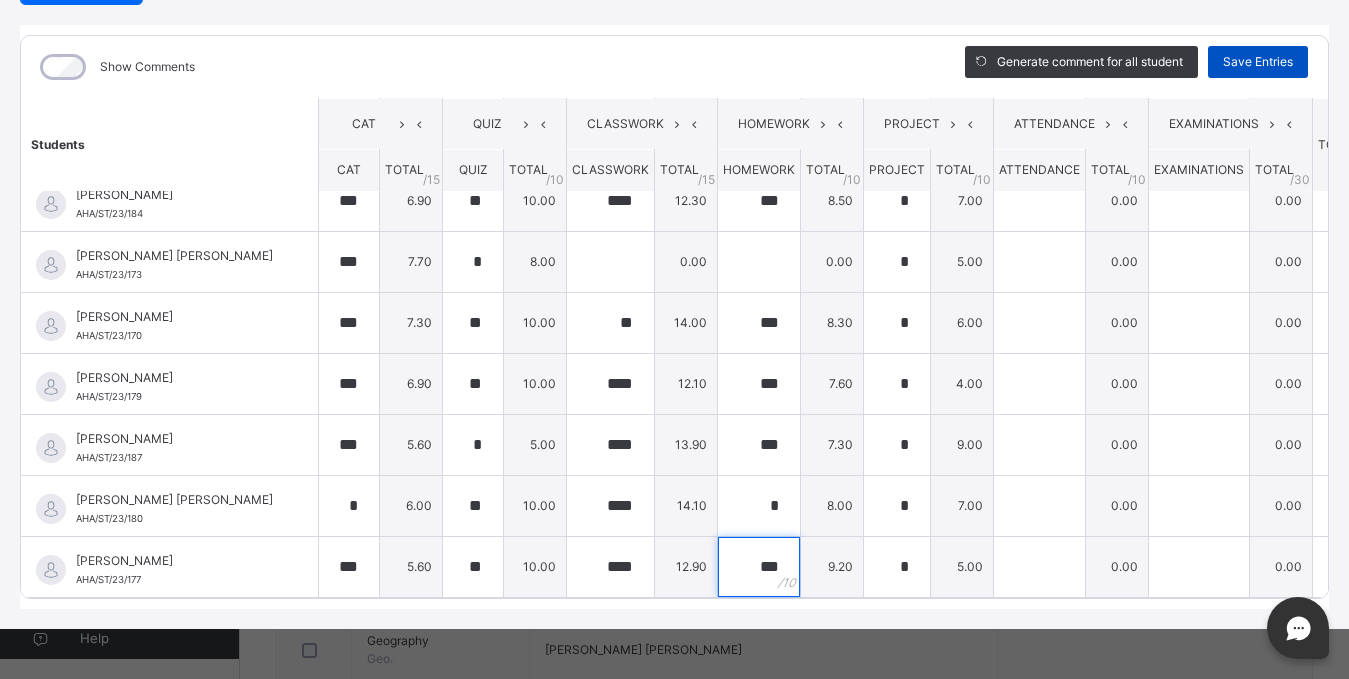 type on "***" 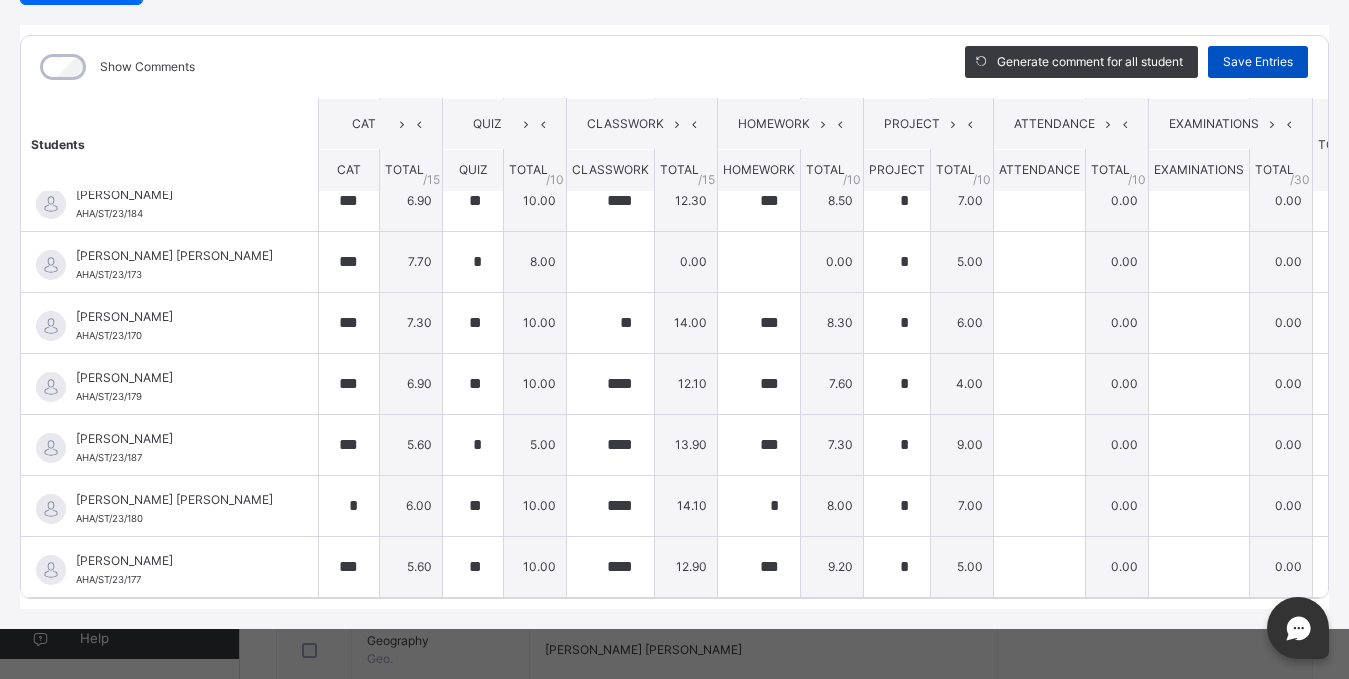 click on "Save Entries" at bounding box center (1258, 62) 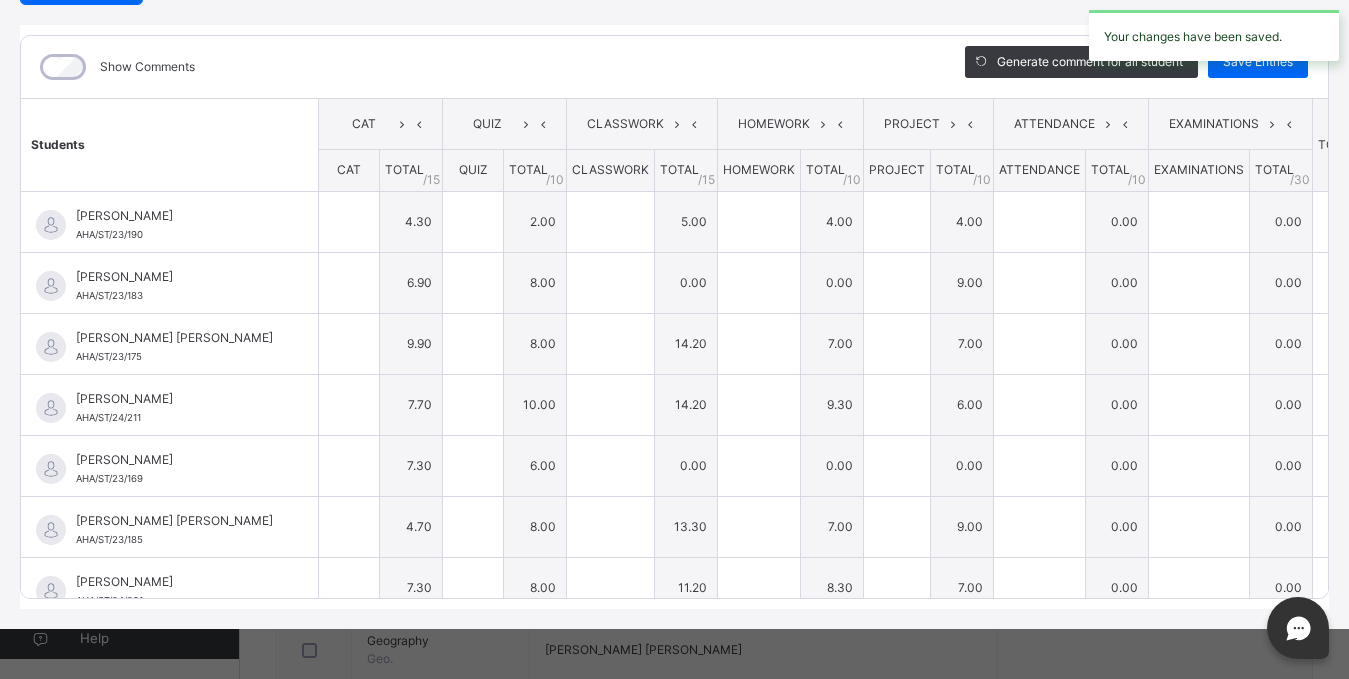 type on "***" 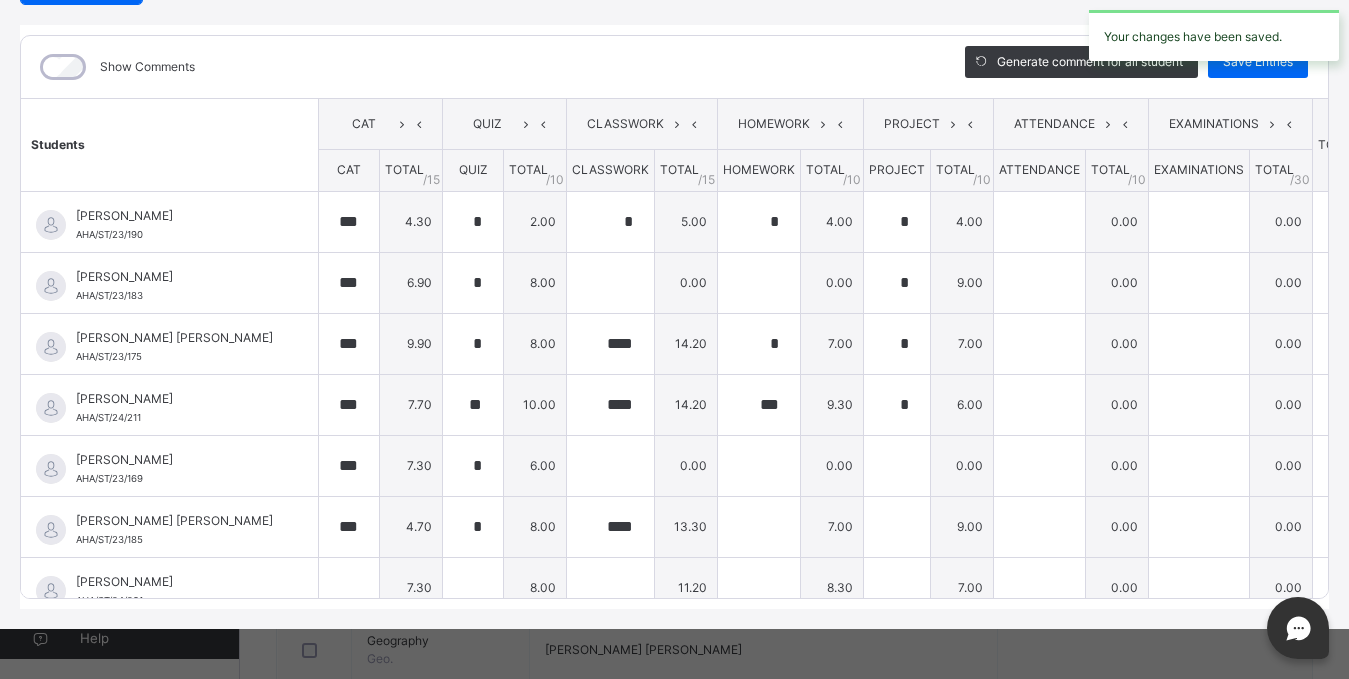 type on "*" 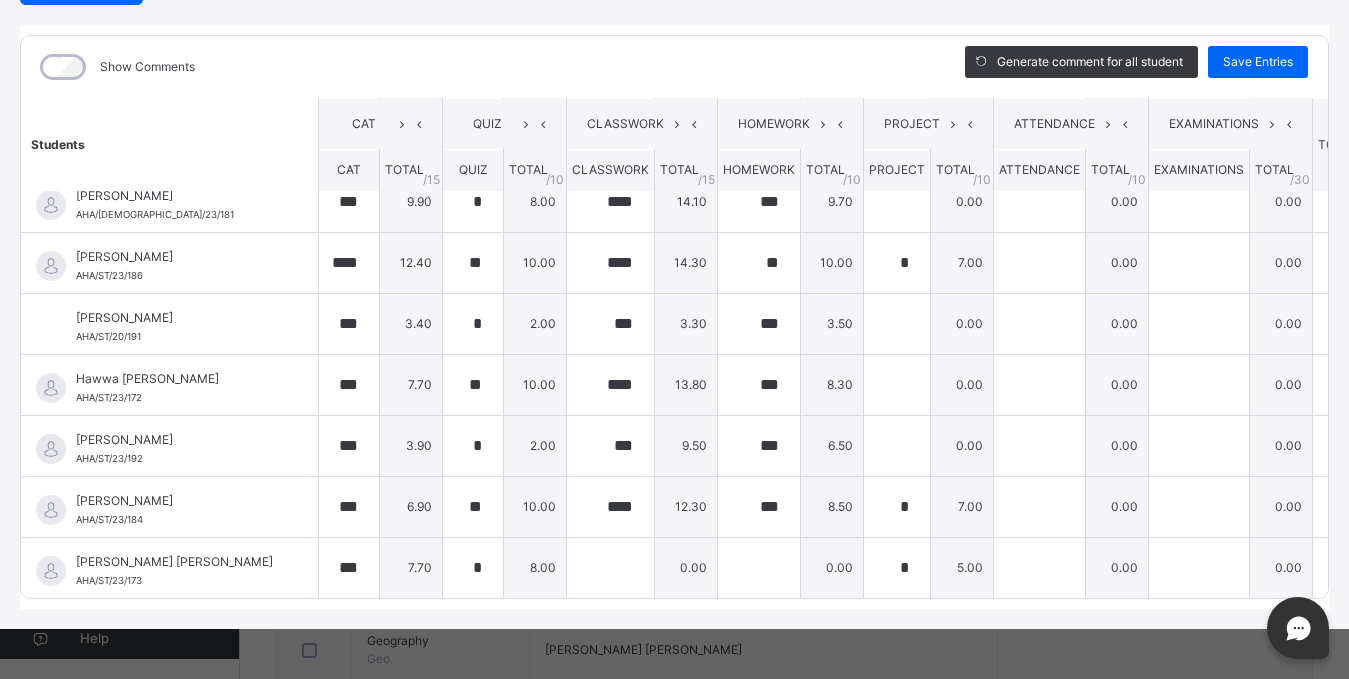 scroll, scrollTop: 452, scrollLeft: 0, axis: vertical 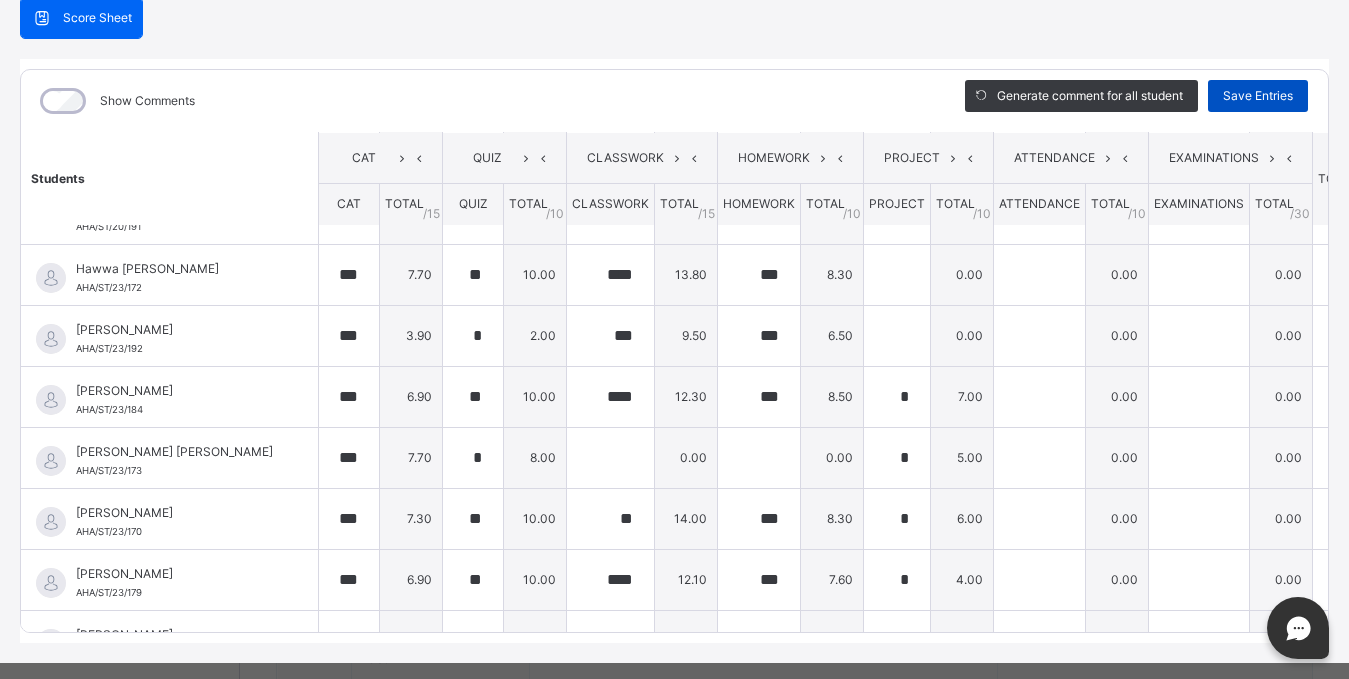click on "Save Entries" at bounding box center (1258, 96) 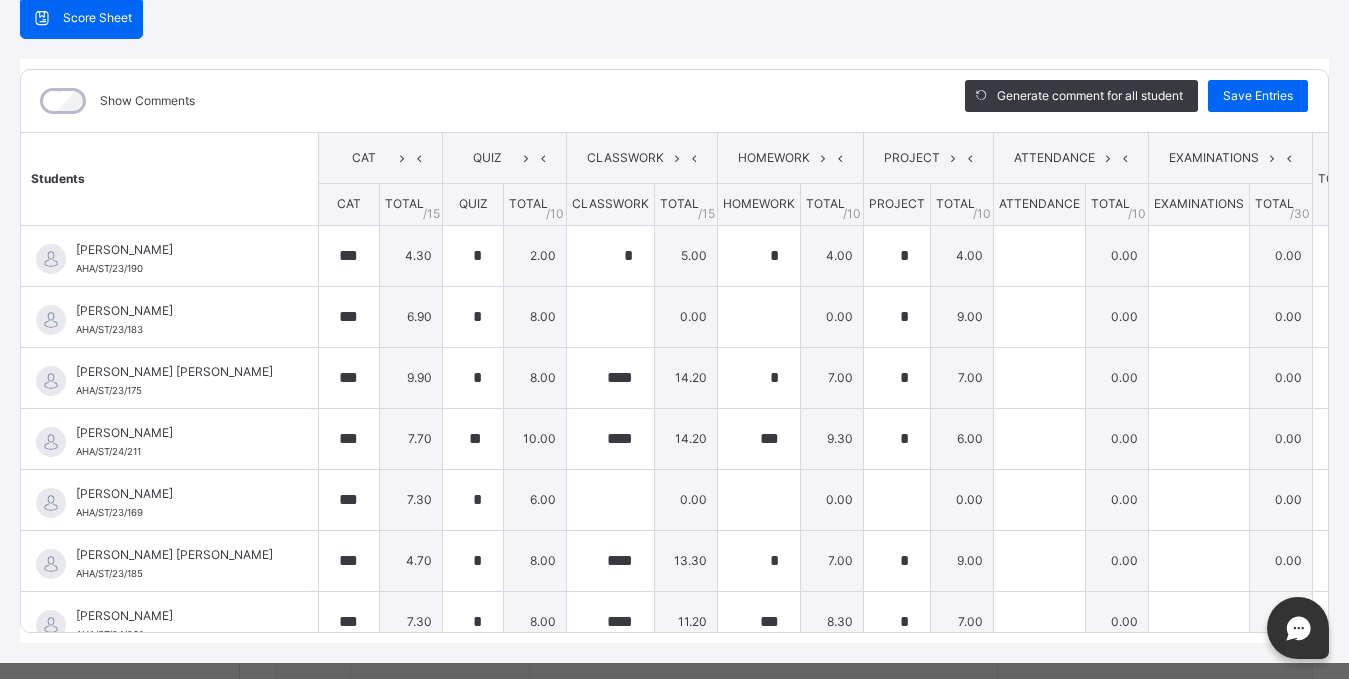 scroll, scrollTop: 0, scrollLeft: 37, axis: horizontal 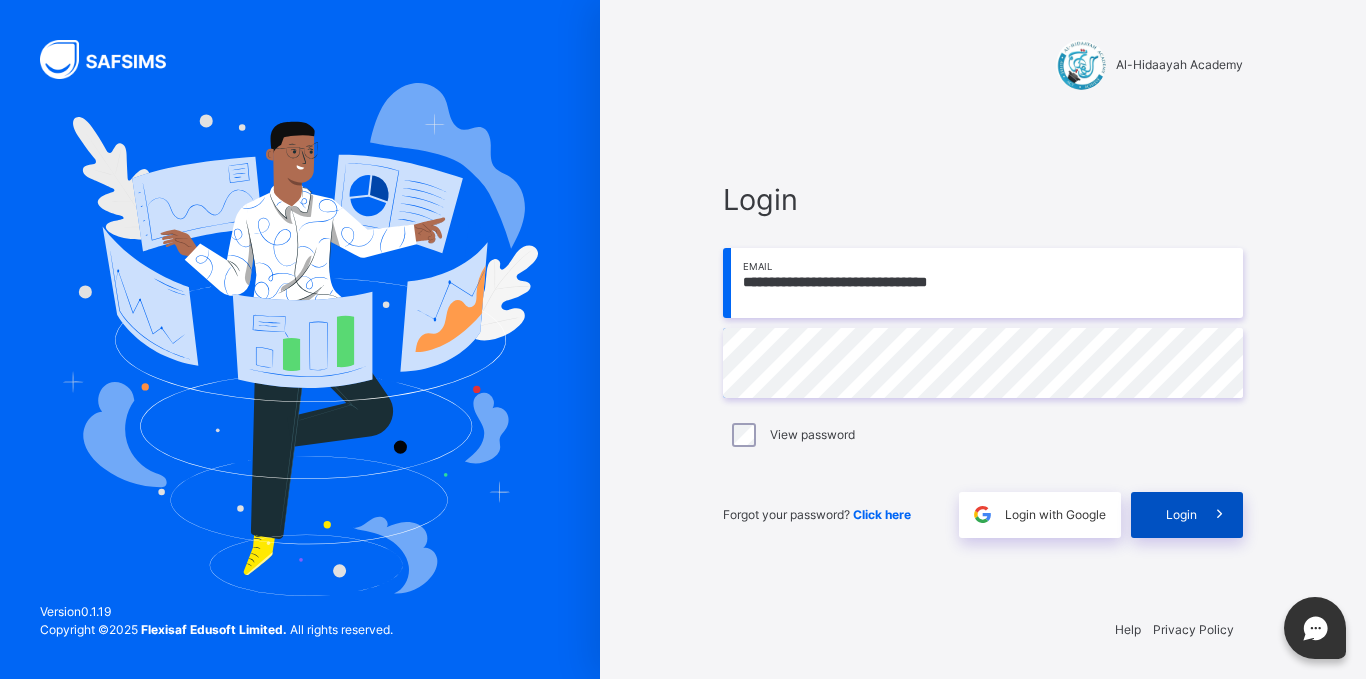 click on "Login" at bounding box center [1181, 515] 